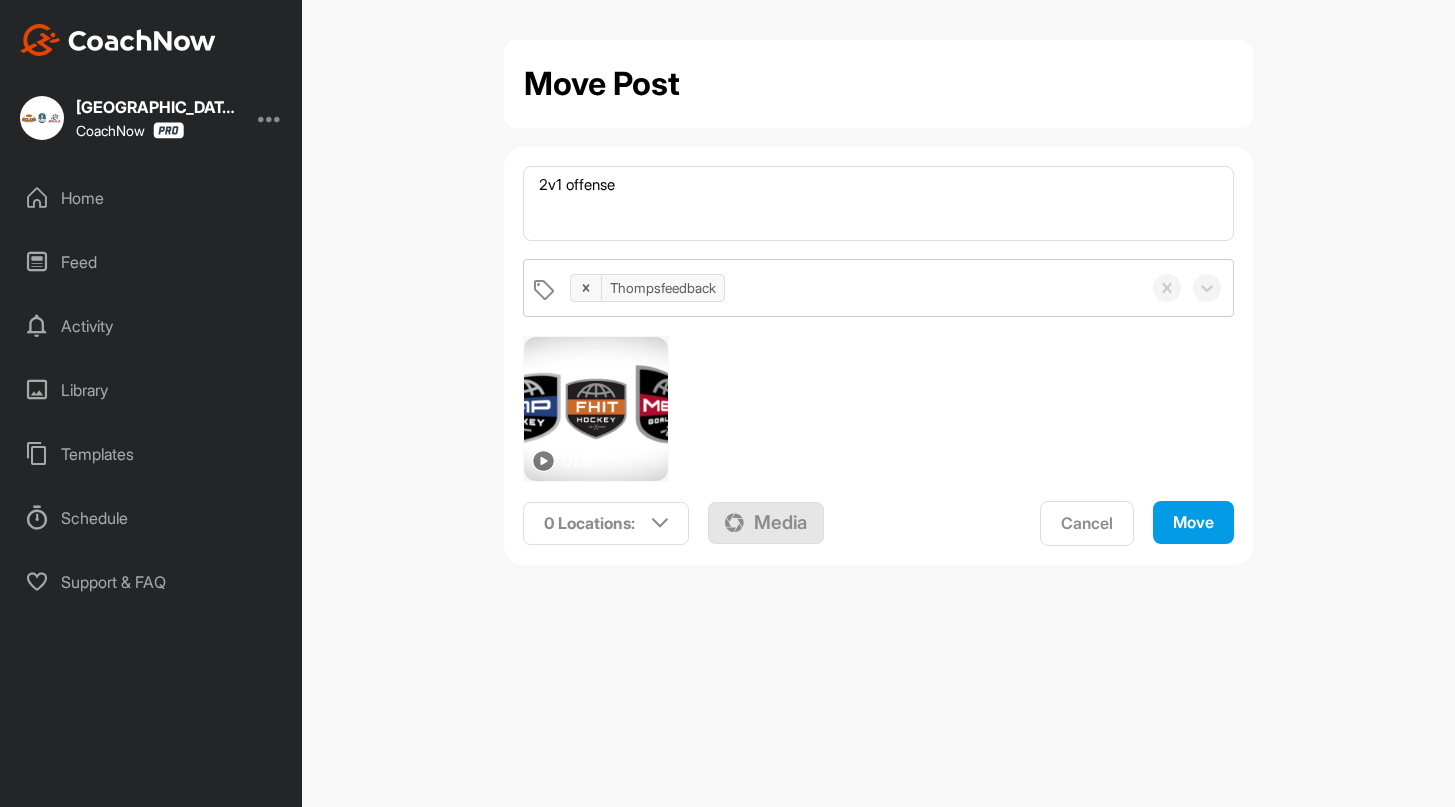 scroll, scrollTop: 0, scrollLeft: 0, axis: both 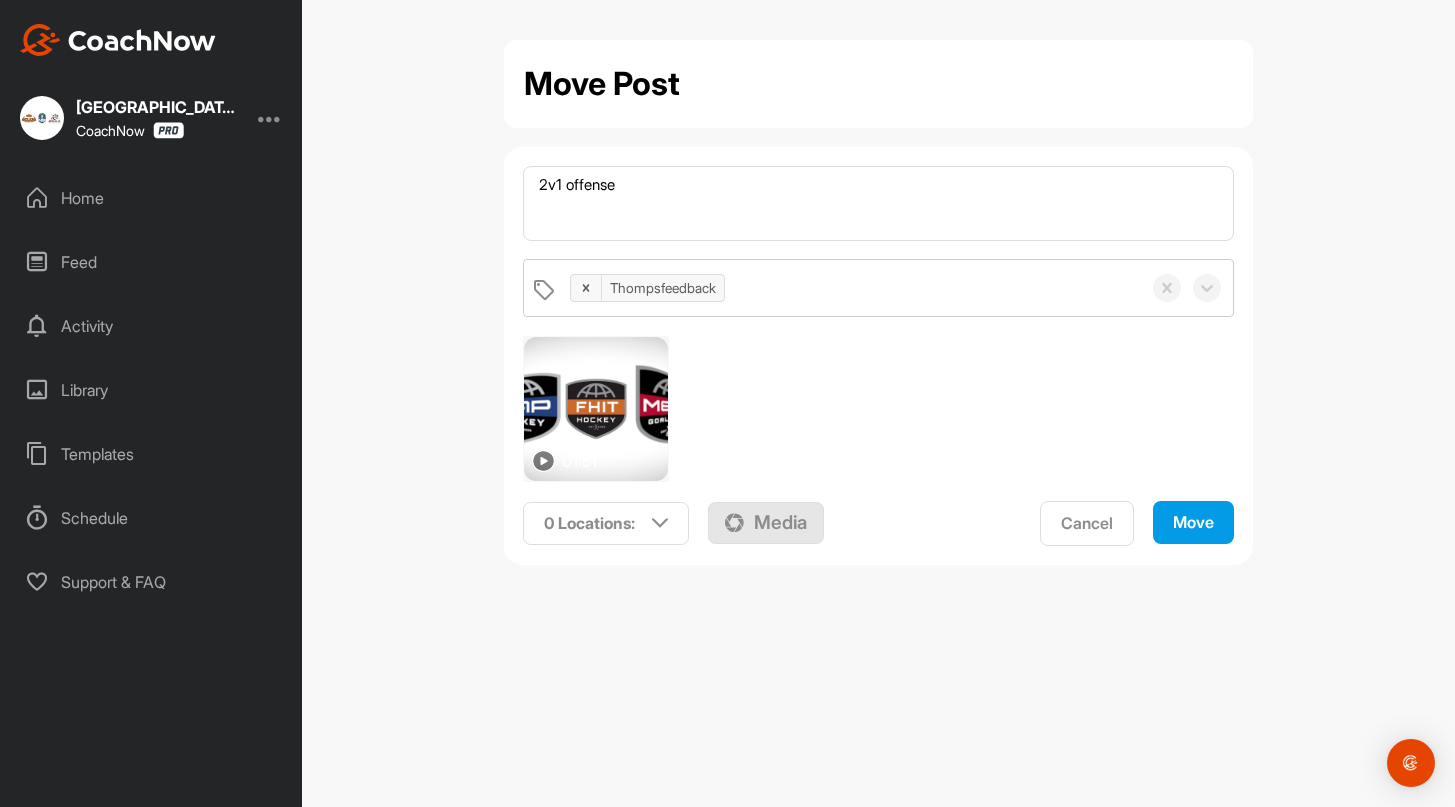 click on "Home" at bounding box center (152, 198) 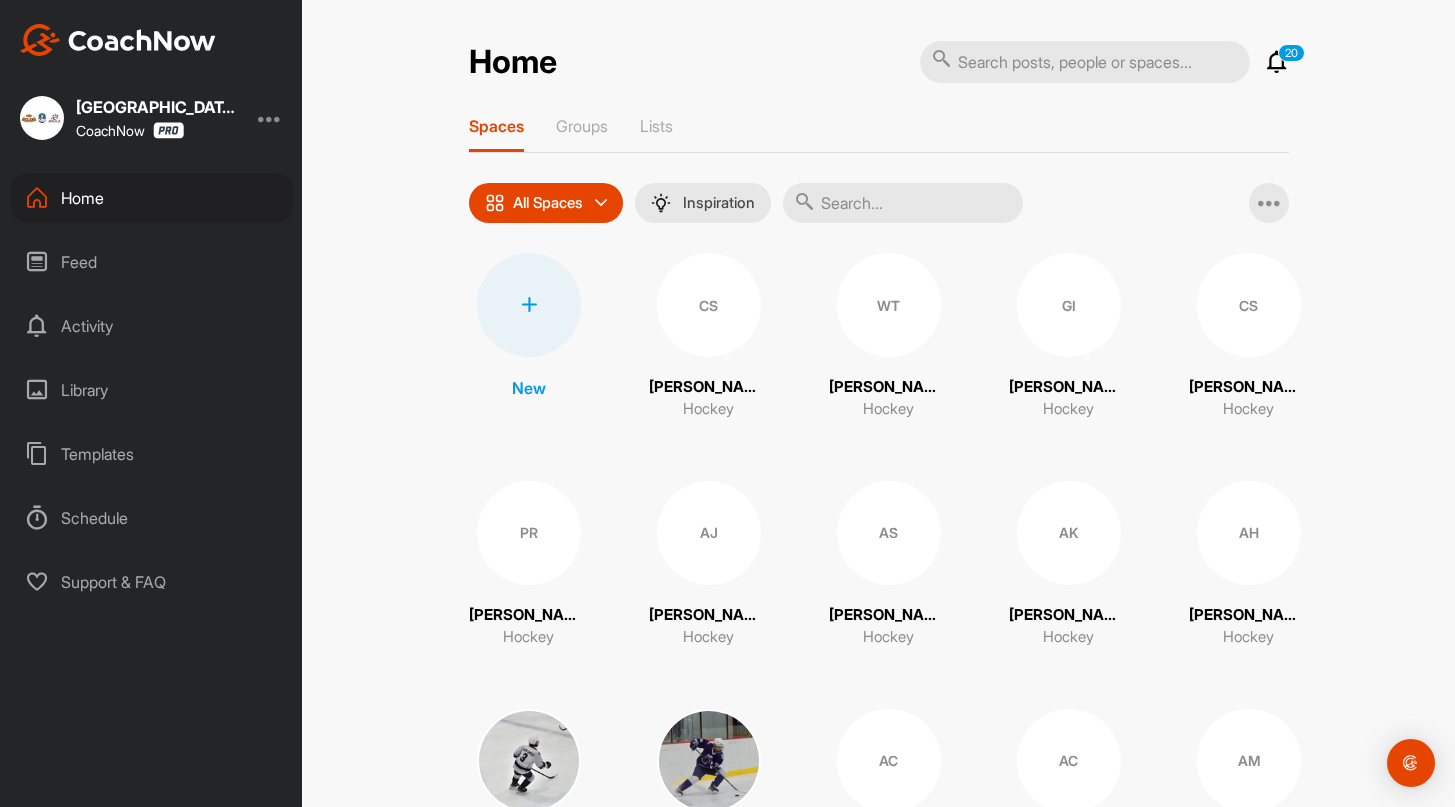 click at bounding box center [903, 203] 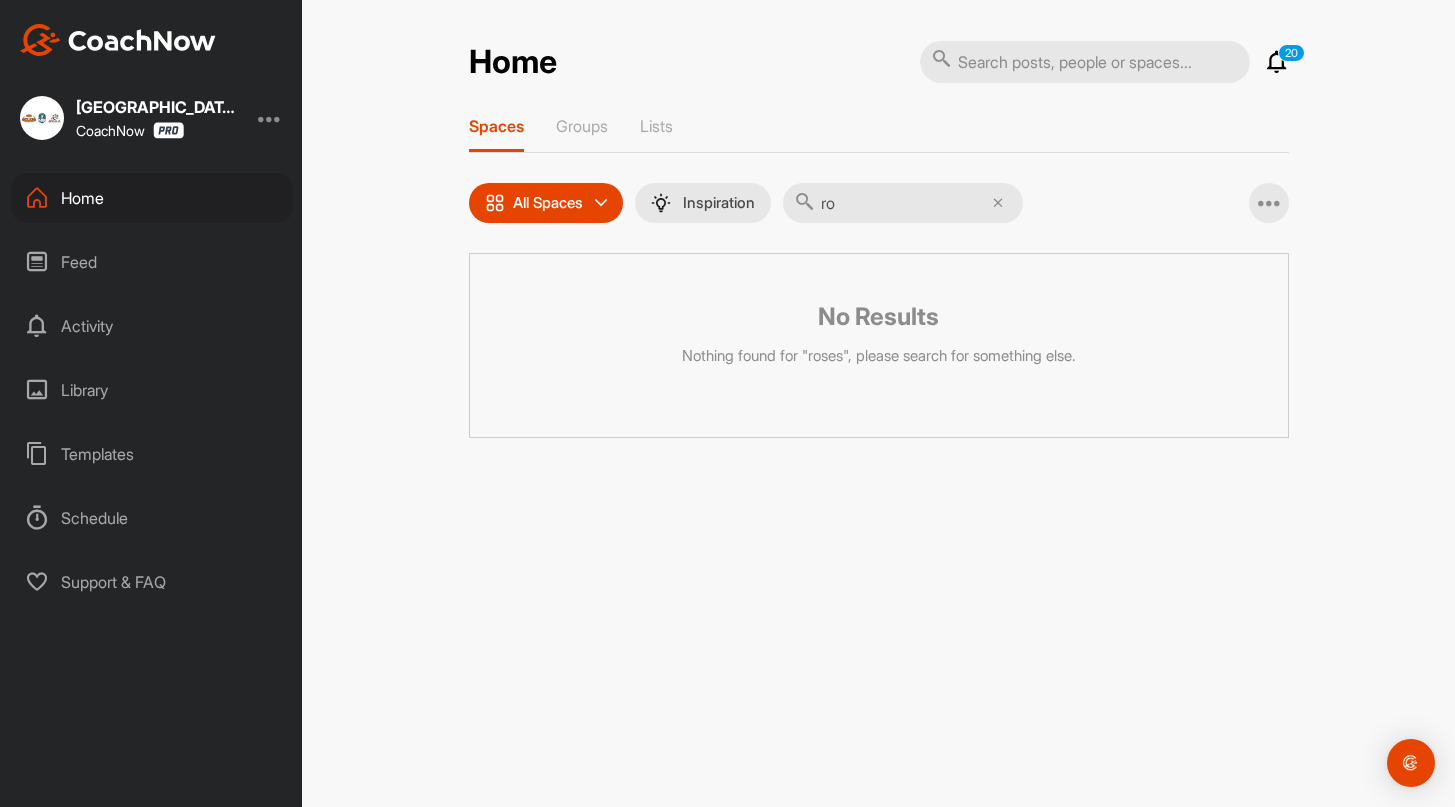 type on "r" 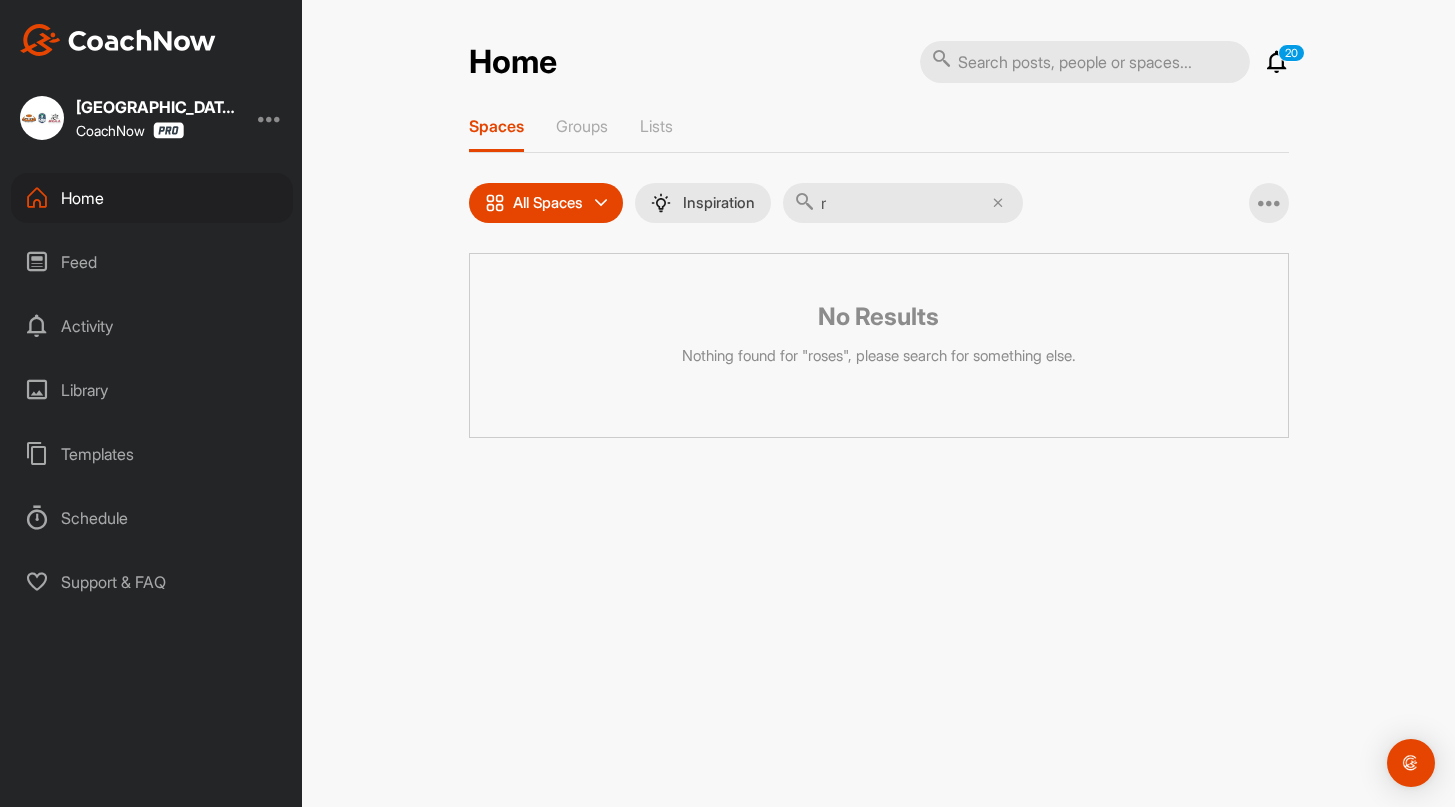 type 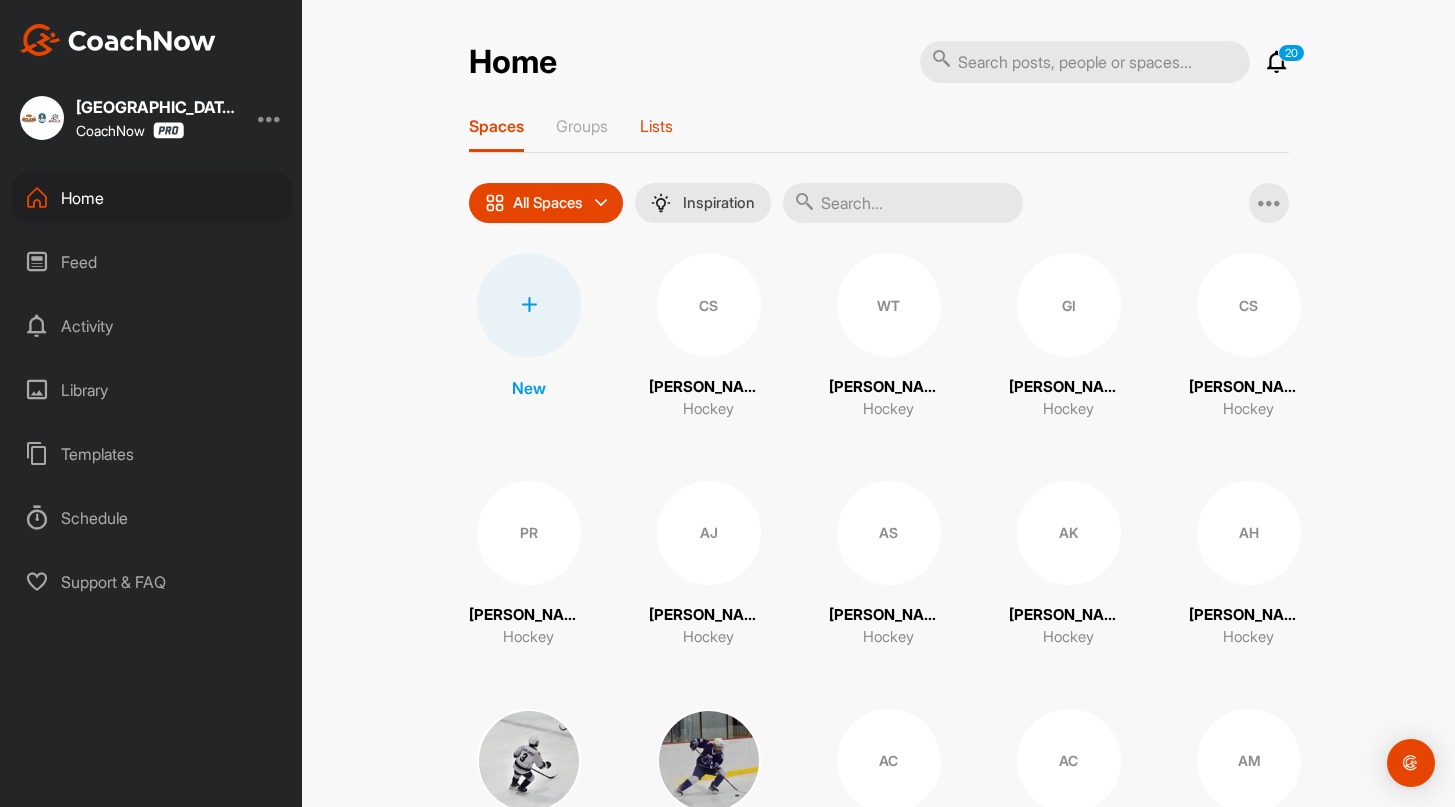 click on "Lists" at bounding box center [656, 126] 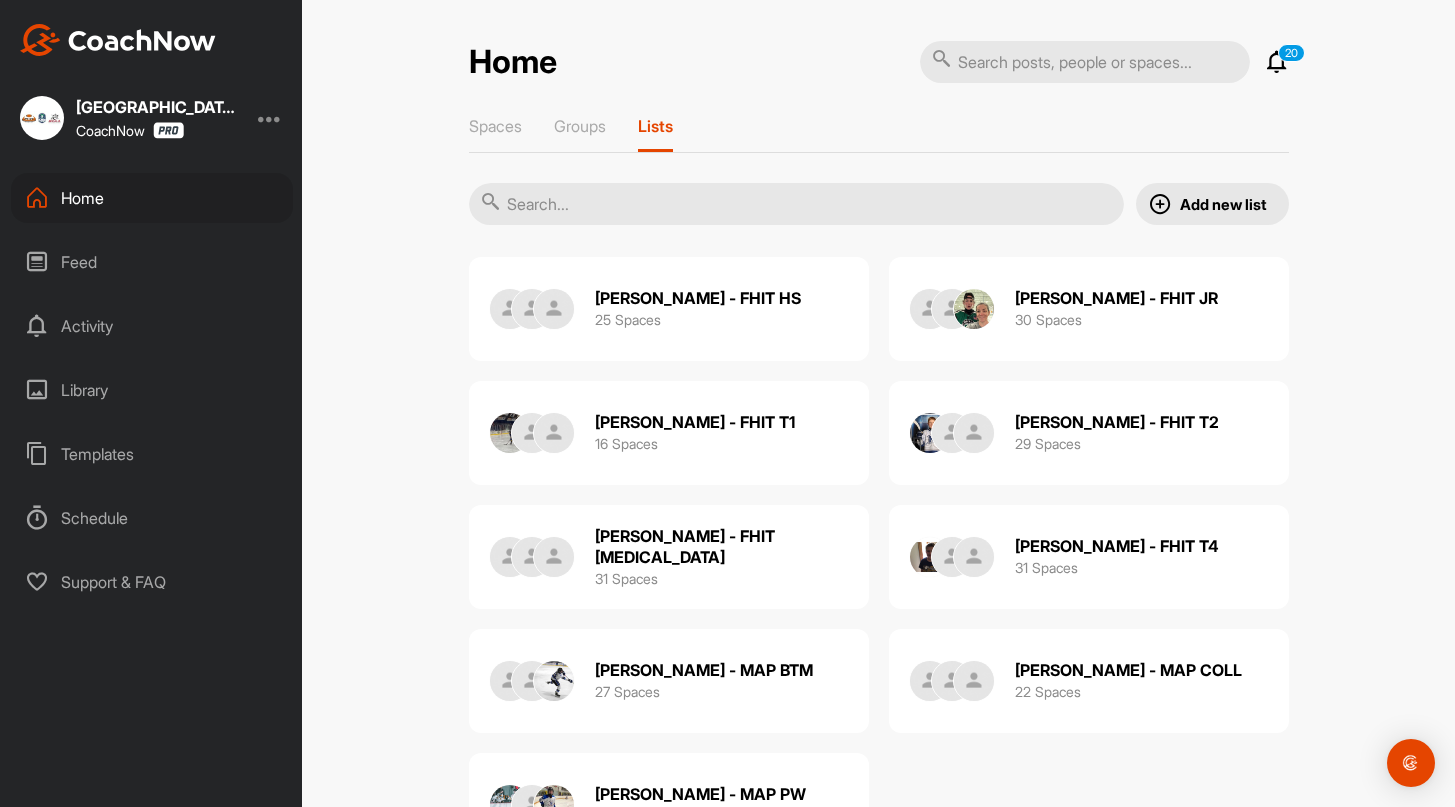 click on "31 Spaces" at bounding box center (626, 578) 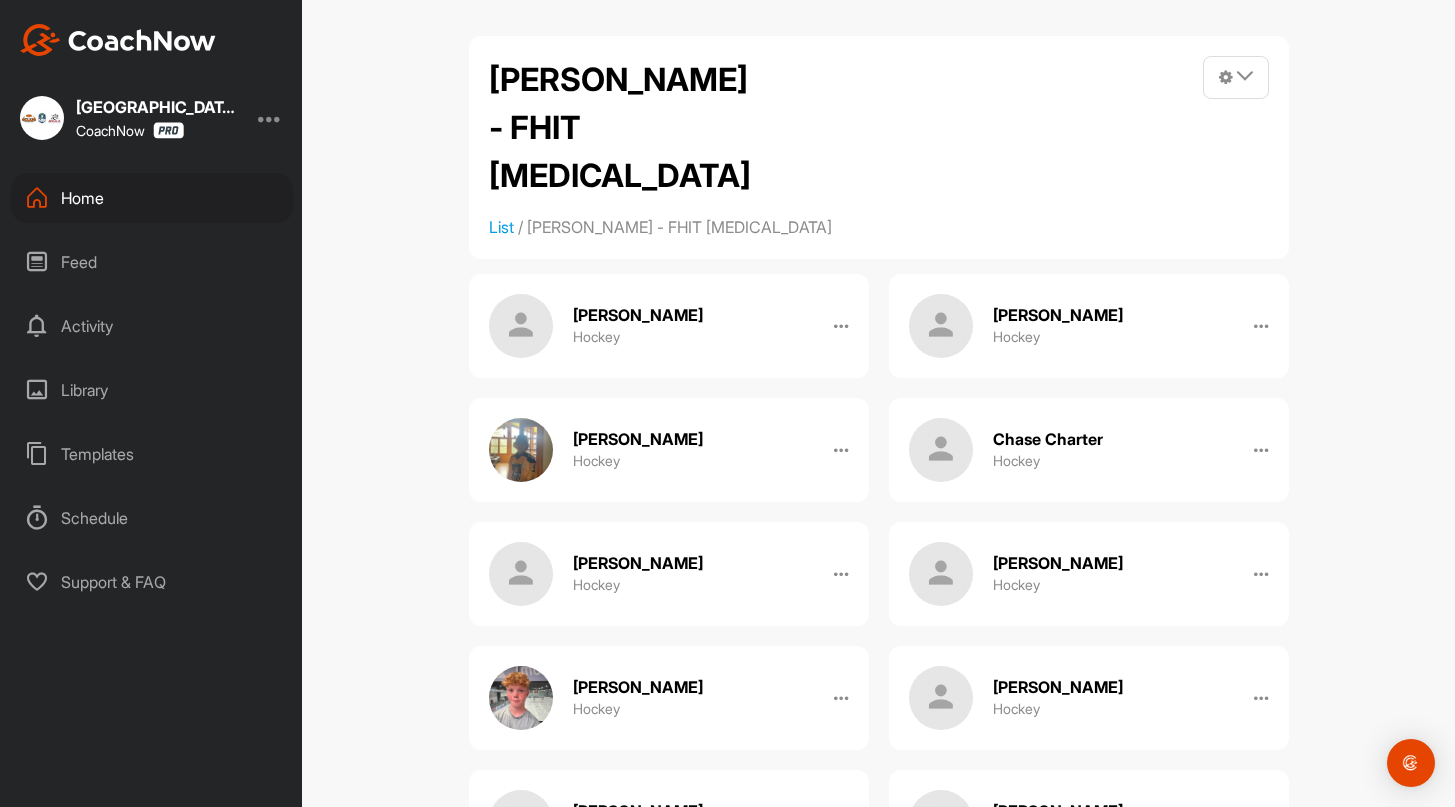 scroll, scrollTop: 0, scrollLeft: 0, axis: both 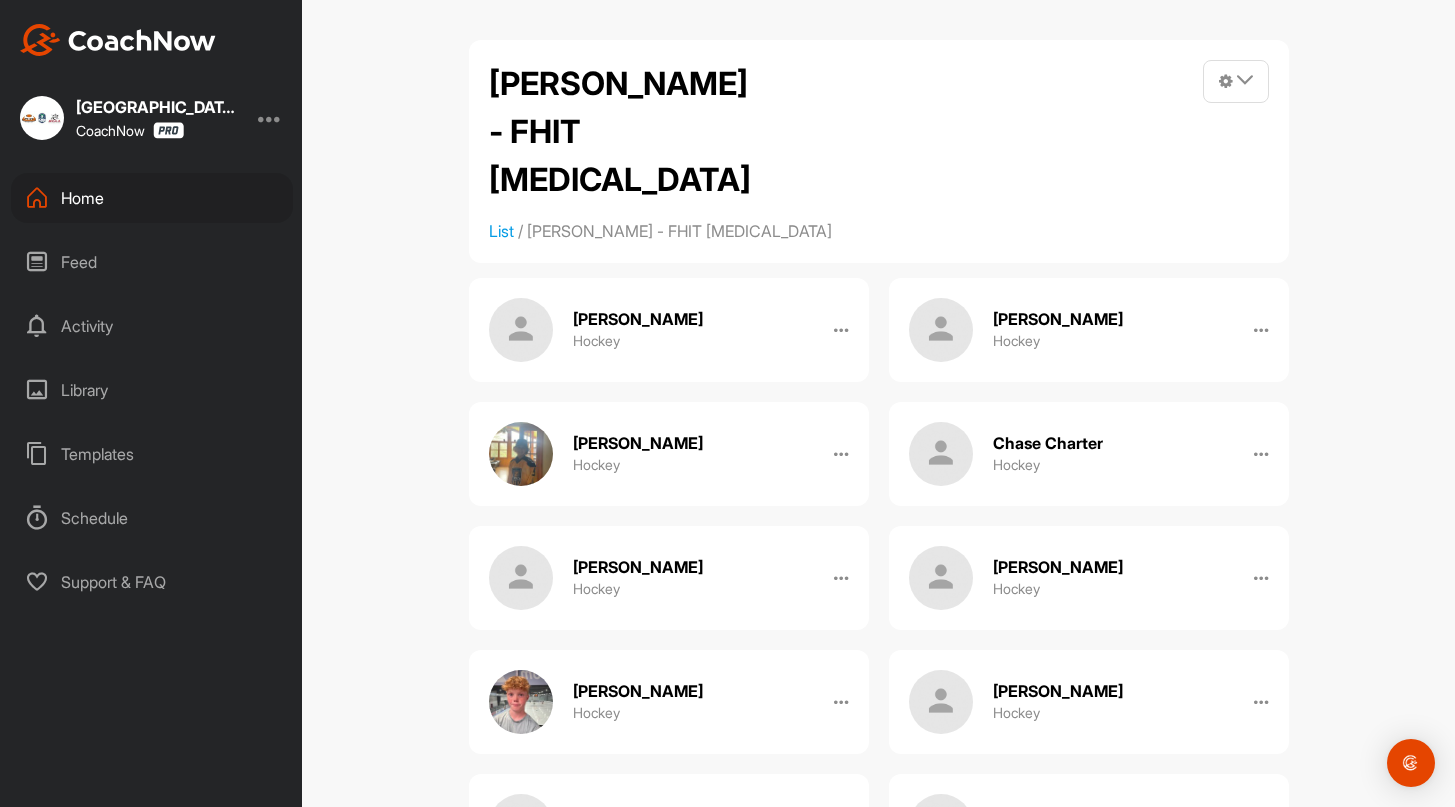 click on "Home" at bounding box center [152, 198] 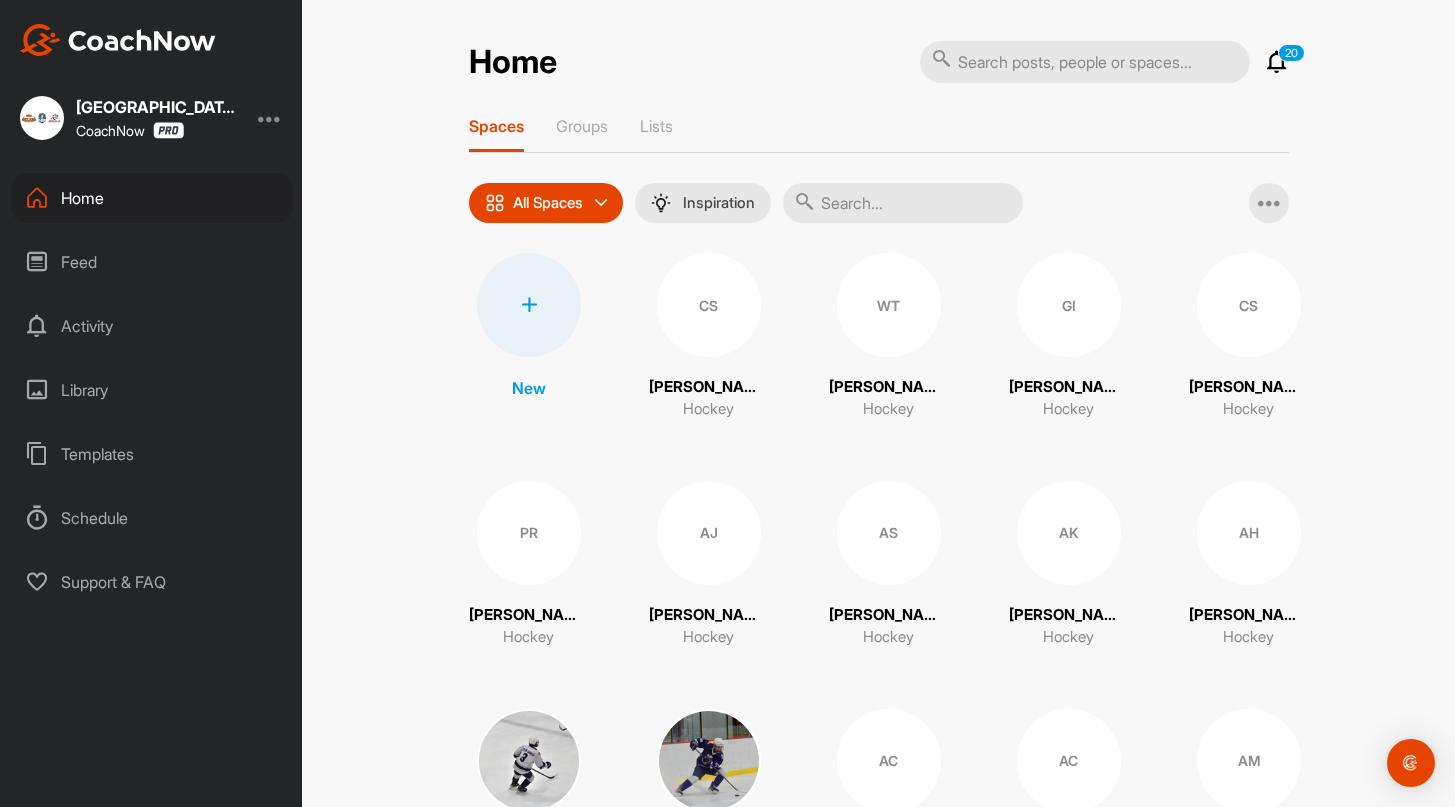 click at bounding box center [903, 203] 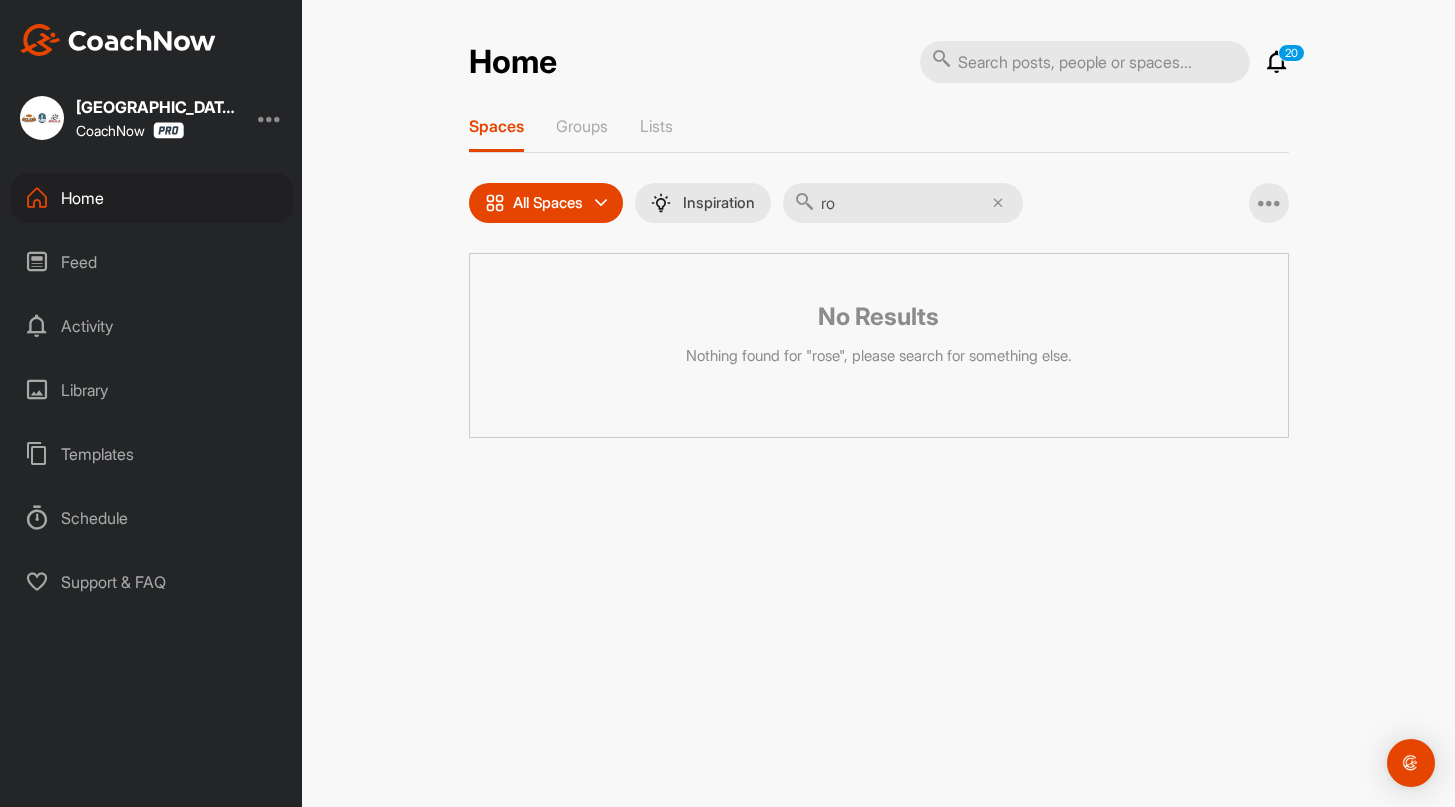 type on "r" 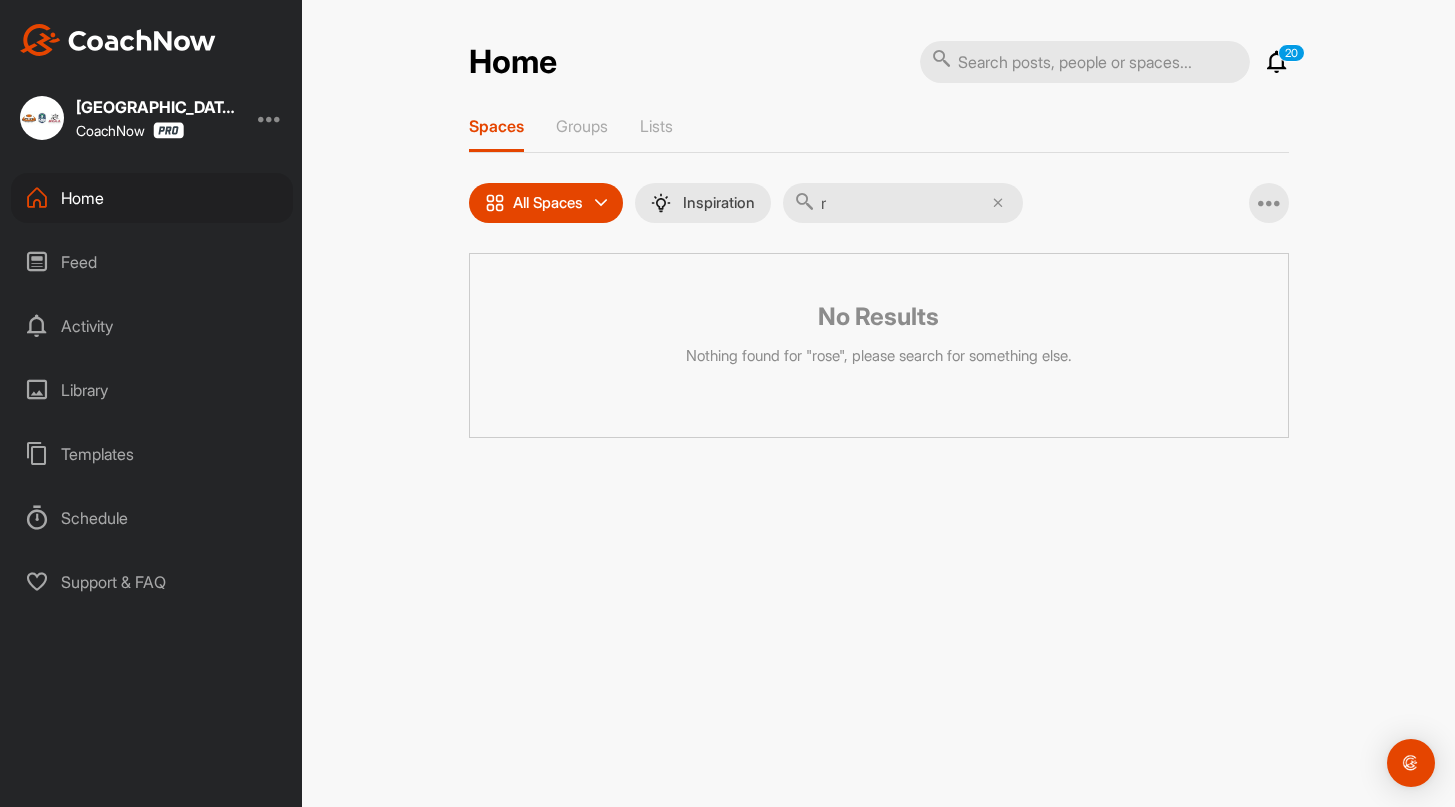 type 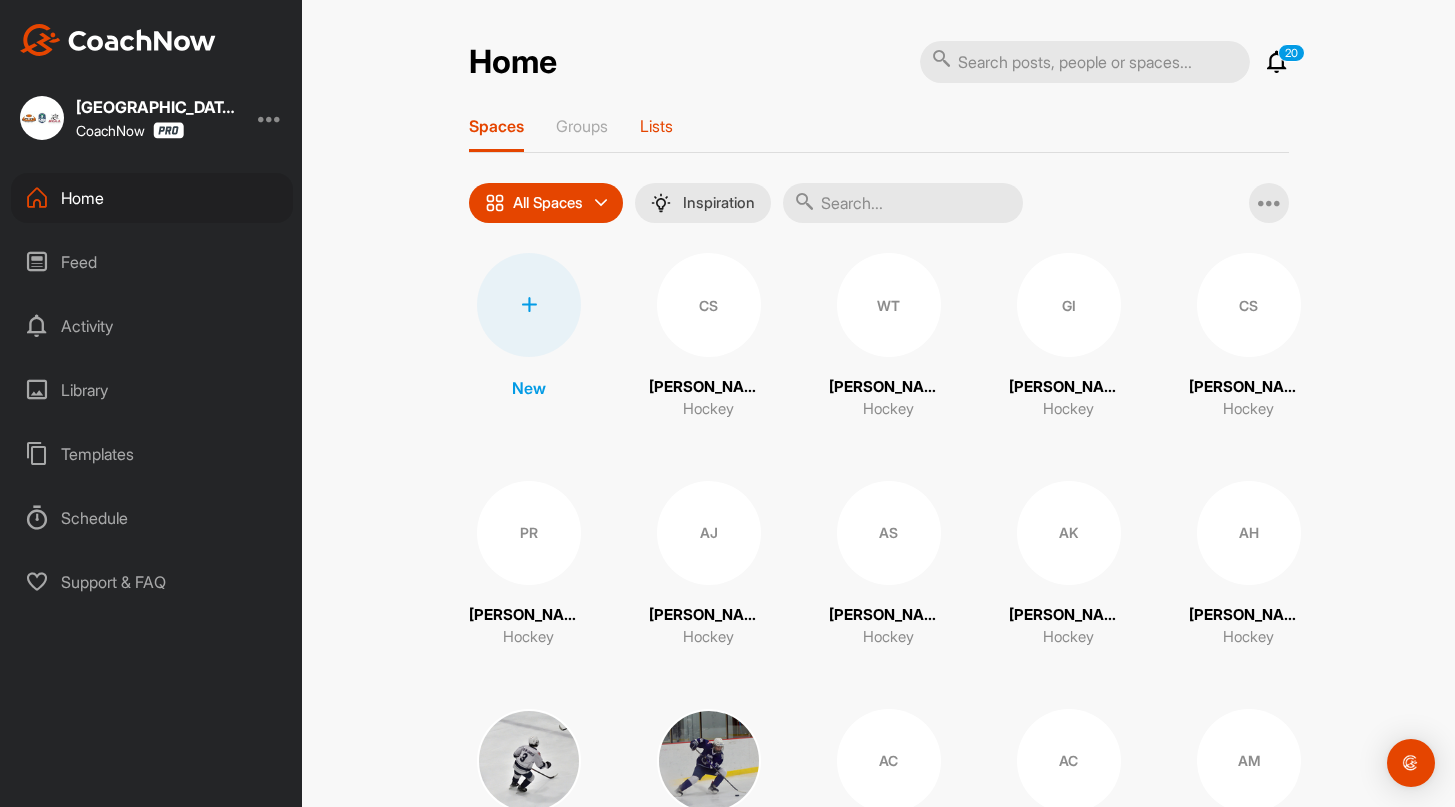 click on "Lists" at bounding box center [656, 126] 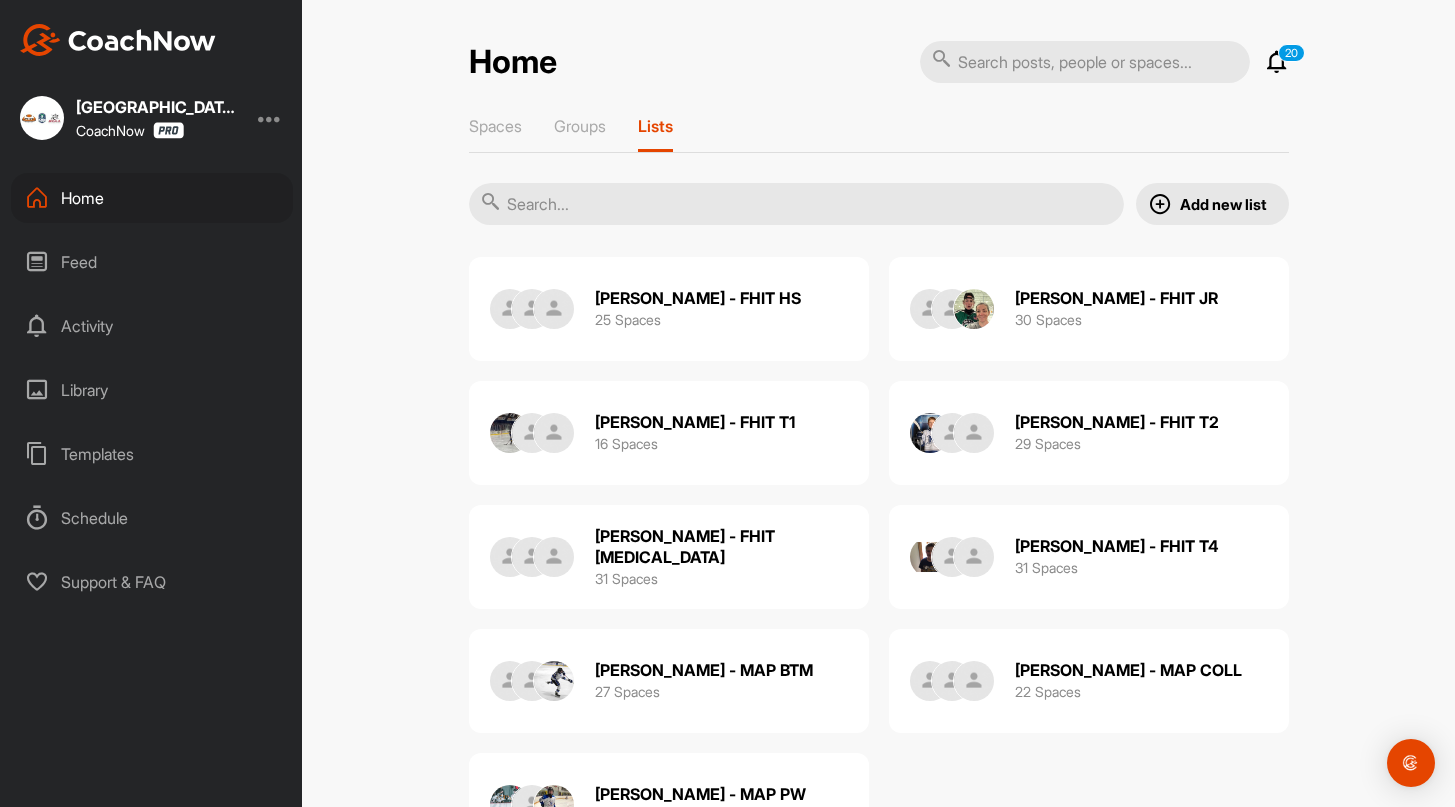 scroll, scrollTop: 95, scrollLeft: 0, axis: vertical 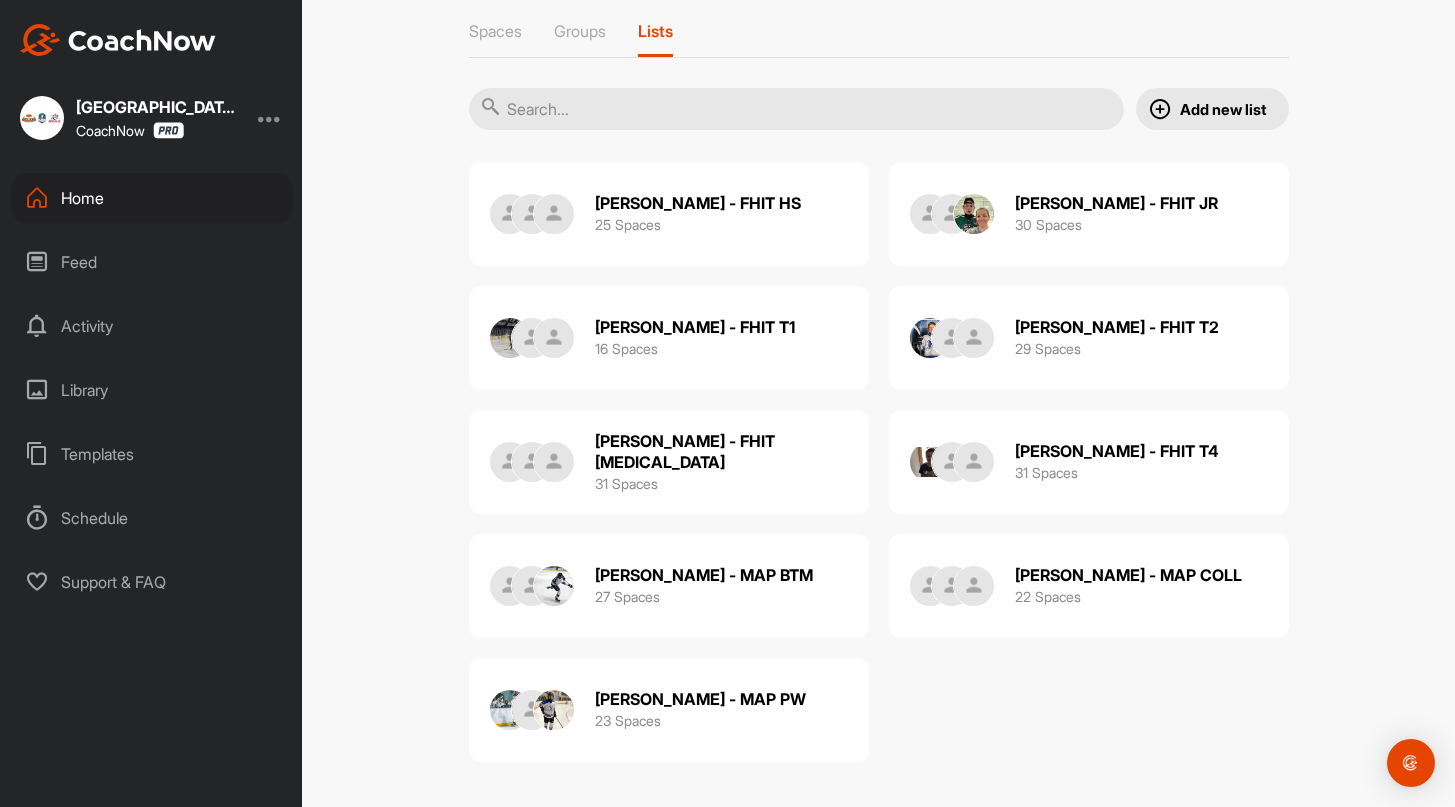 click on "[PERSON_NAME] - FHIT T4" at bounding box center (1117, 451) 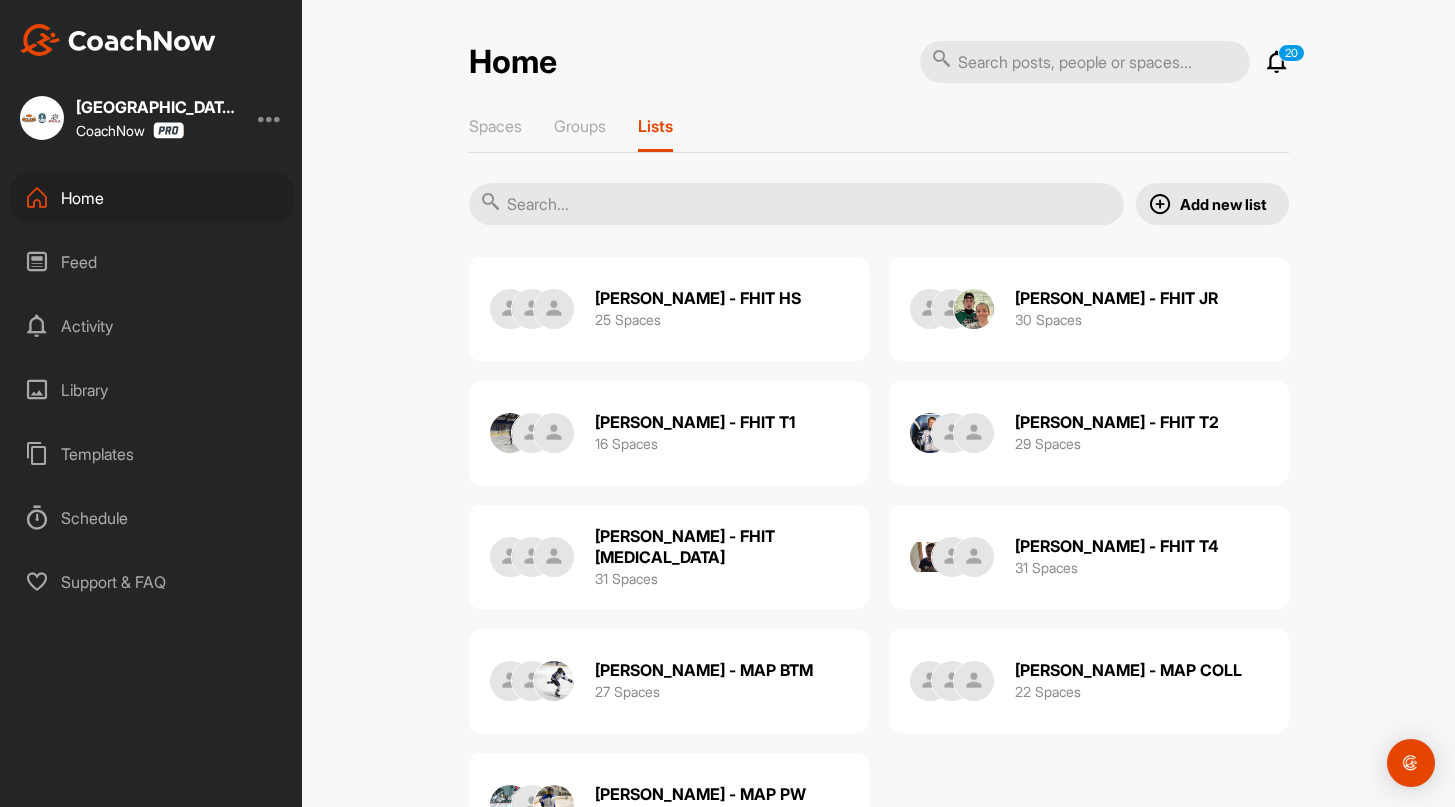 click on "[PERSON_NAME] - FHIT [MEDICAL_DATA]" at bounding box center [722, 547] 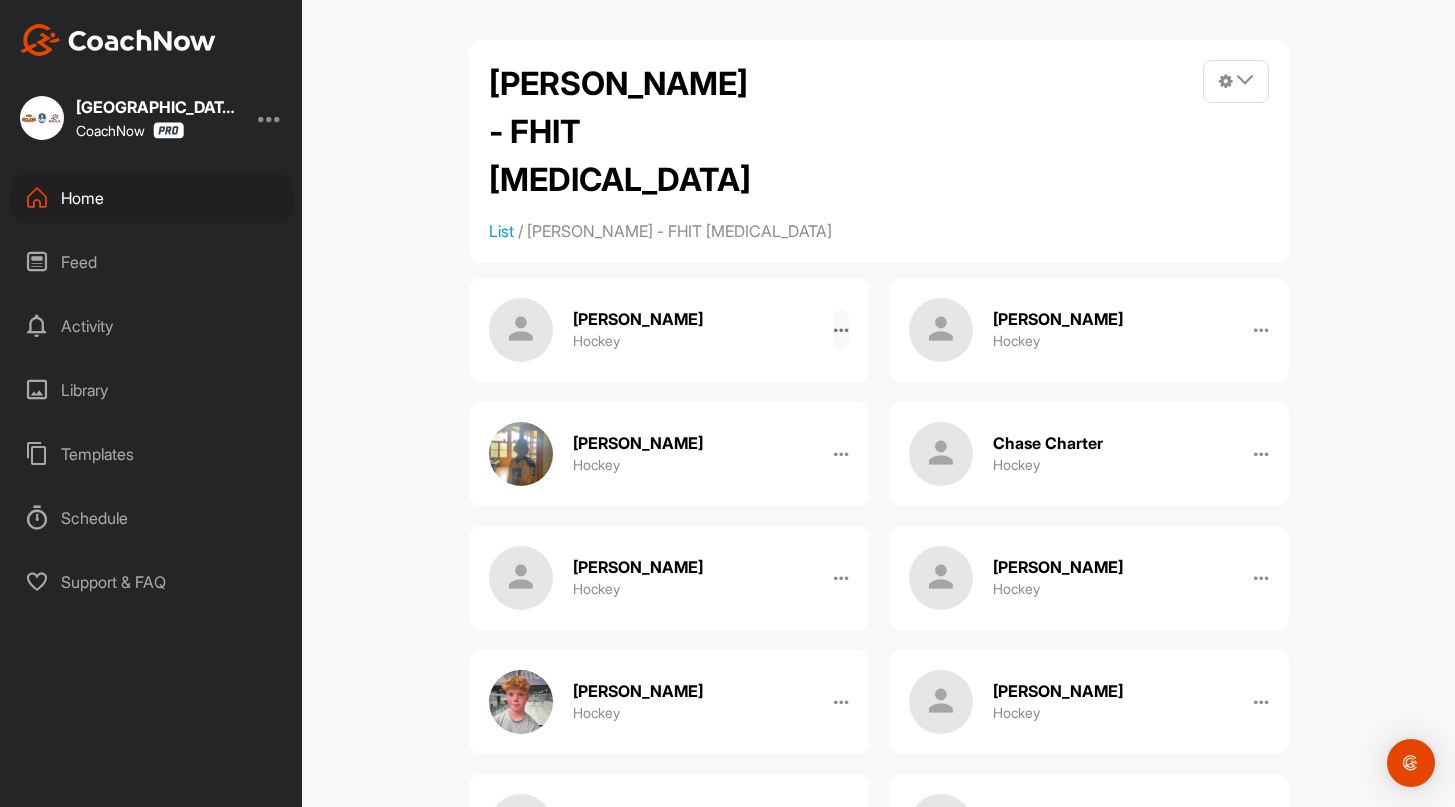click at bounding box center [841, 330] 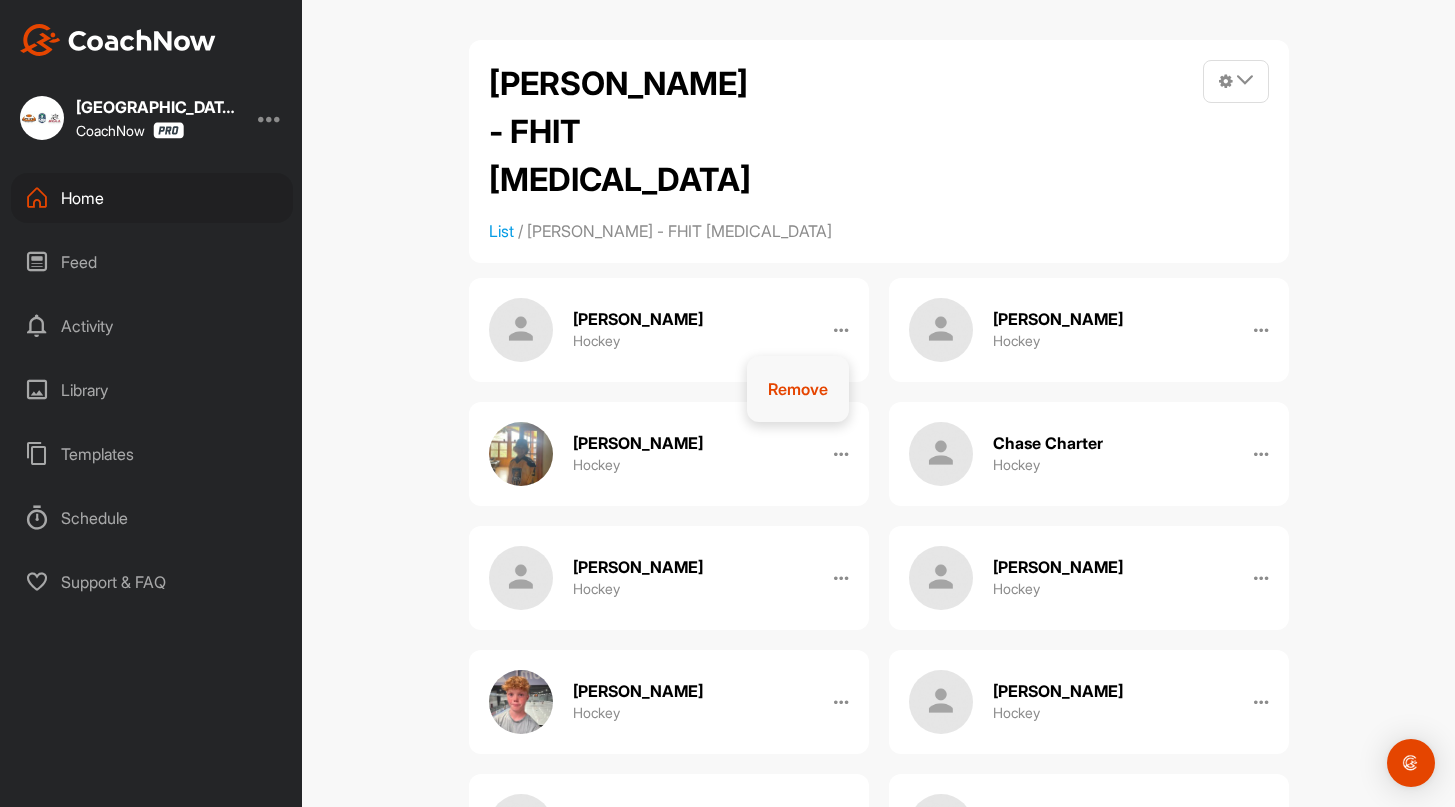 click on "Remove" at bounding box center (798, 389) 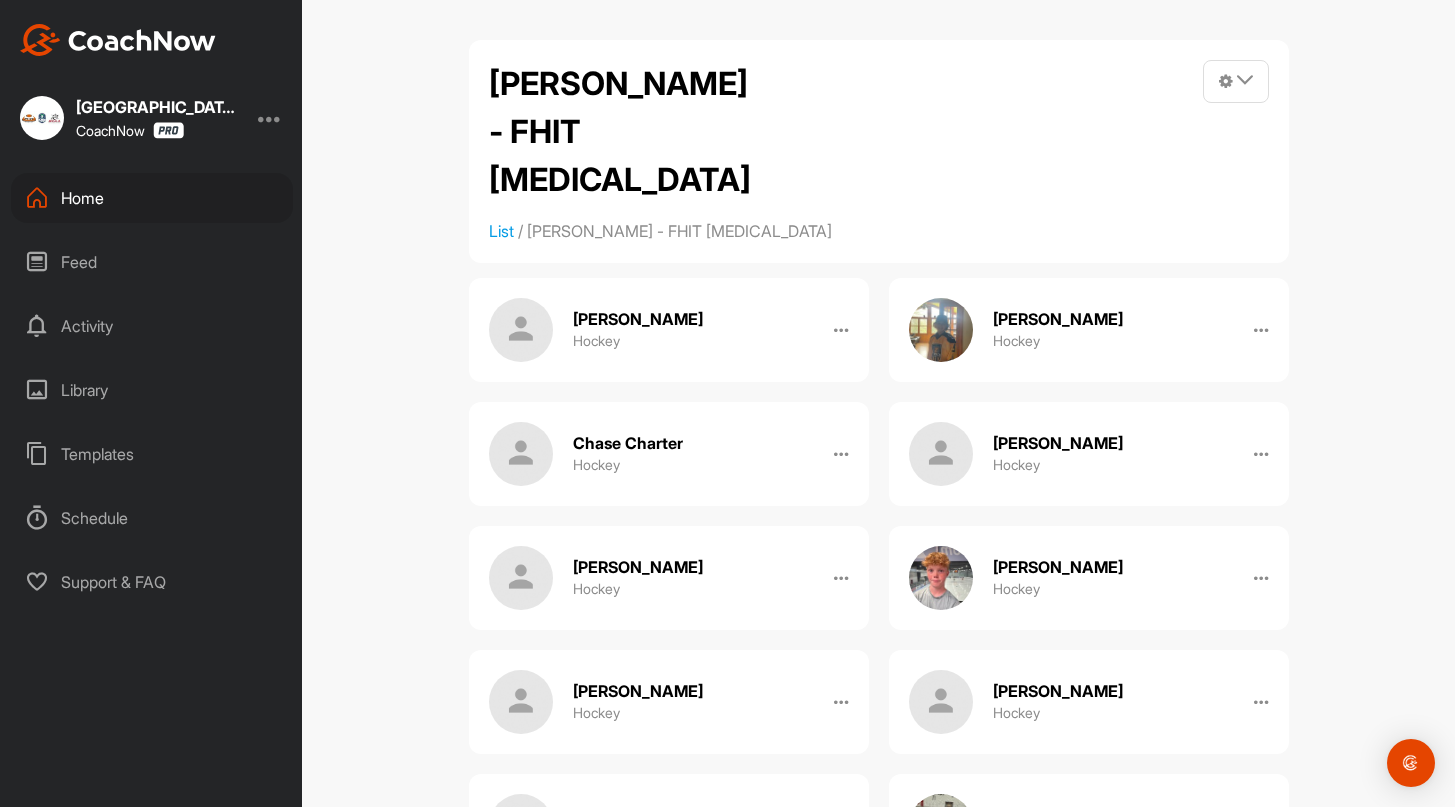 click on "Home" at bounding box center [152, 198] 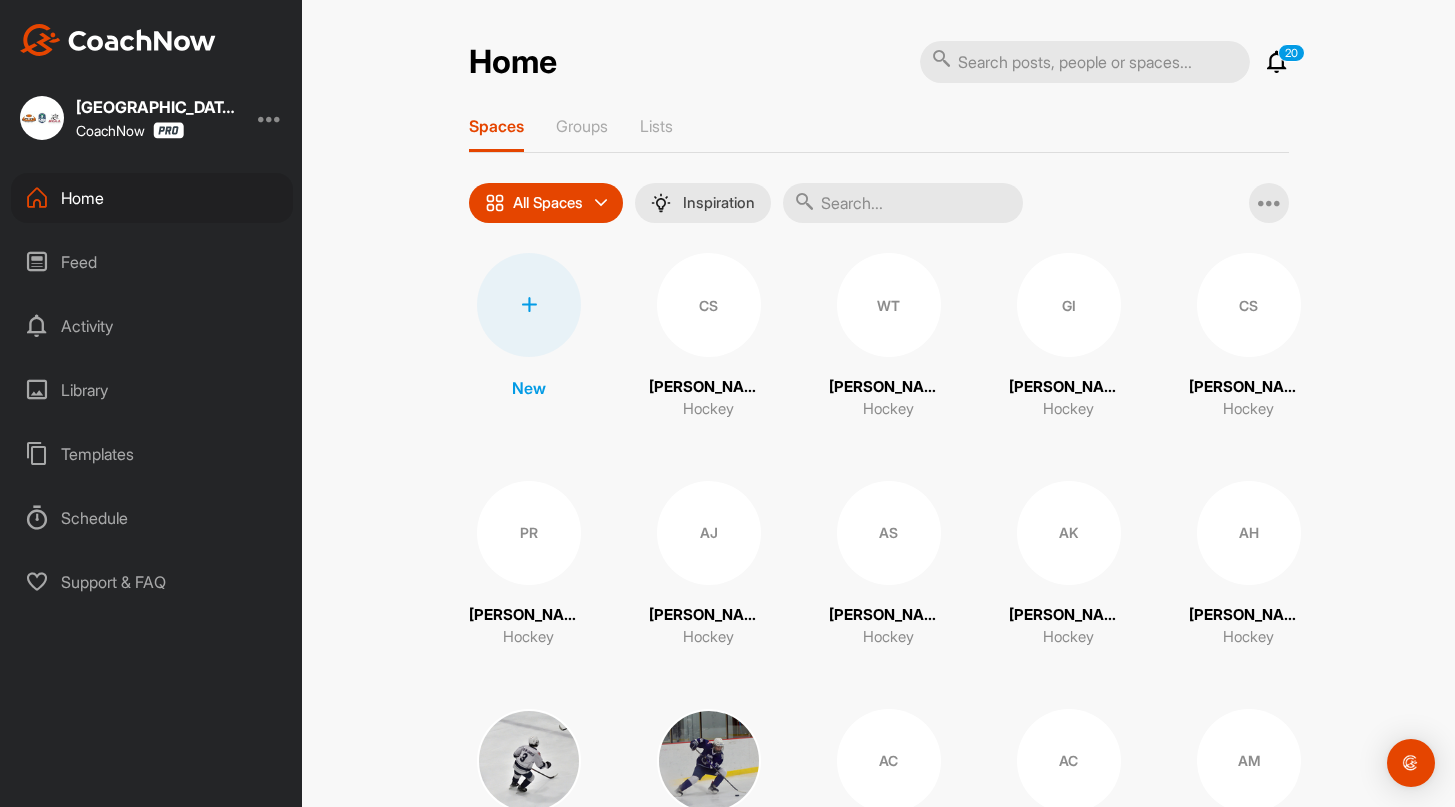 click at bounding box center [903, 203] 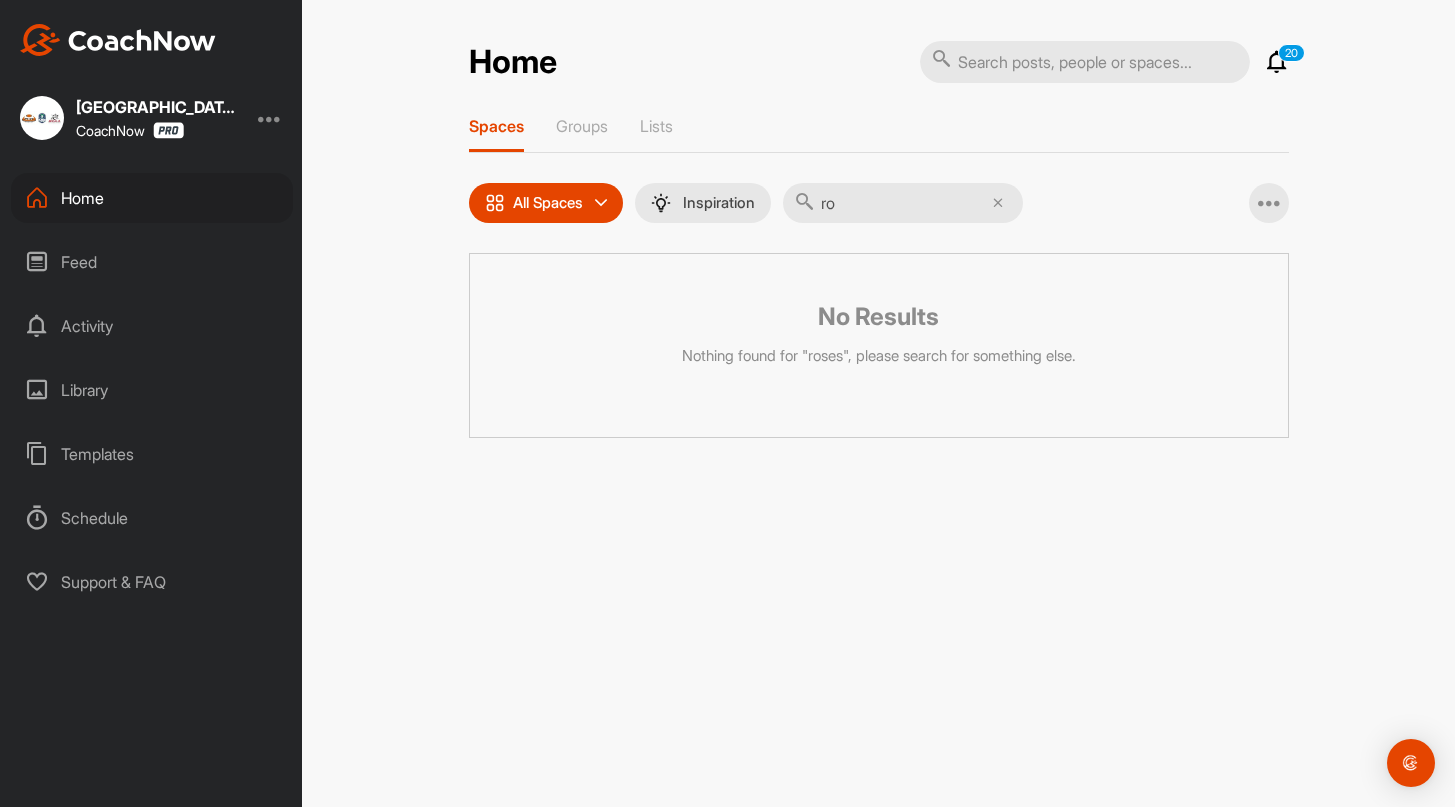 type on "r" 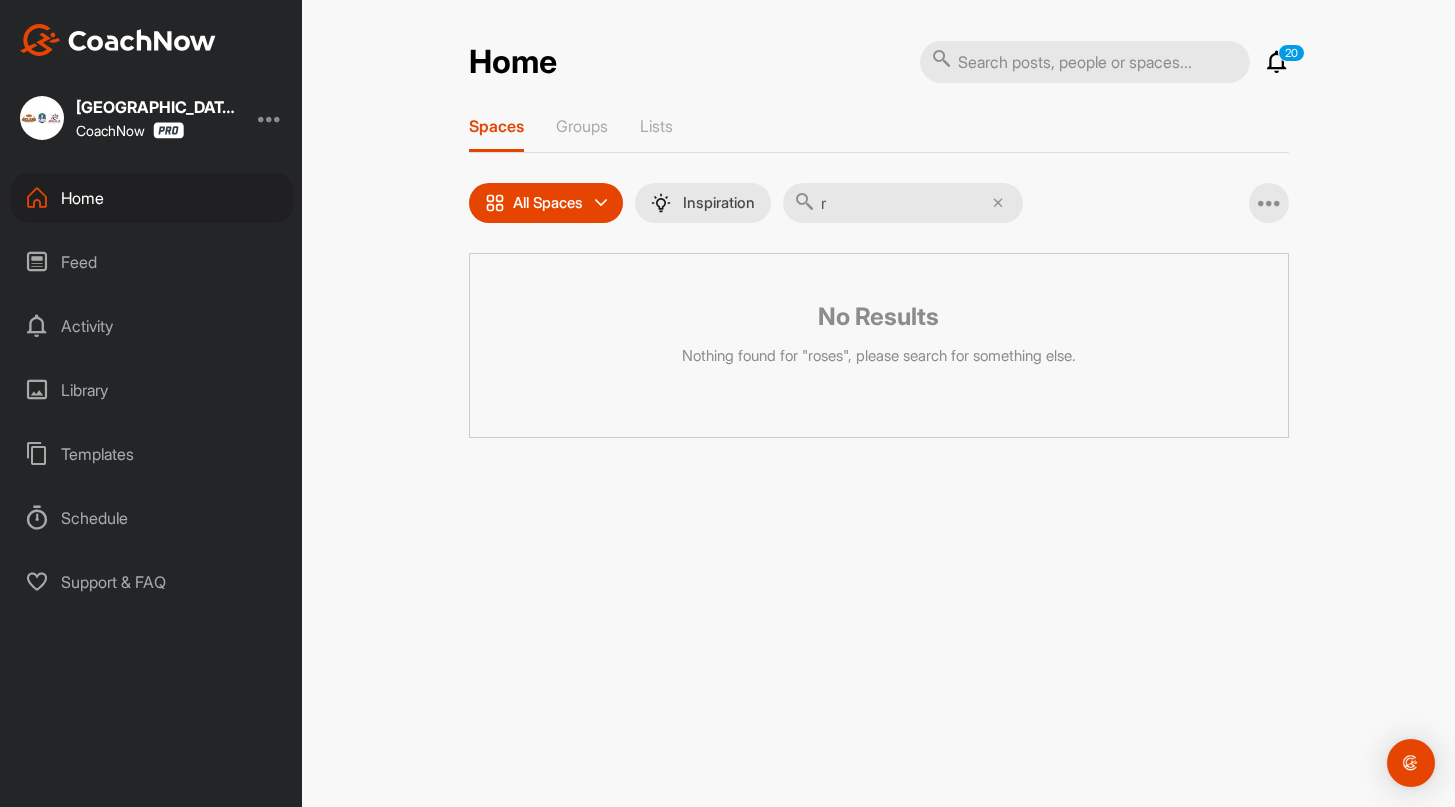 type 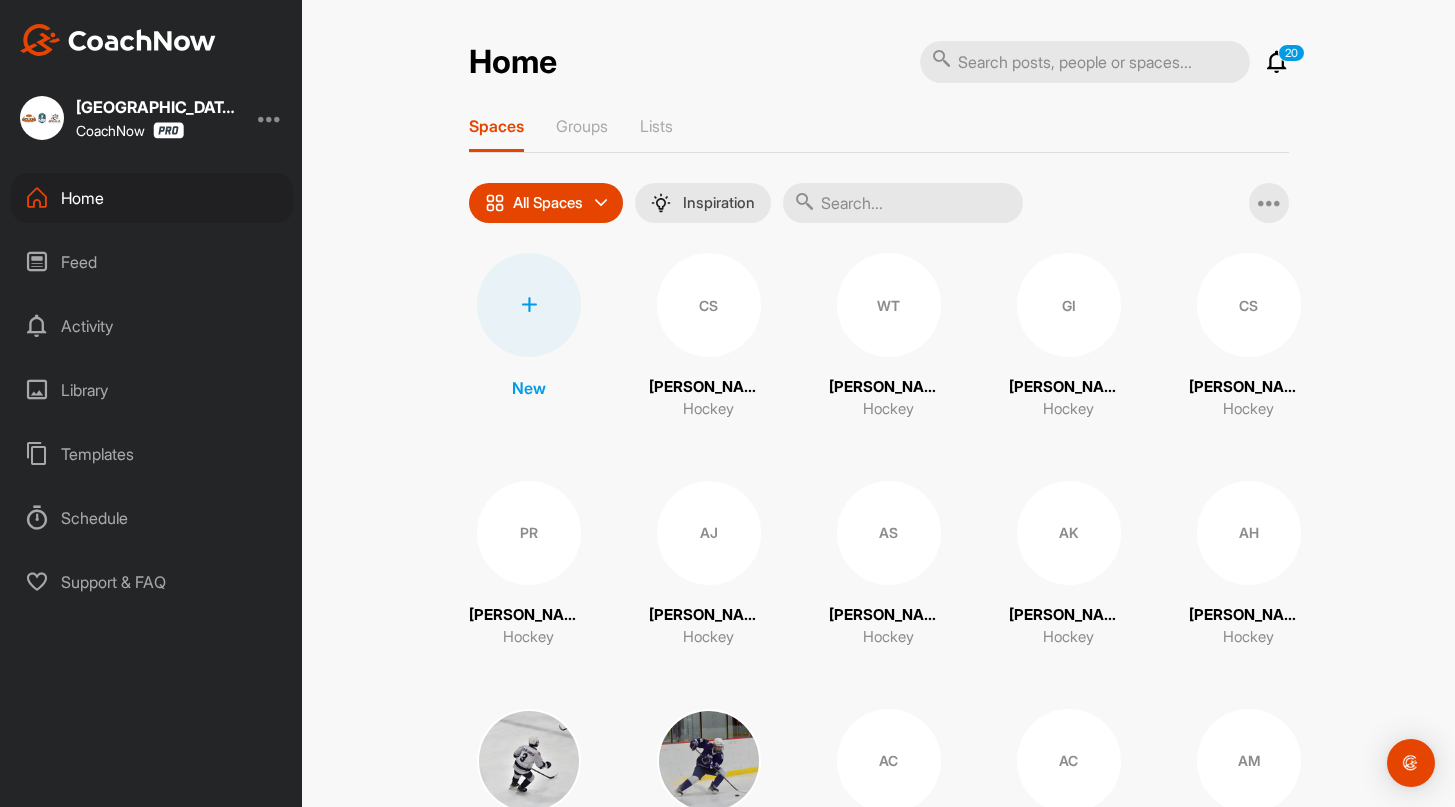 click at bounding box center (1277, 62) 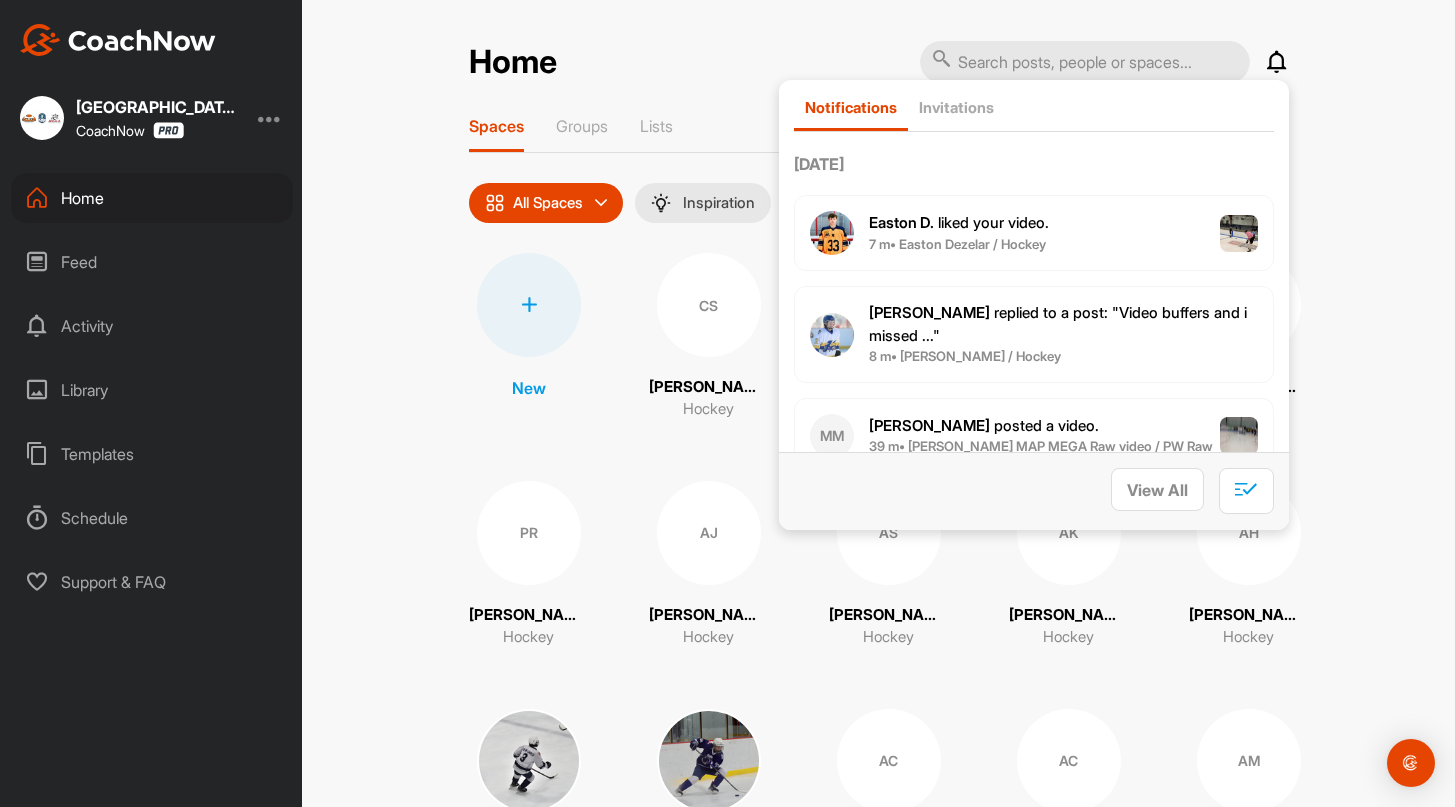 scroll, scrollTop: 12, scrollLeft: 0, axis: vertical 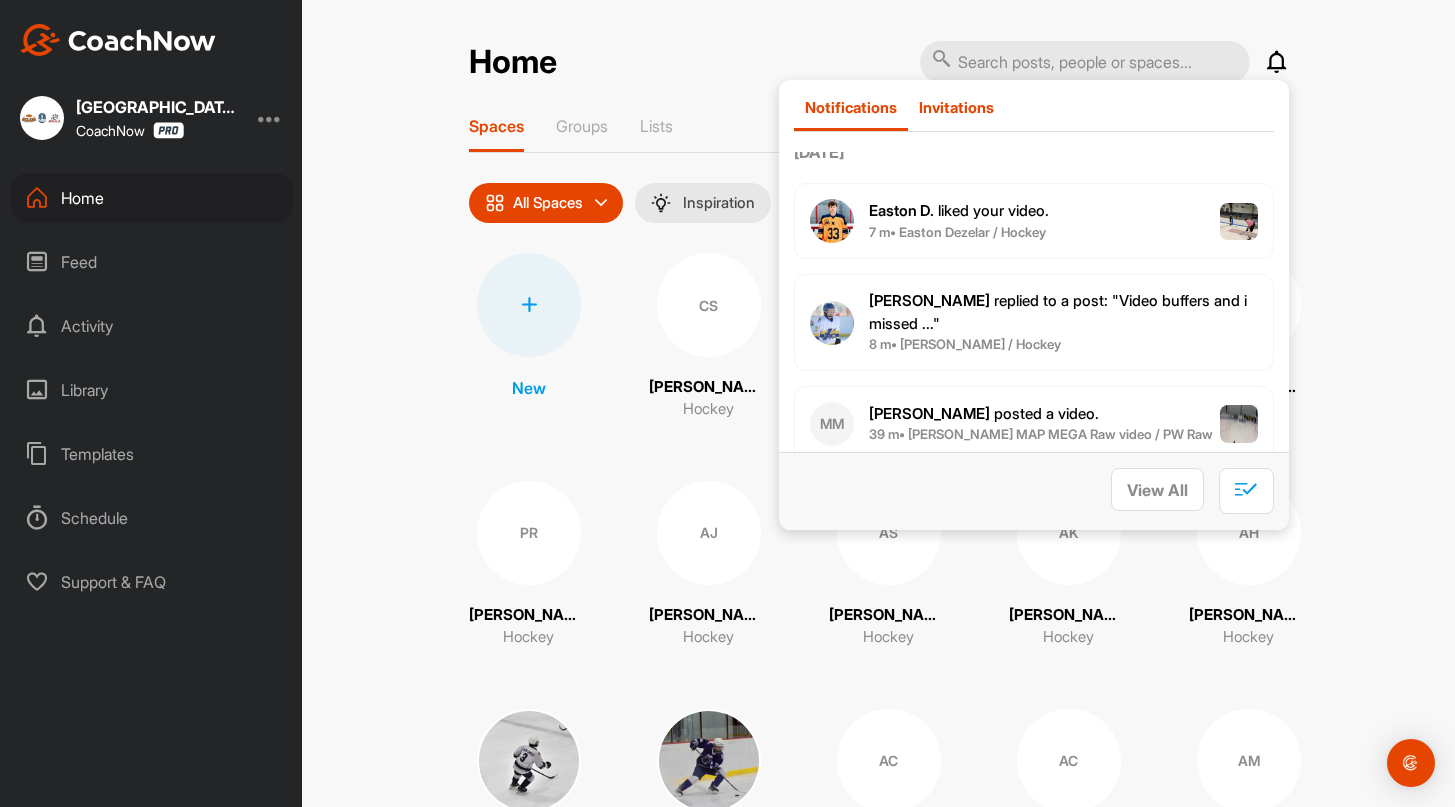 click on "Invitations" at bounding box center (956, 107) 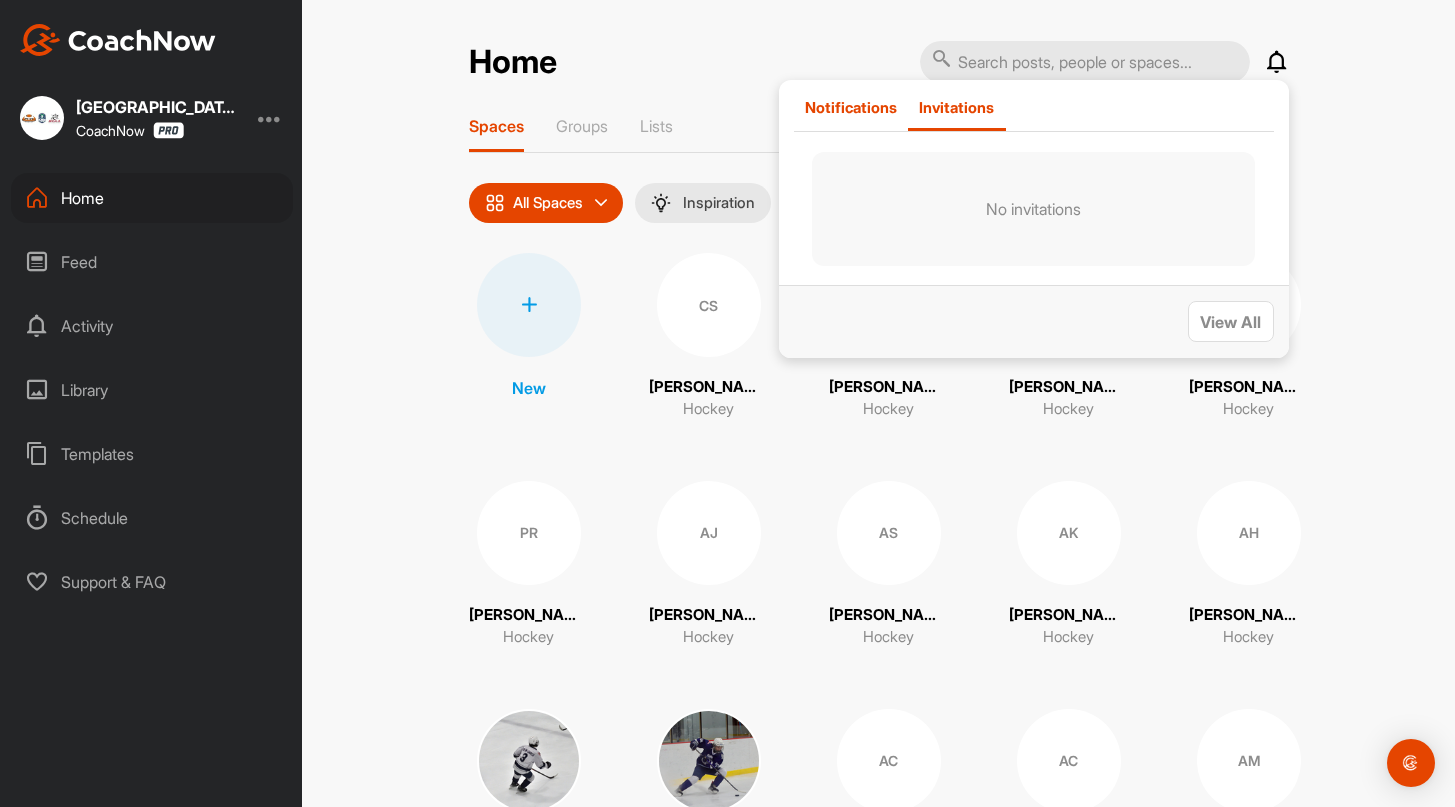 click on "Notifications" at bounding box center [851, 114] 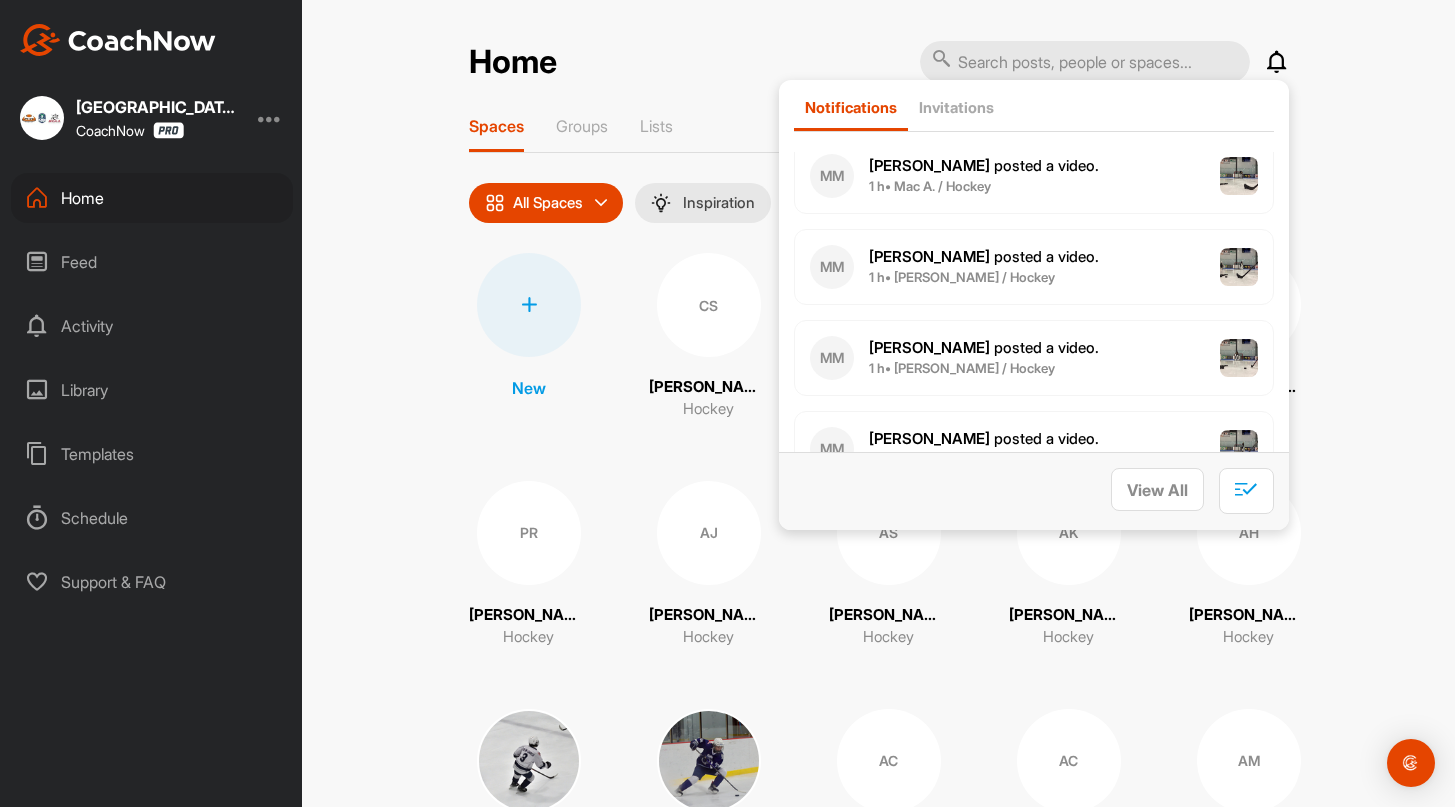 scroll, scrollTop: 0, scrollLeft: 0, axis: both 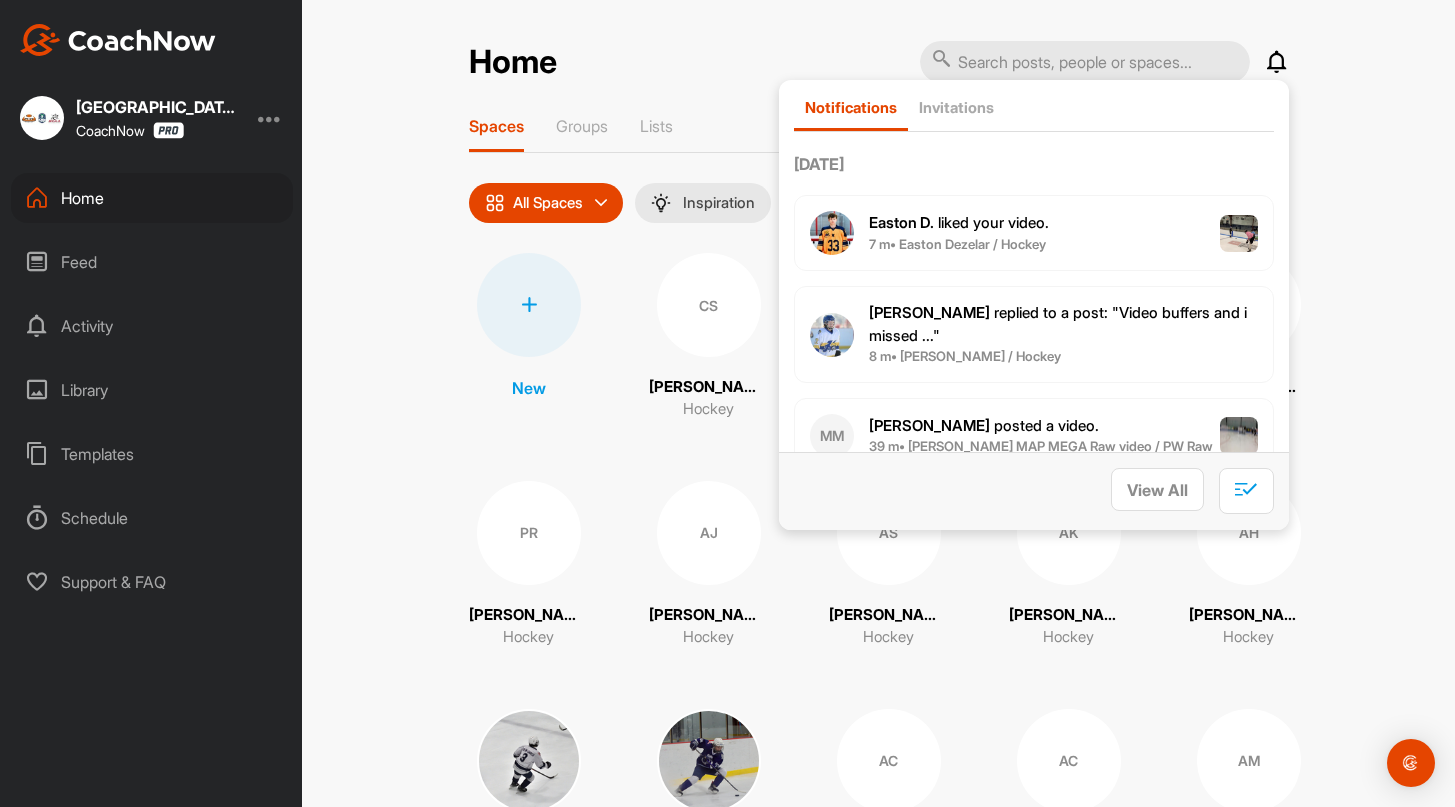 click on "[PERSON_NAME]   replied to a post : "Video buffers and i missed ..."" at bounding box center (1058, 324) 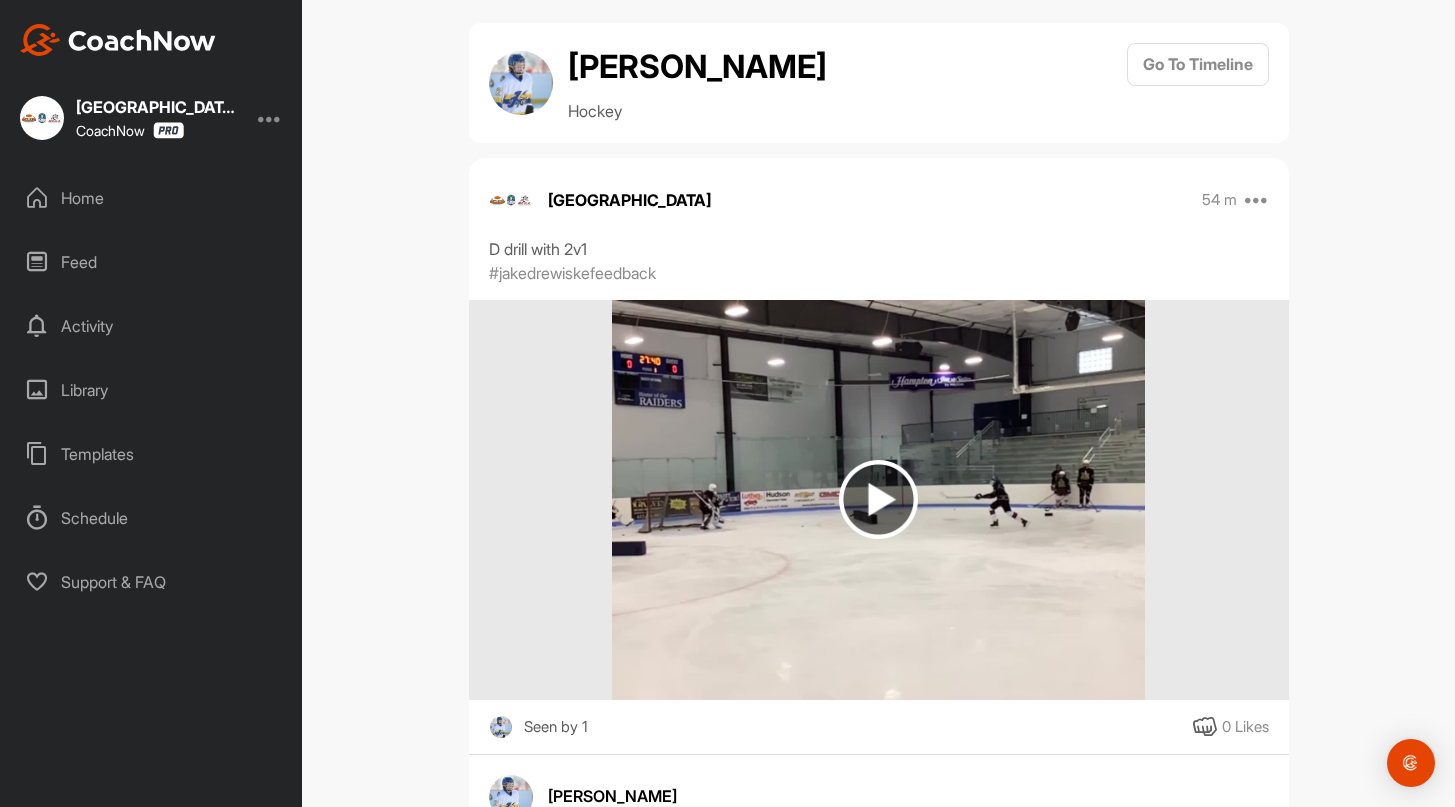 scroll, scrollTop: 0, scrollLeft: 0, axis: both 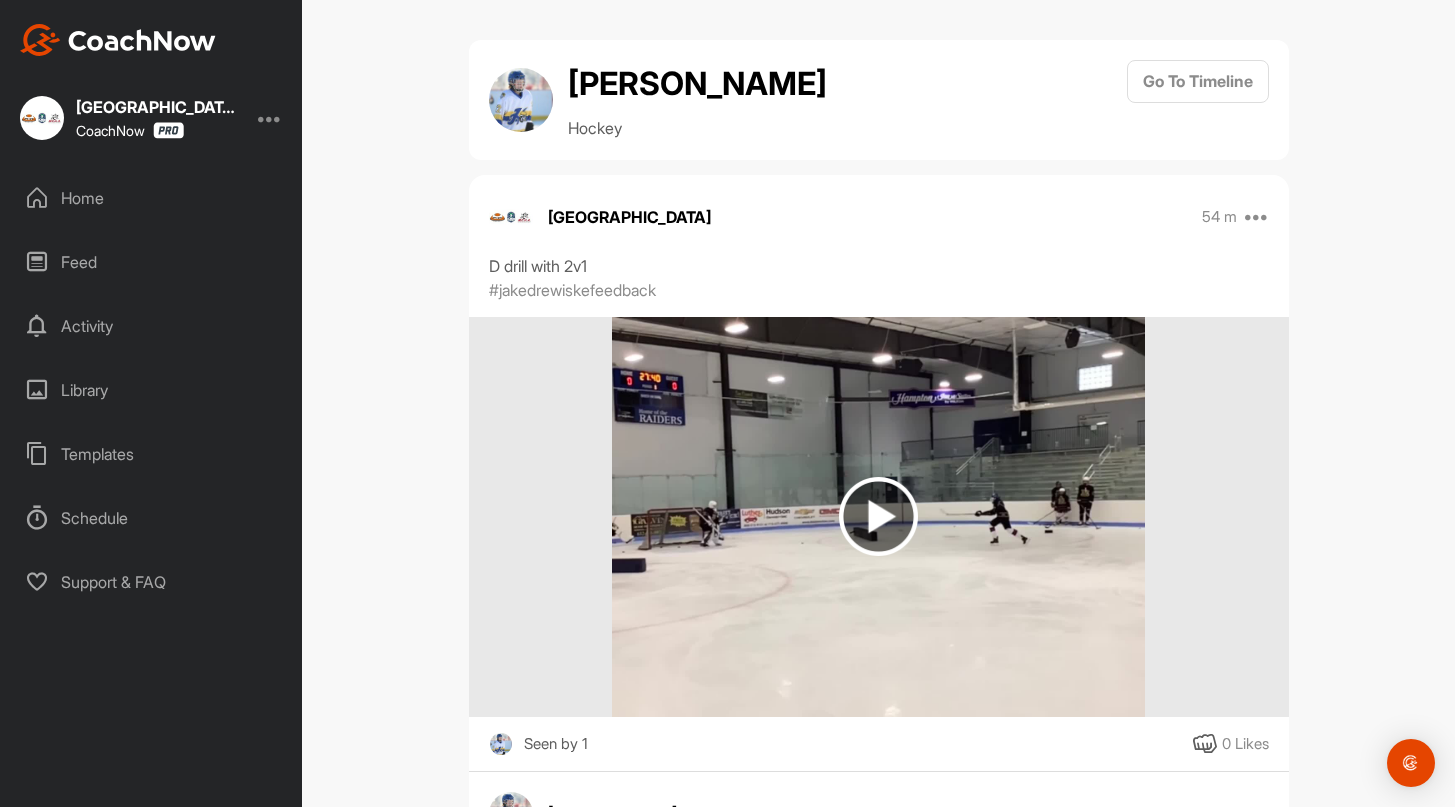 click on "Home" at bounding box center [152, 198] 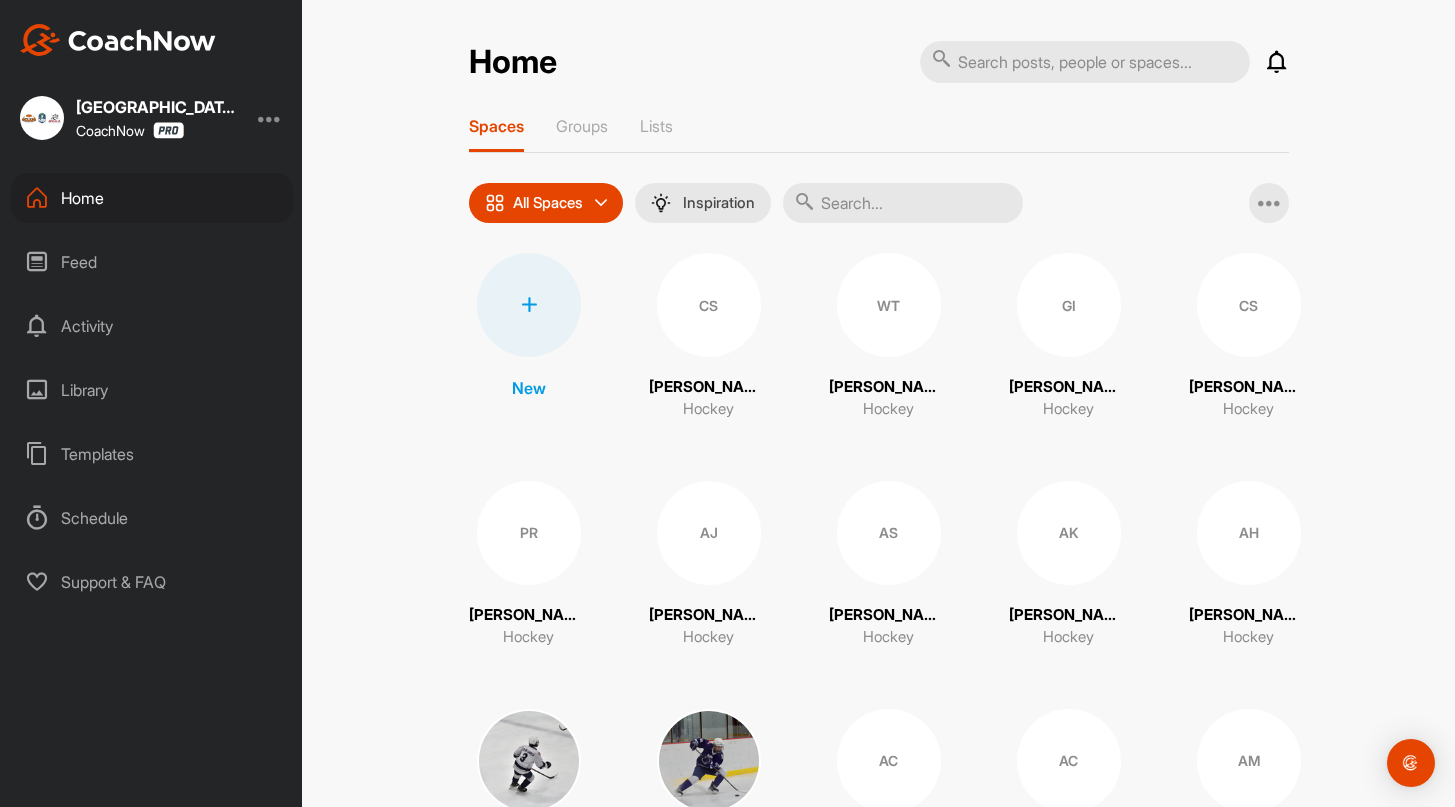 click at bounding box center (903, 203) 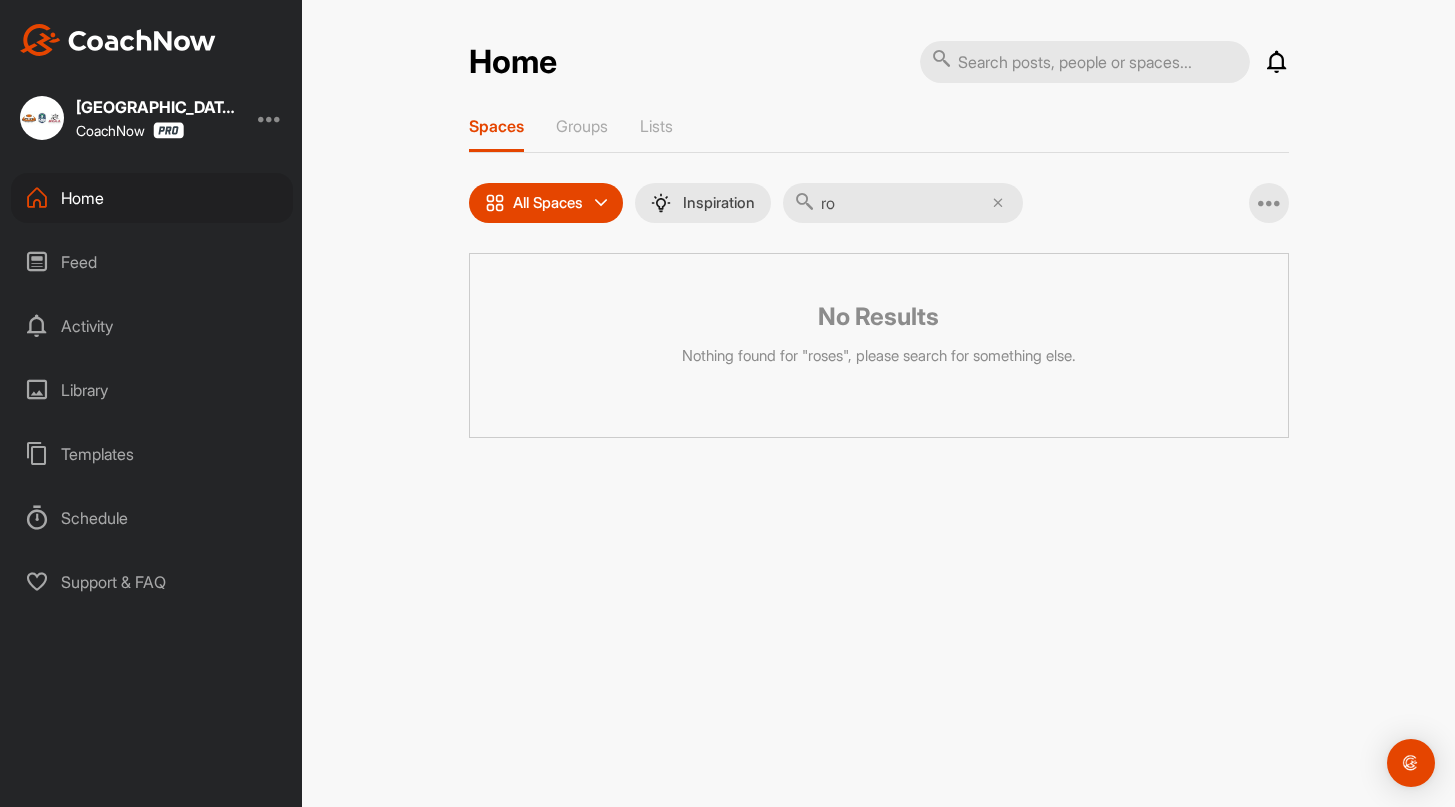 type on "r" 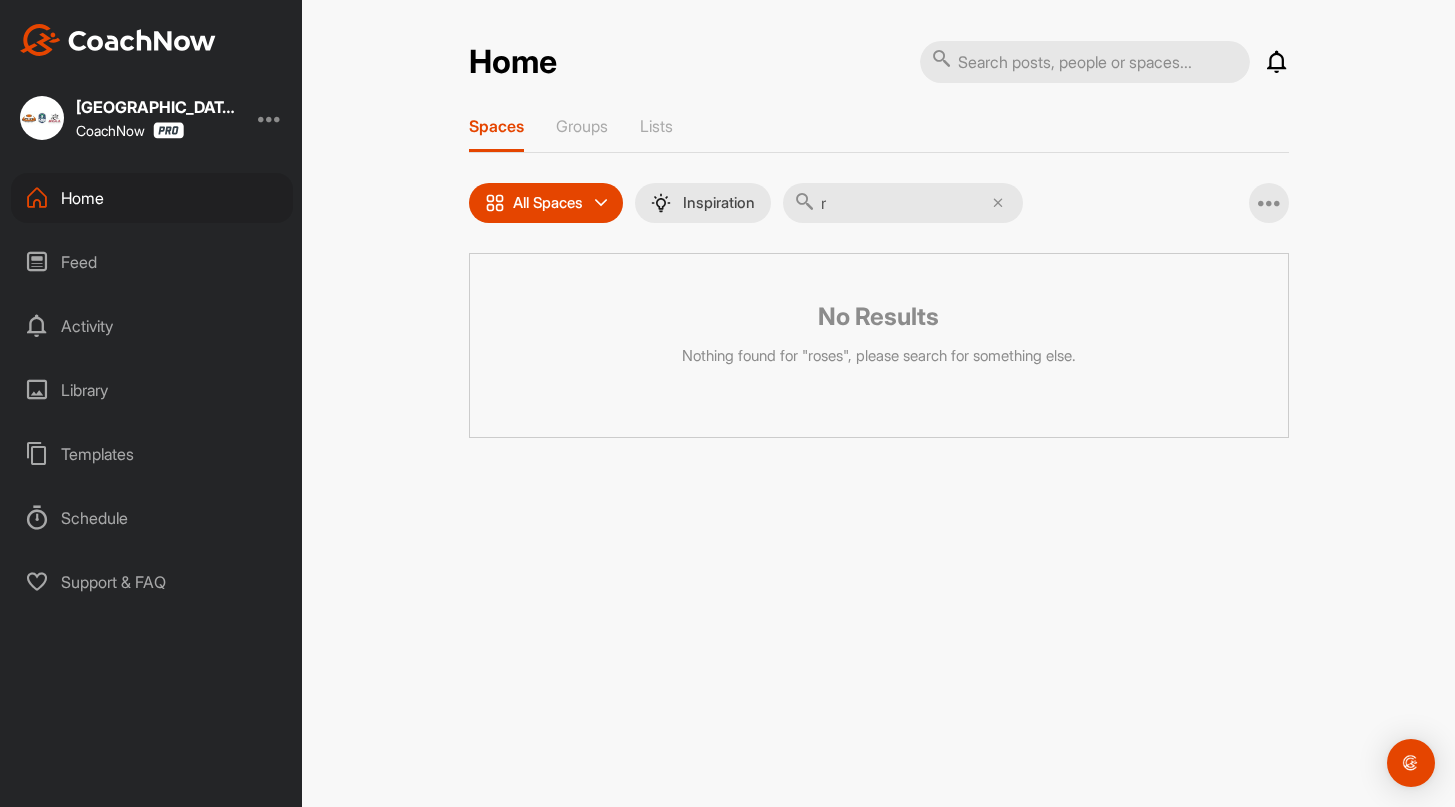 type 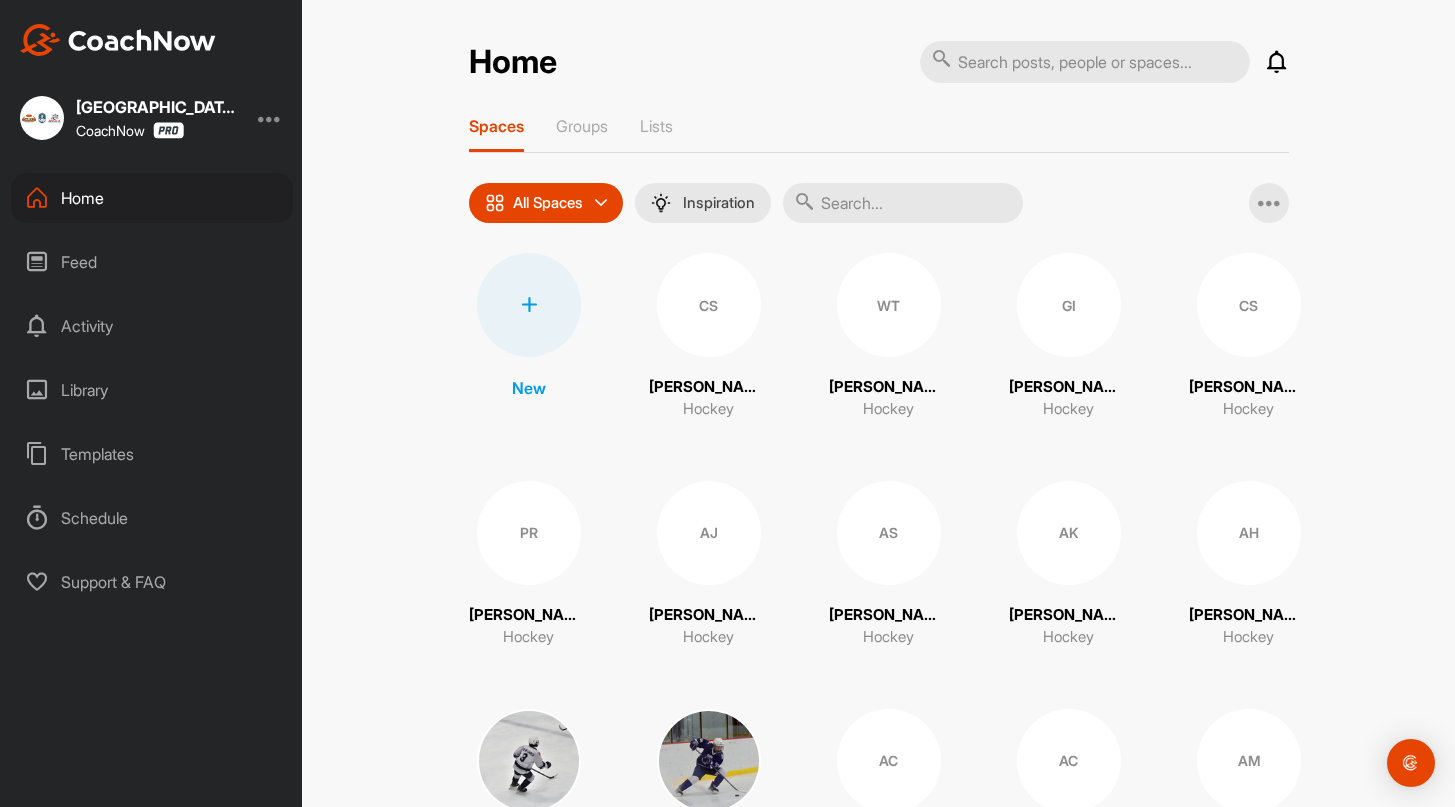 click at bounding box center [903, 203] 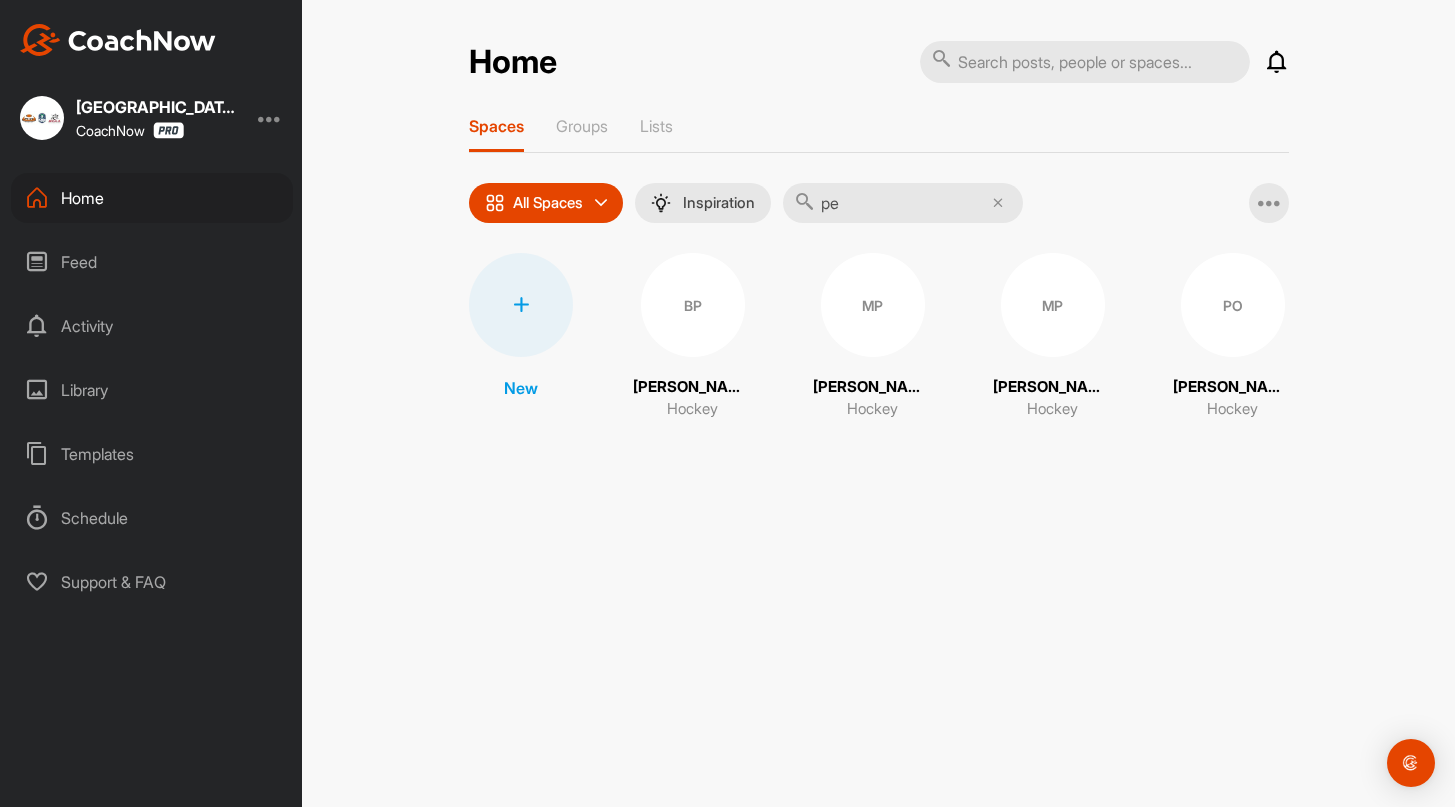 type on "p" 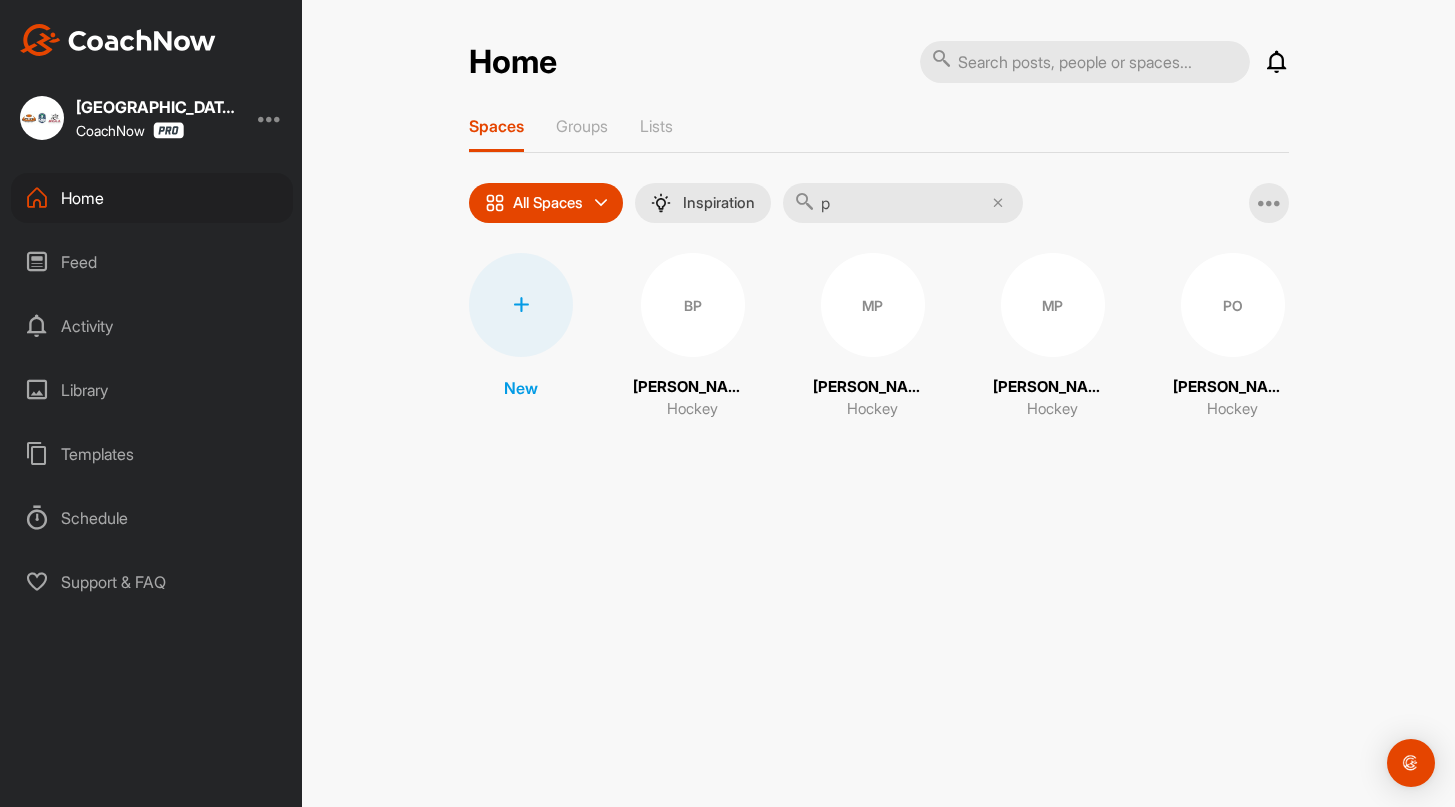 type 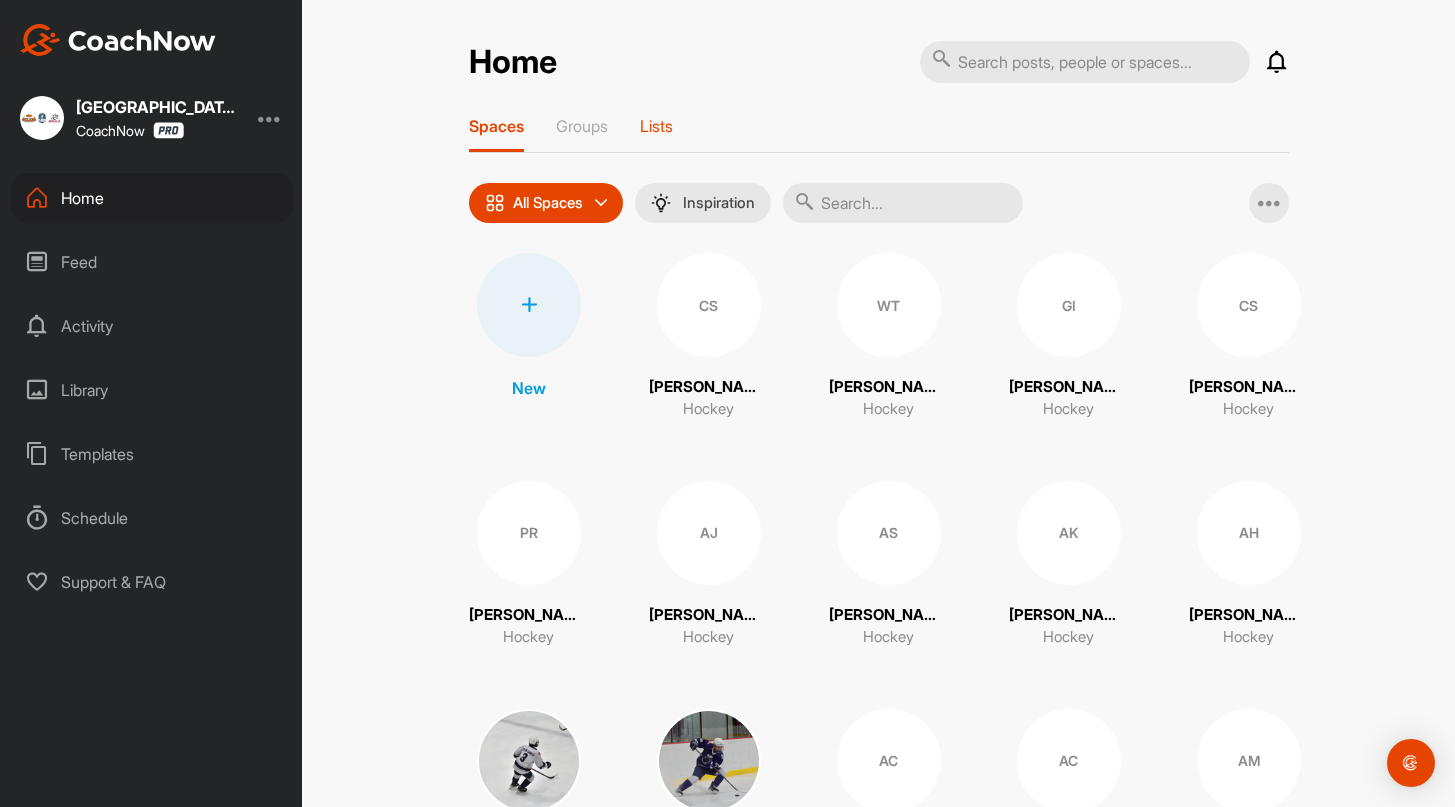 click on "Lists" at bounding box center (656, 126) 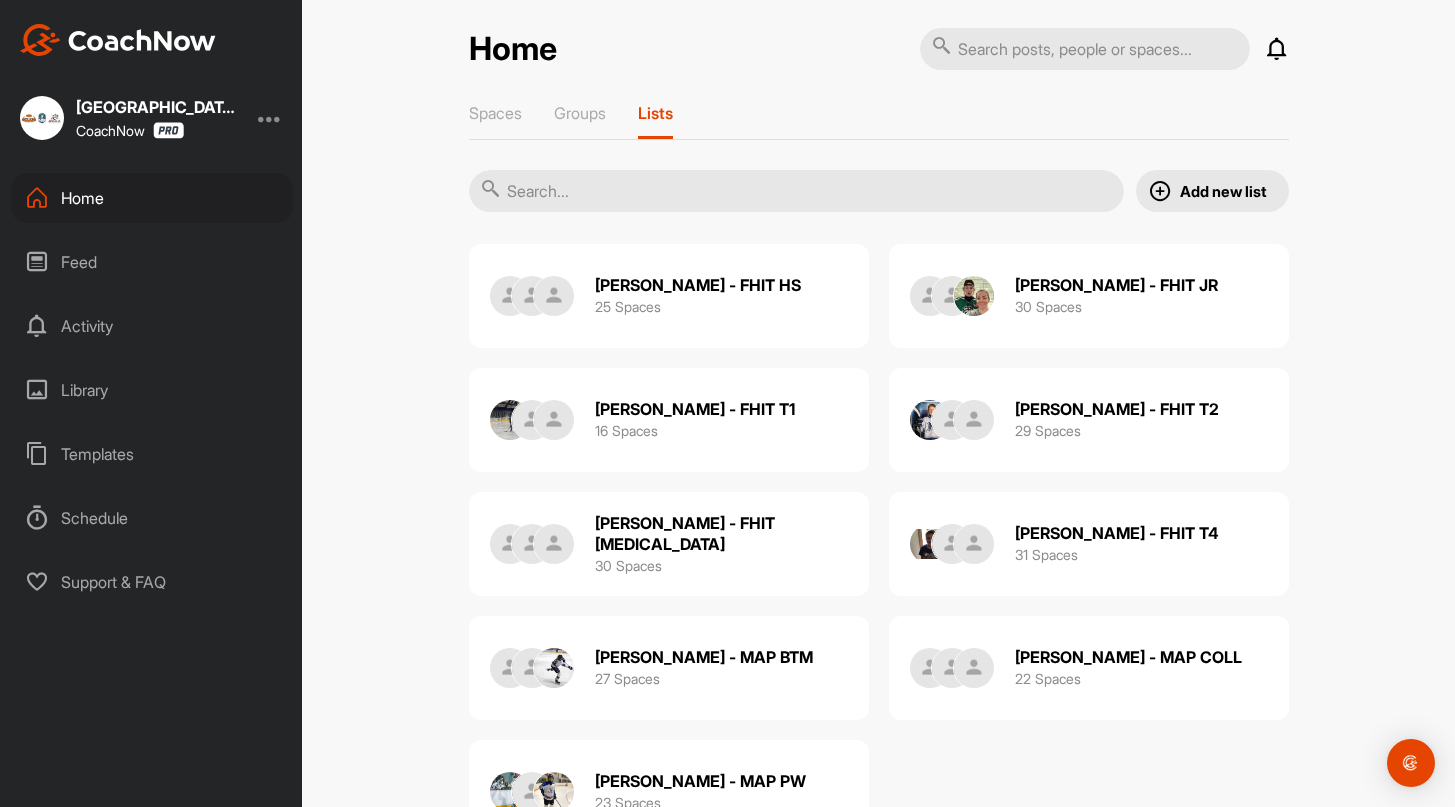 scroll, scrollTop: 12, scrollLeft: 0, axis: vertical 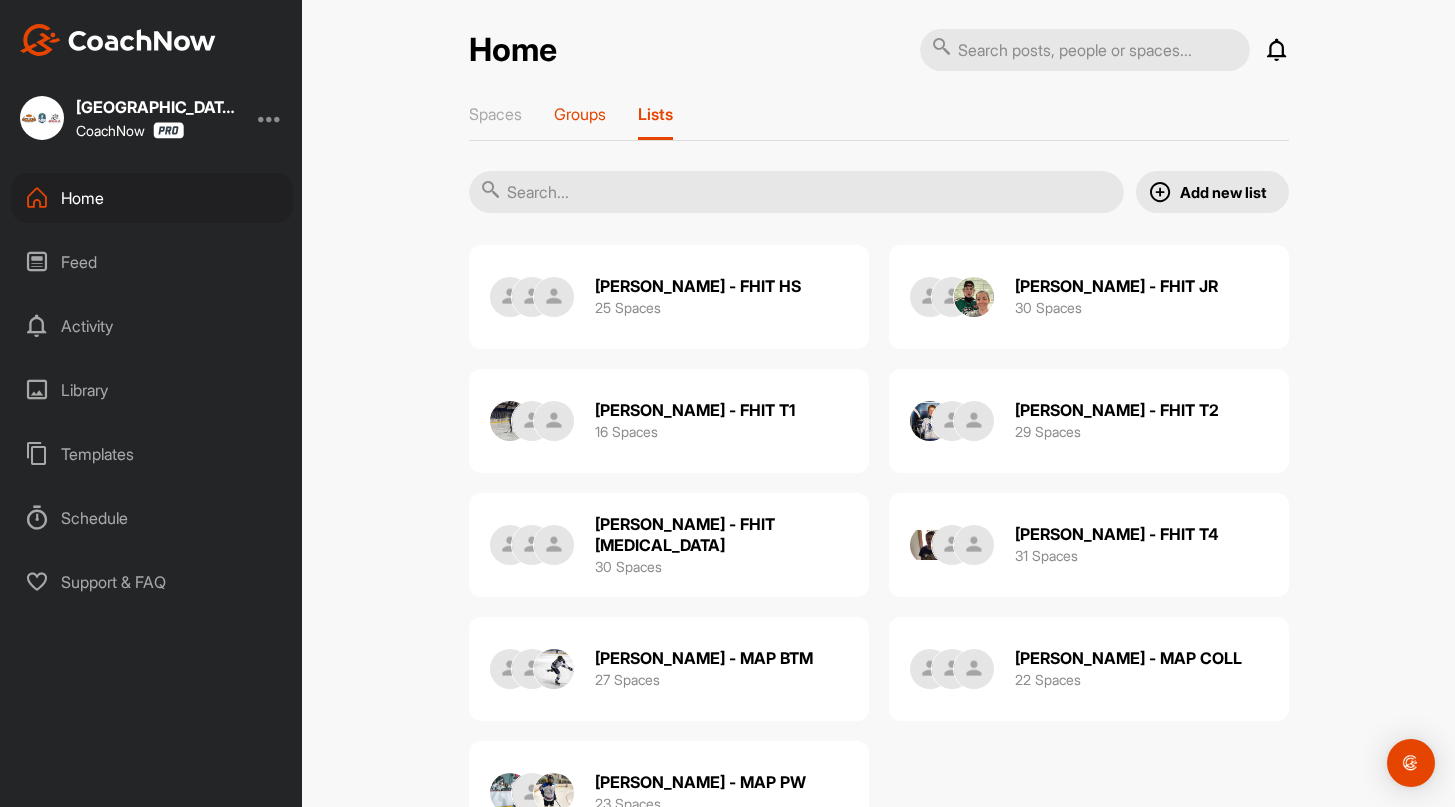 click on "Groups" at bounding box center (580, 114) 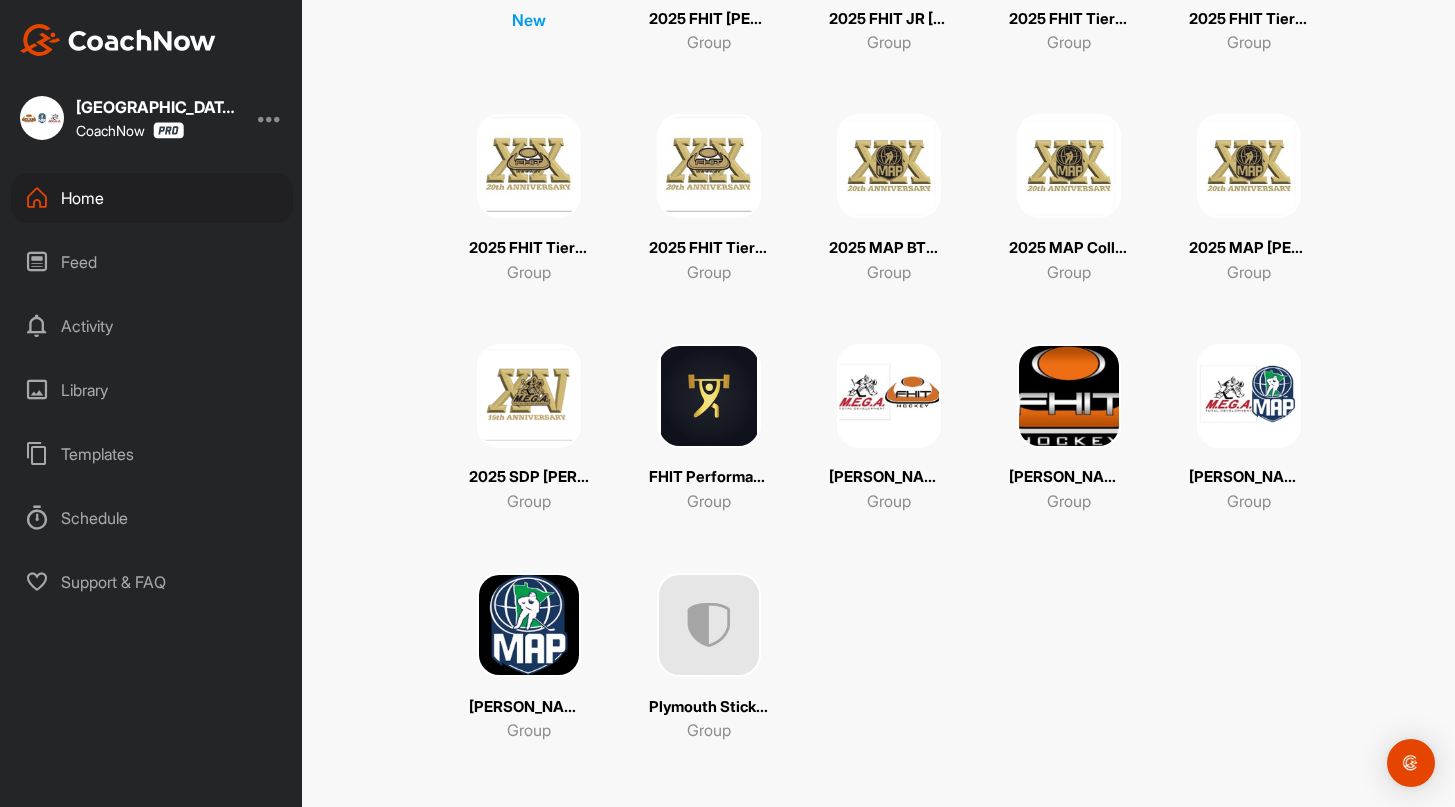 scroll, scrollTop: 0, scrollLeft: 0, axis: both 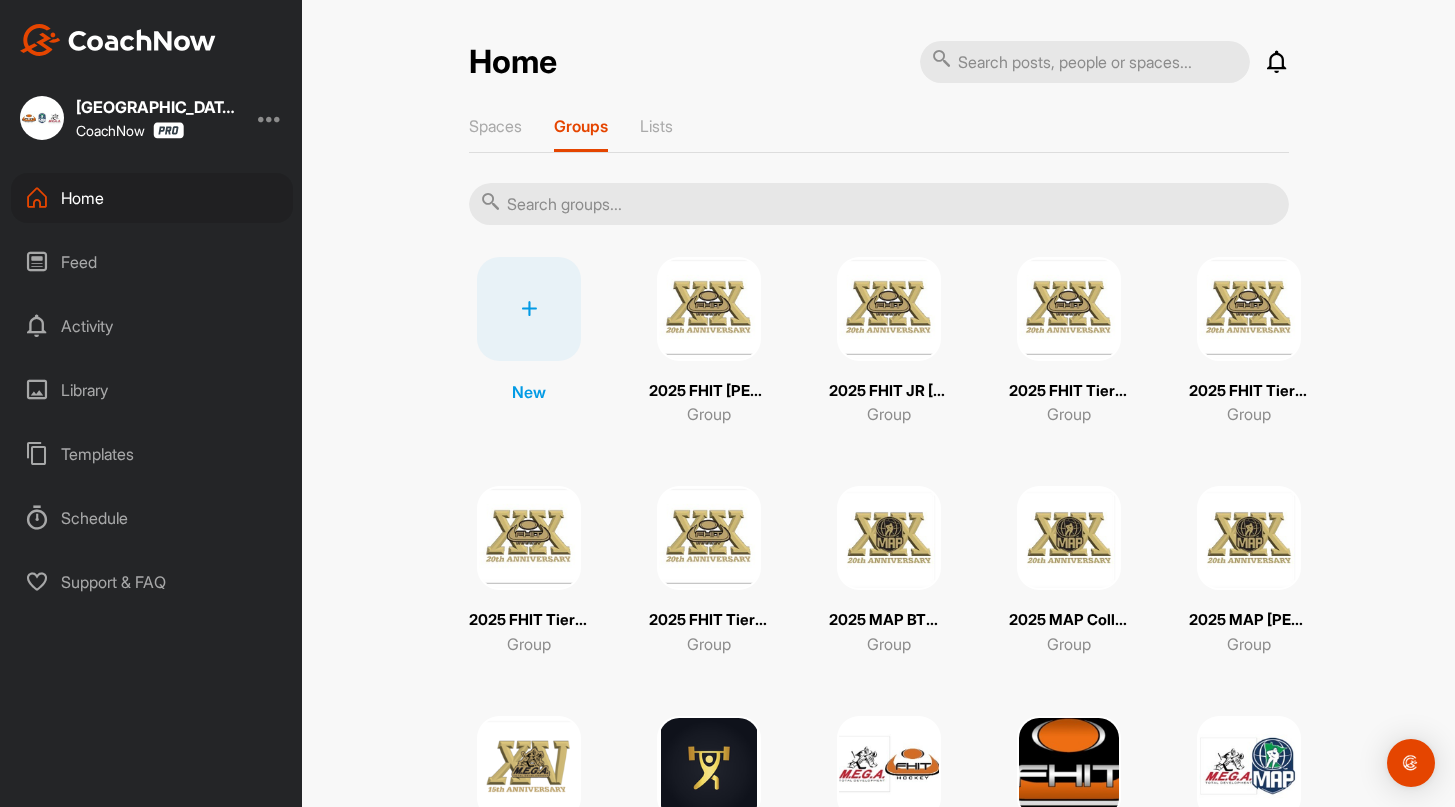 click at bounding box center (1085, 62) 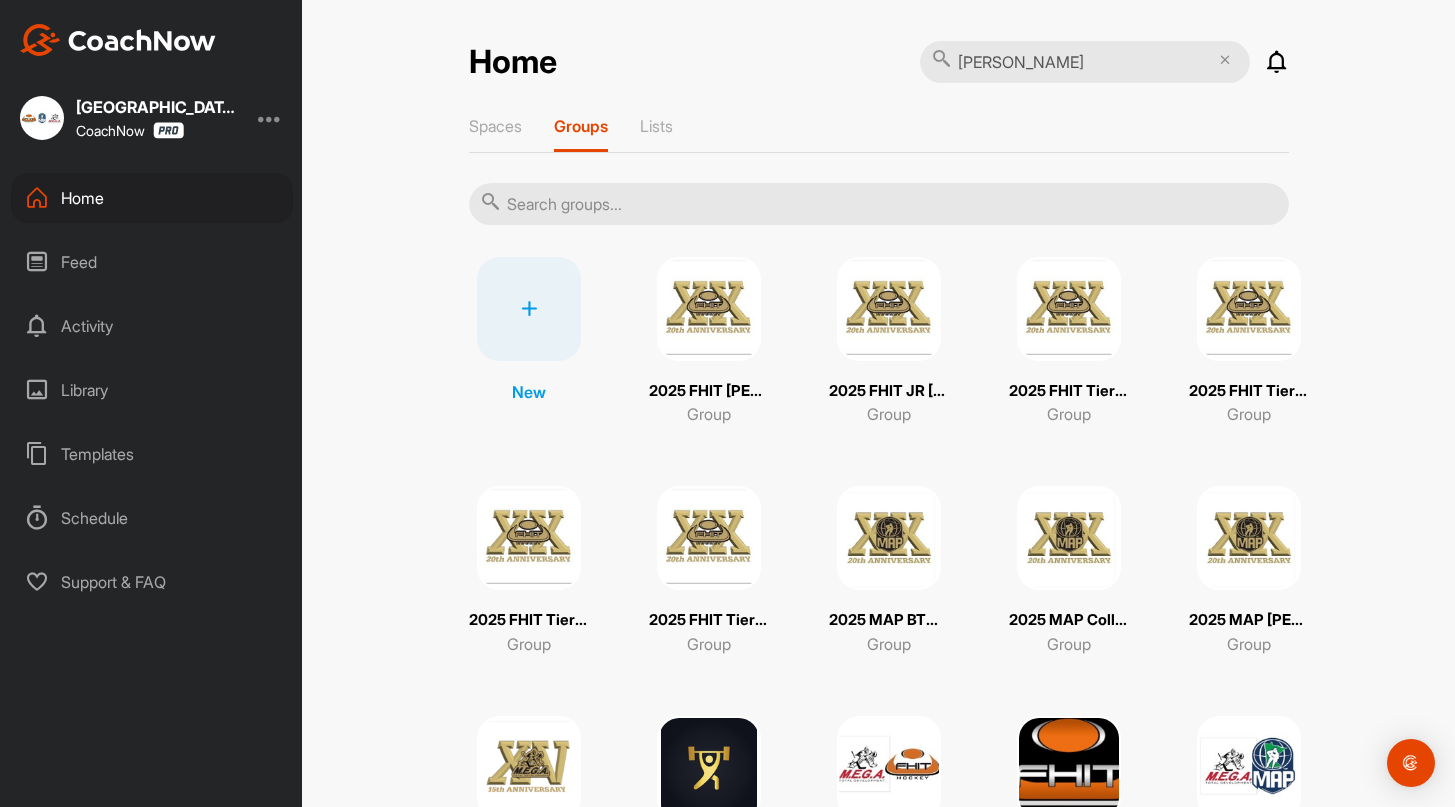 type on "[PERSON_NAME]" 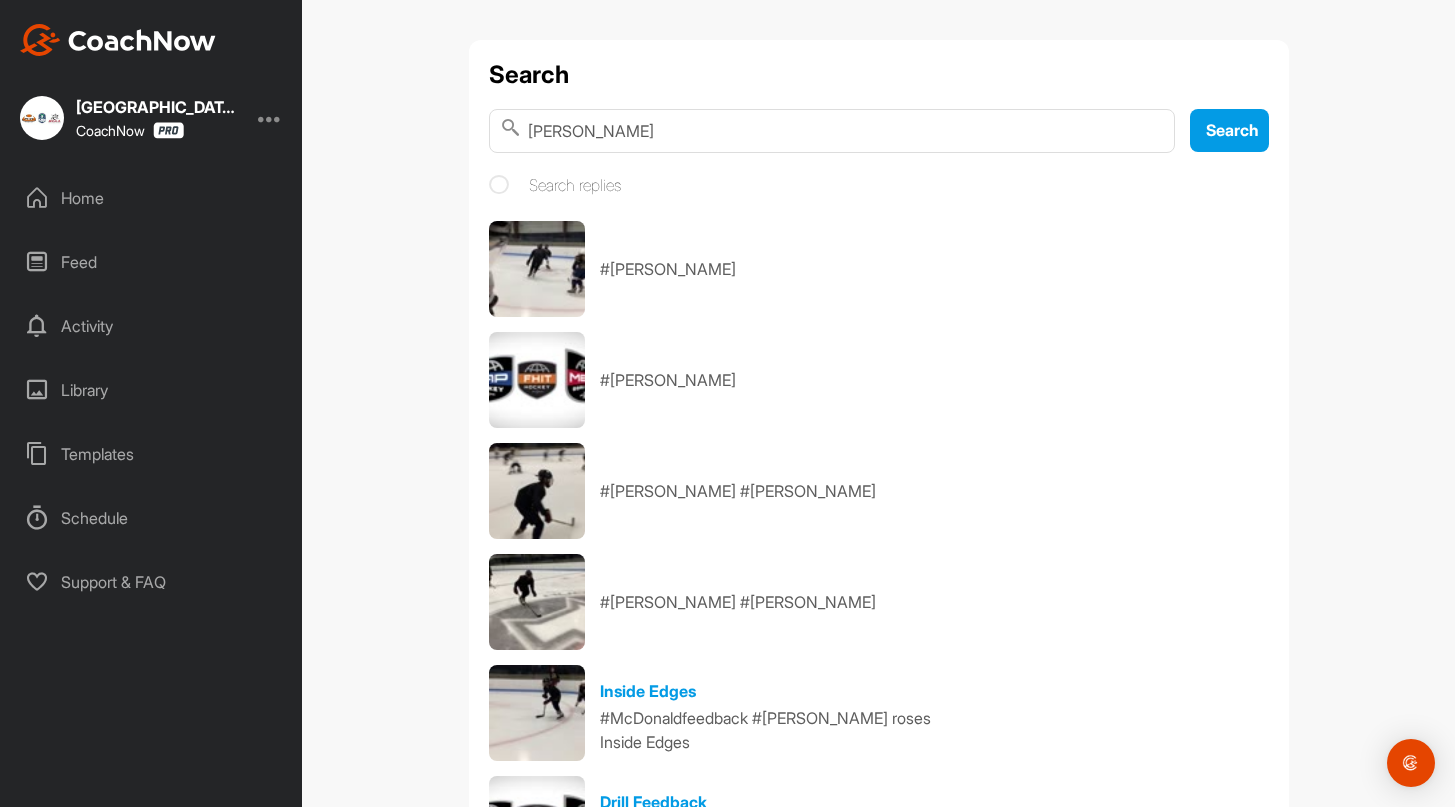click on "Search [PERSON_NAME]   Search Search replies #[PERSON_NAME] #[PERSON_NAME] #[PERSON_NAME] #[PERSON_NAME] #[PERSON_NAME] #[PERSON_NAME] roses Inside Edges #McDonaldfeedback #[PERSON_NAME] roses Inside Edges Drill Feedback #[PERSON_NAME] roses #Klanchfeedback Drill Feedback [PERSON_NAME] Hockey #[PERSON_NAME] #[PERSON_NAME] #[PERSON_NAME] #[PERSON_NAME] #[PERSON_NAME] pffeifer #[PERSON_NAME] #[PERSON_NAME] #[PERSON_NAME]" at bounding box center [878, 403] 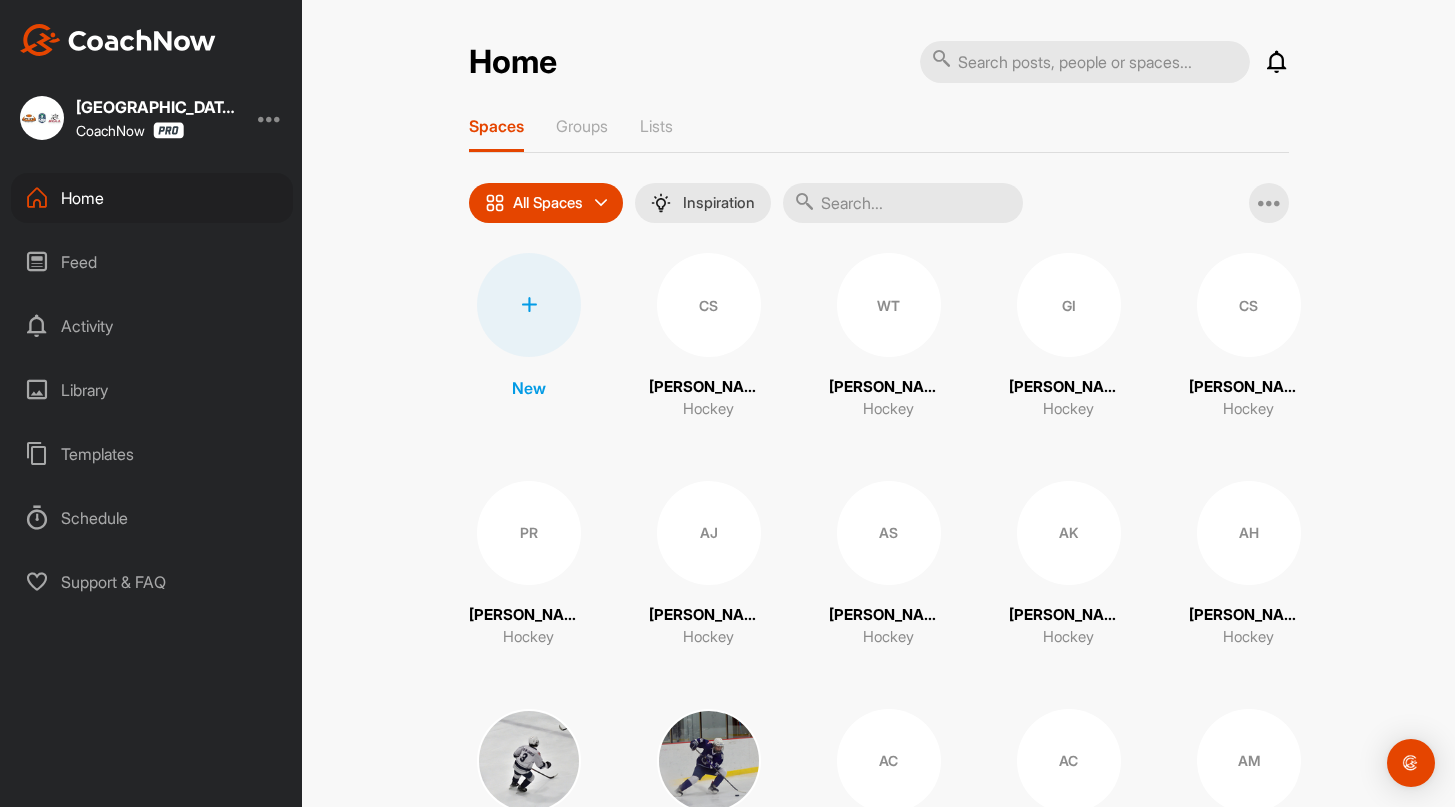 click at bounding box center (1085, 62) 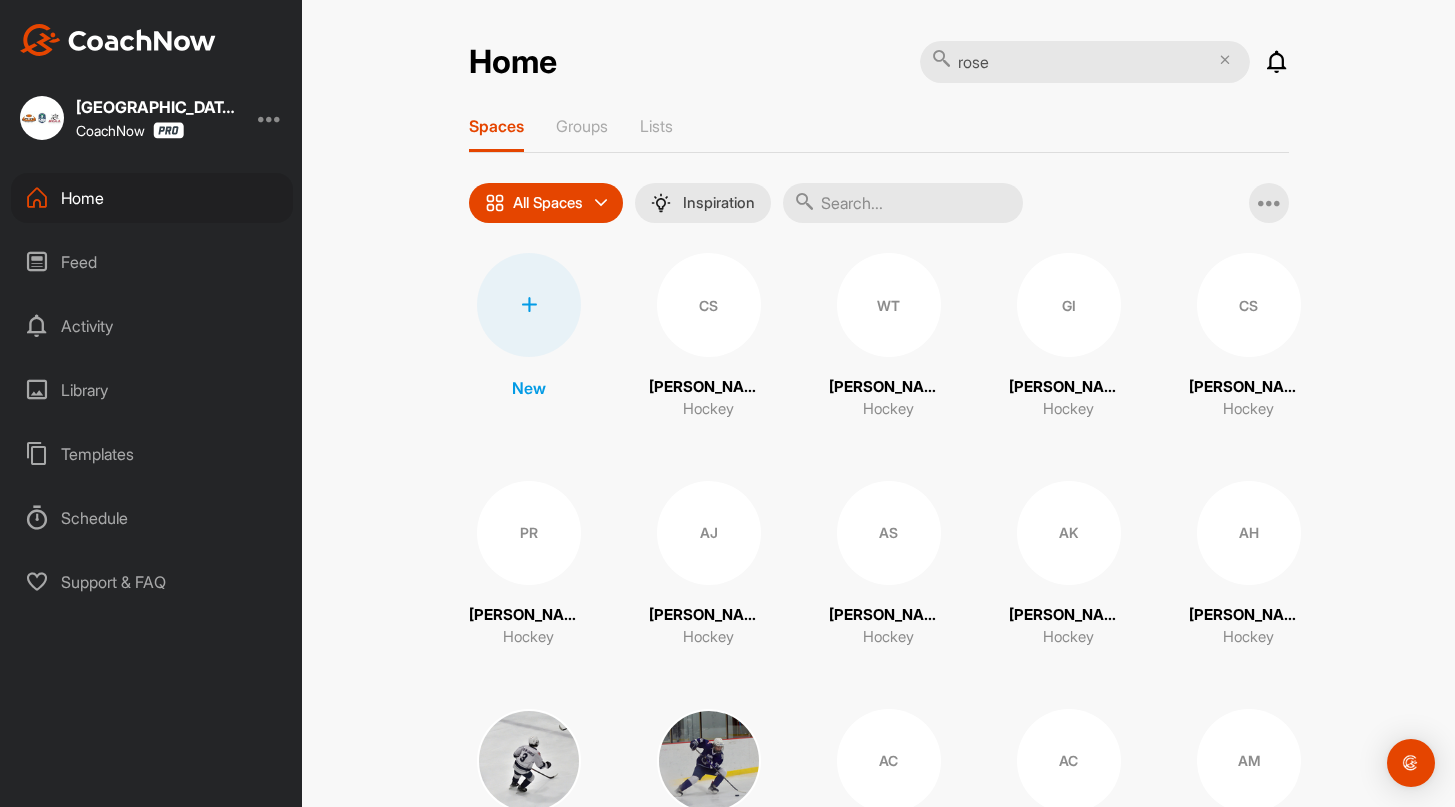 type on "roses" 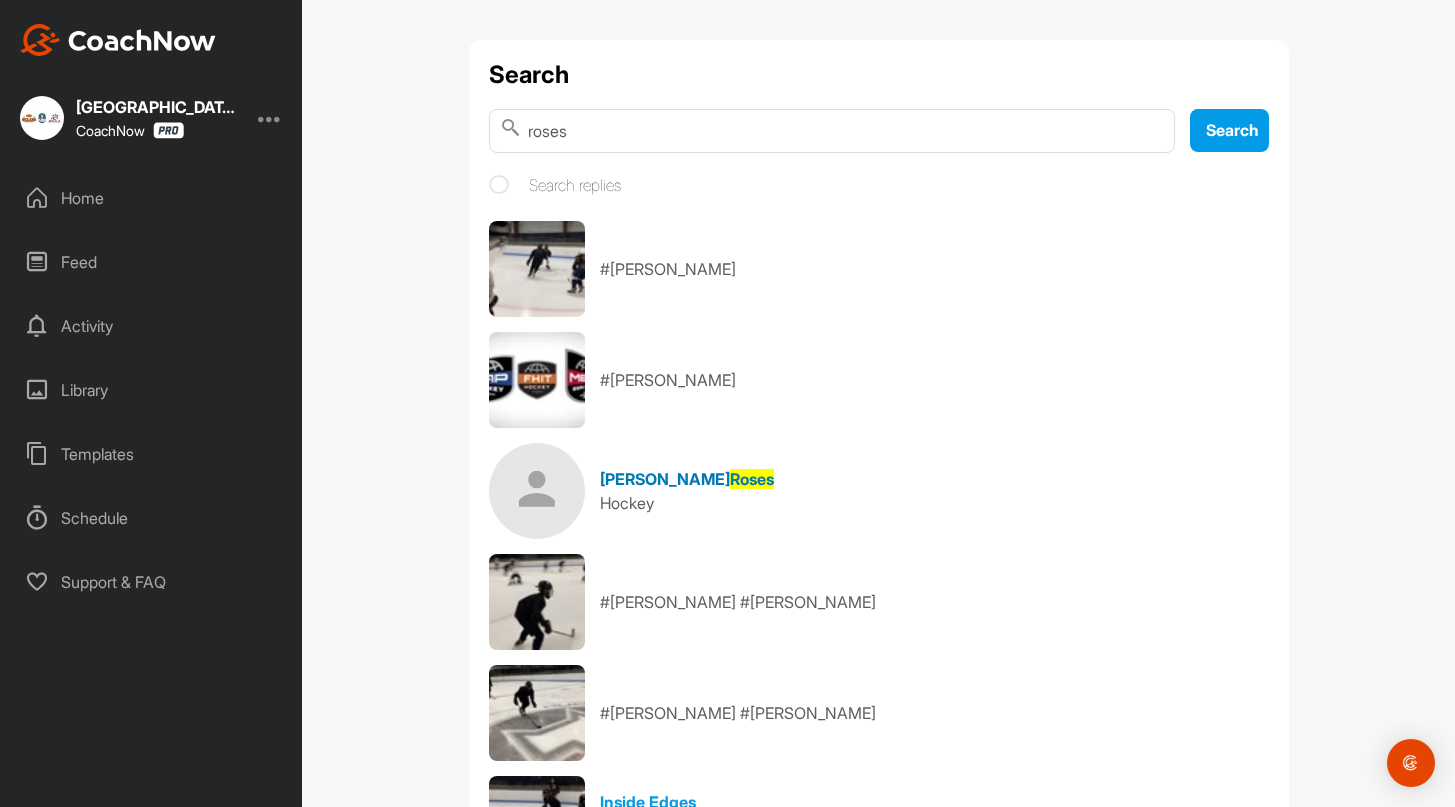 click at bounding box center (537, 491) 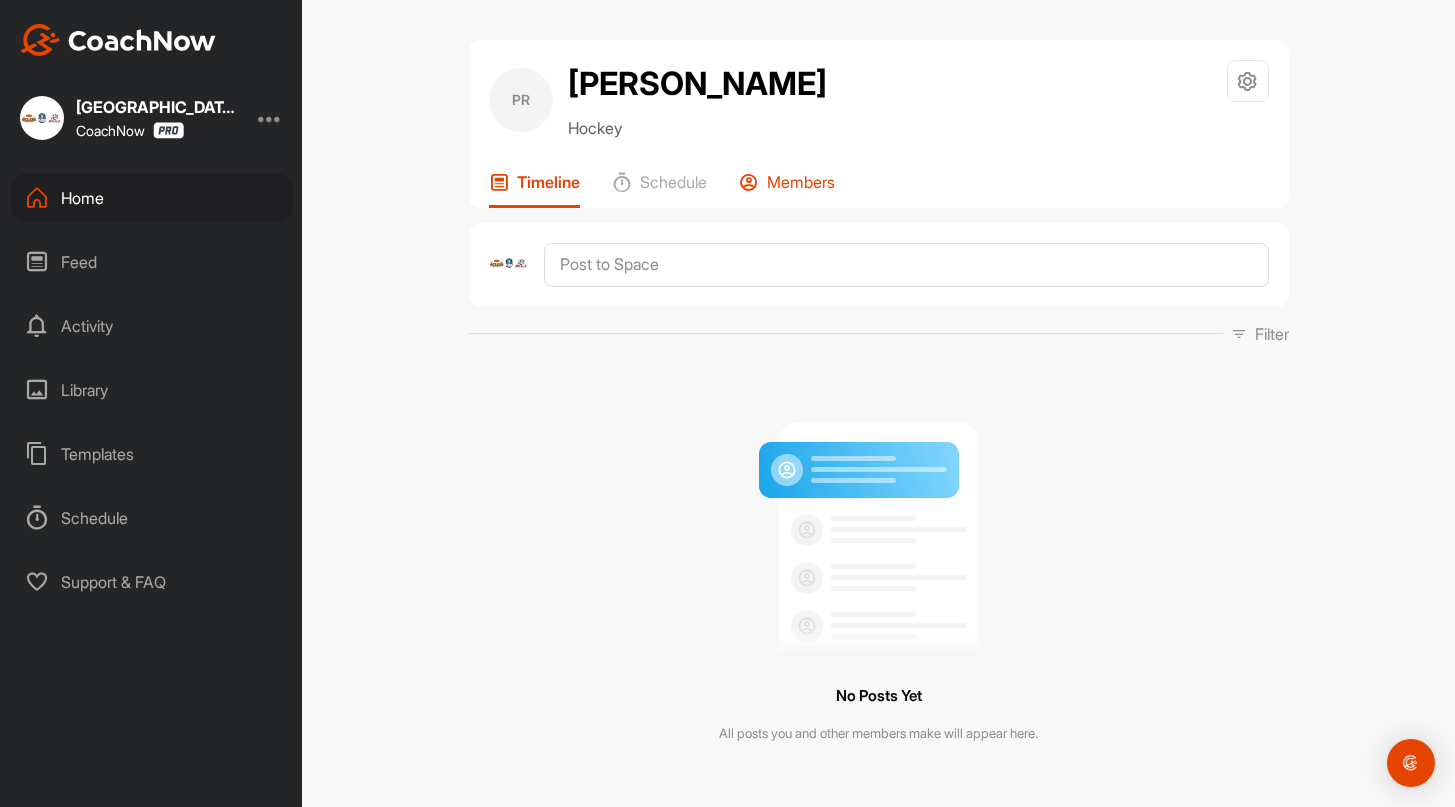 click on "Members" at bounding box center (787, 190) 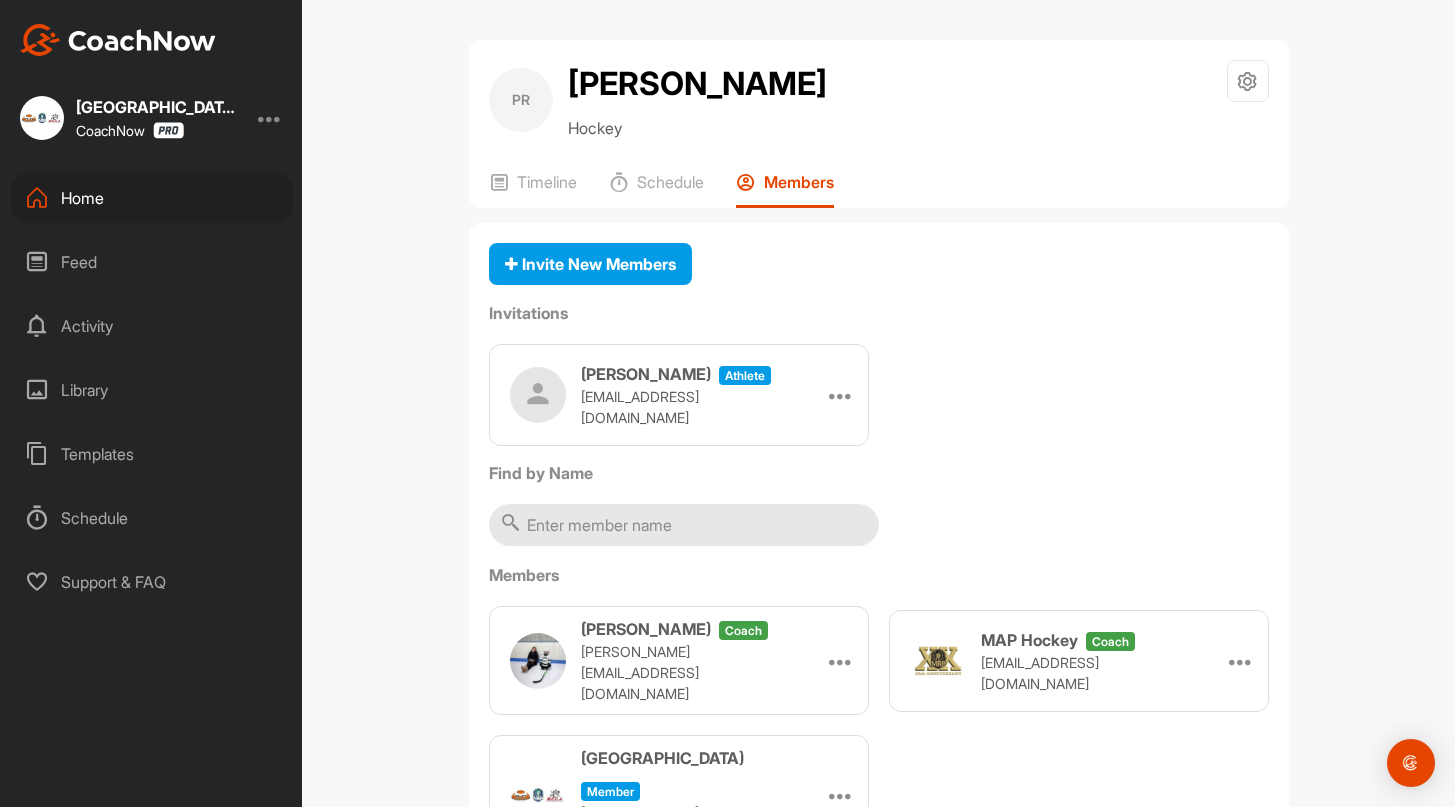 scroll, scrollTop: 89, scrollLeft: 0, axis: vertical 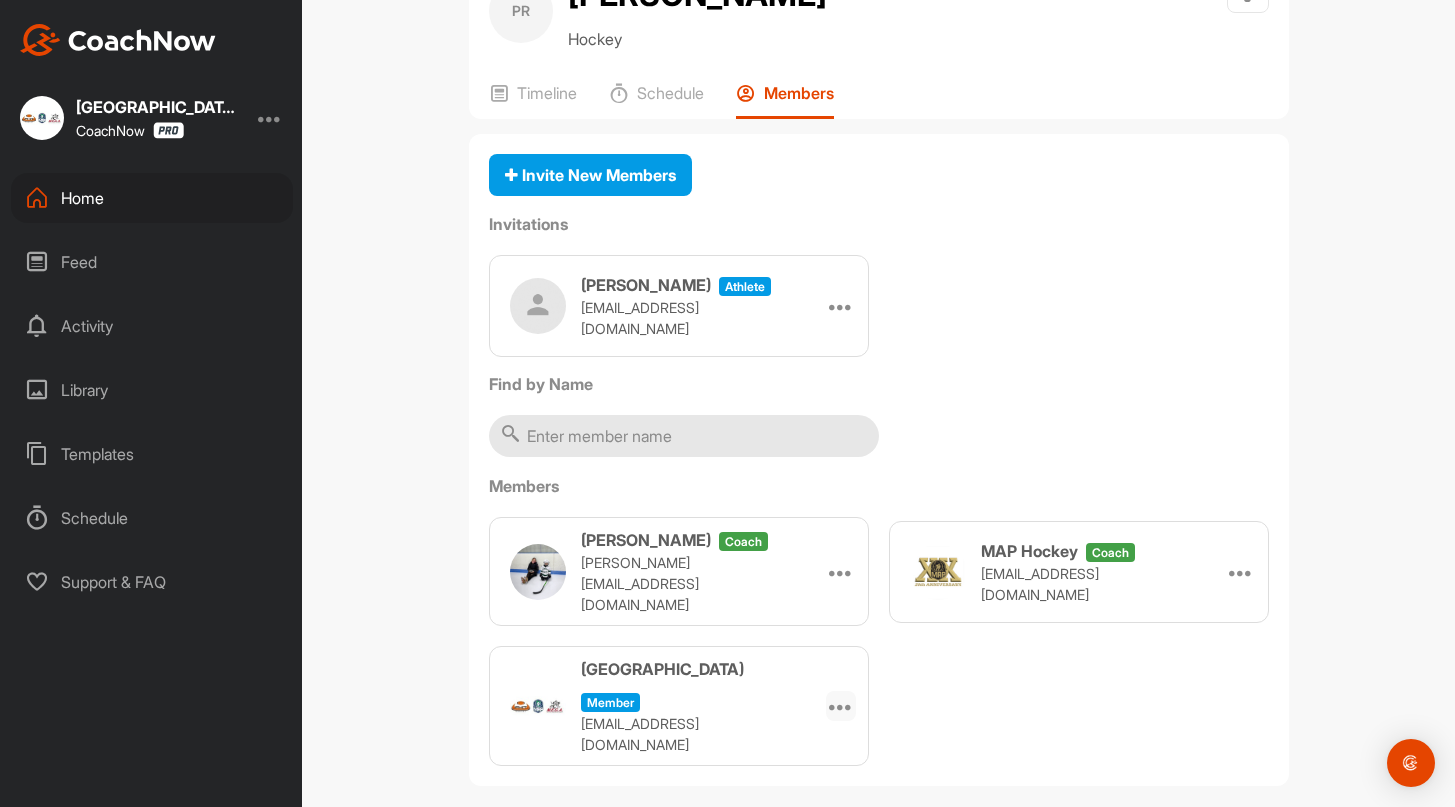 click at bounding box center [841, 706] 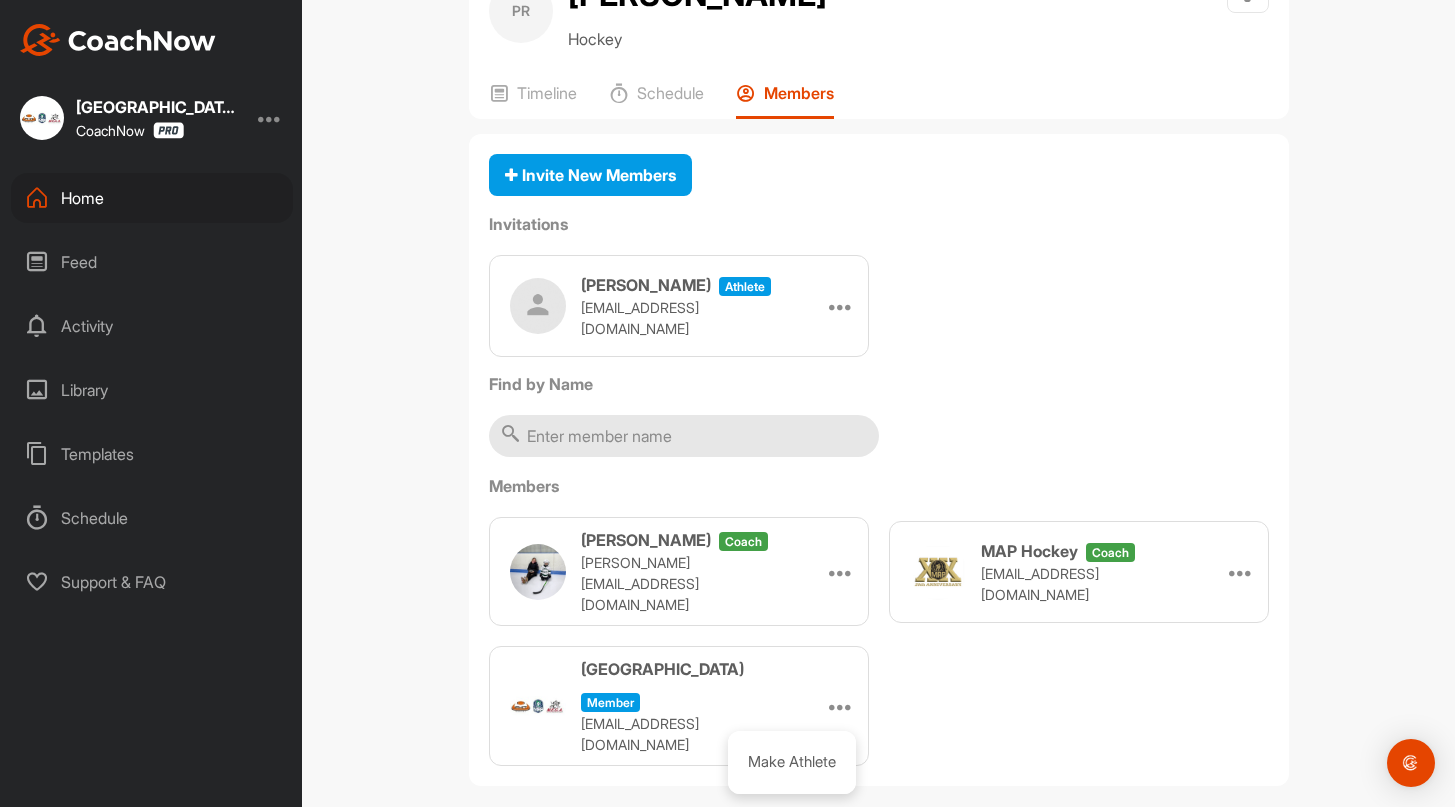 click on "[PERSON_NAME] coach   [PERSON_NAME][EMAIL_ADDRESS][DOMAIN_NAME] Make Athlete Remove MAP Hockey coach   [EMAIL_ADDRESS][DOMAIN_NAME] Make Athlete Remove East Campus Member   [EMAIL_ADDRESS][DOMAIN_NAME] Make Athlete" at bounding box center [879, 641] 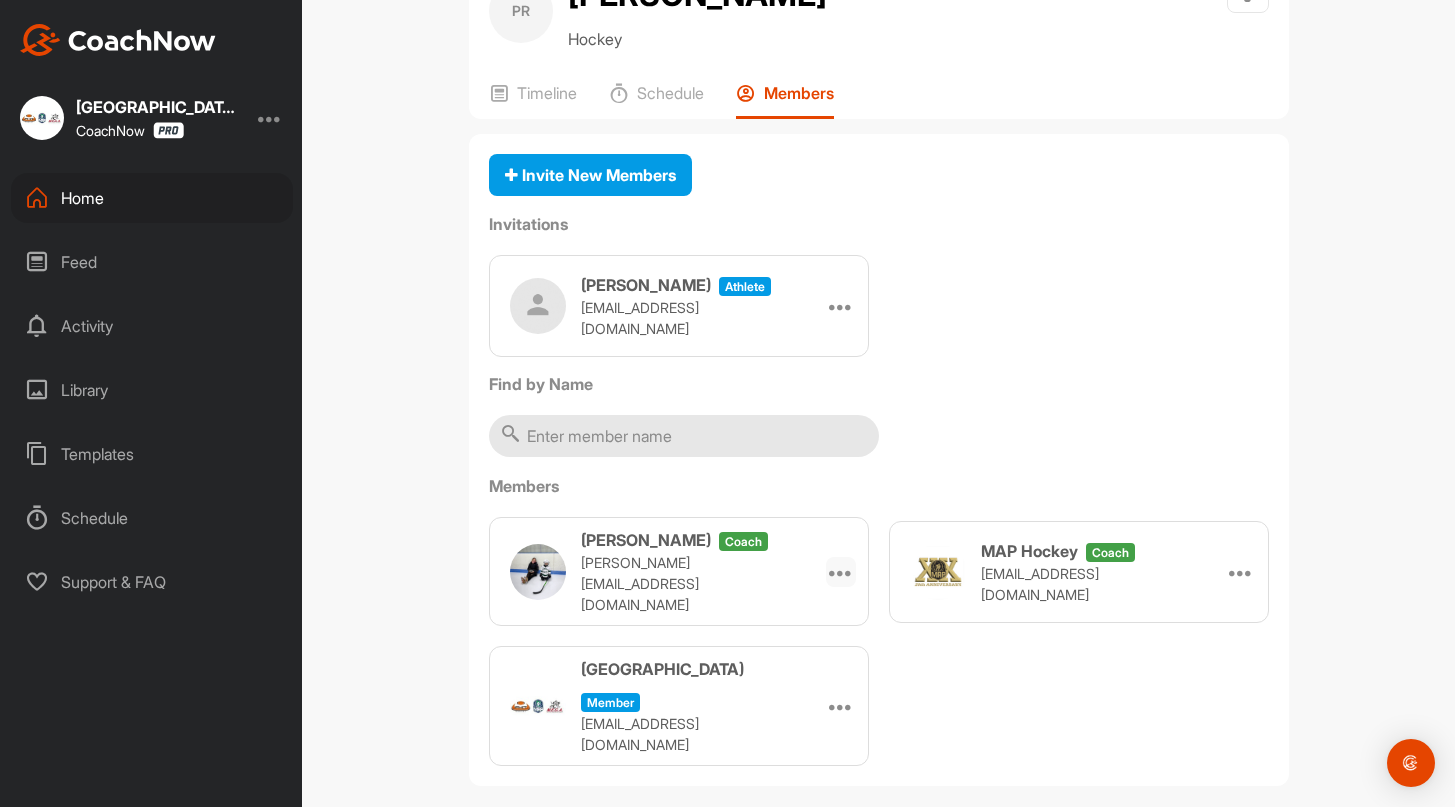 click at bounding box center (841, 572) 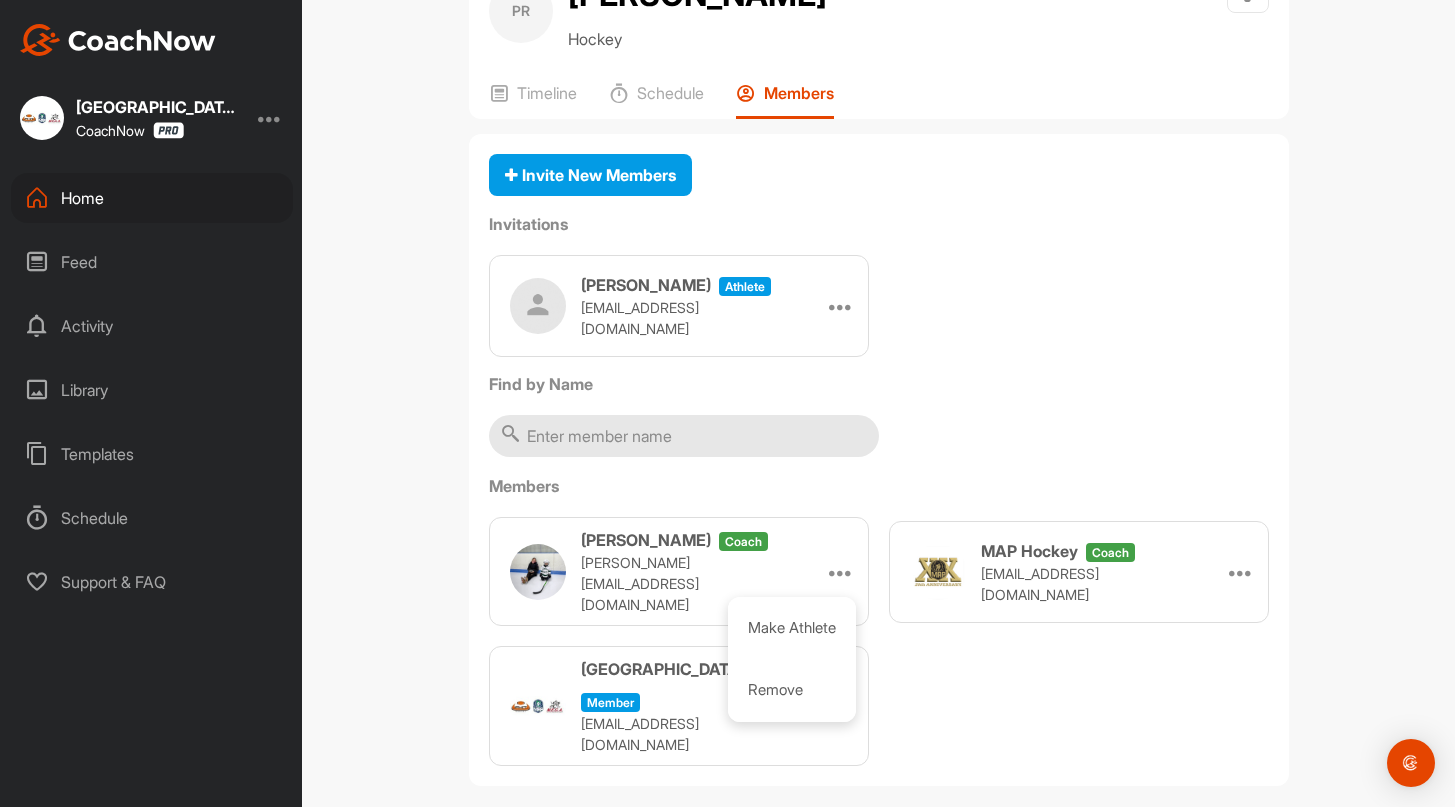 click on "Invite New Members Invitations [PERSON_NAME]  athlete   [EMAIL_ADDRESS][DOMAIN_NAME] Edit Re-send Copy Link Find by Name Members [PERSON_NAME] coach   [PERSON_NAME][EMAIL_ADDRESS][DOMAIN_NAME] Make Athlete Remove MAP Hockey coach   [EMAIL_ADDRESS][DOMAIN_NAME] Make Athlete Remove East Campus Member   [EMAIL_ADDRESS][DOMAIN_NAME] Make Athlete" at bounding box center (879, 460) 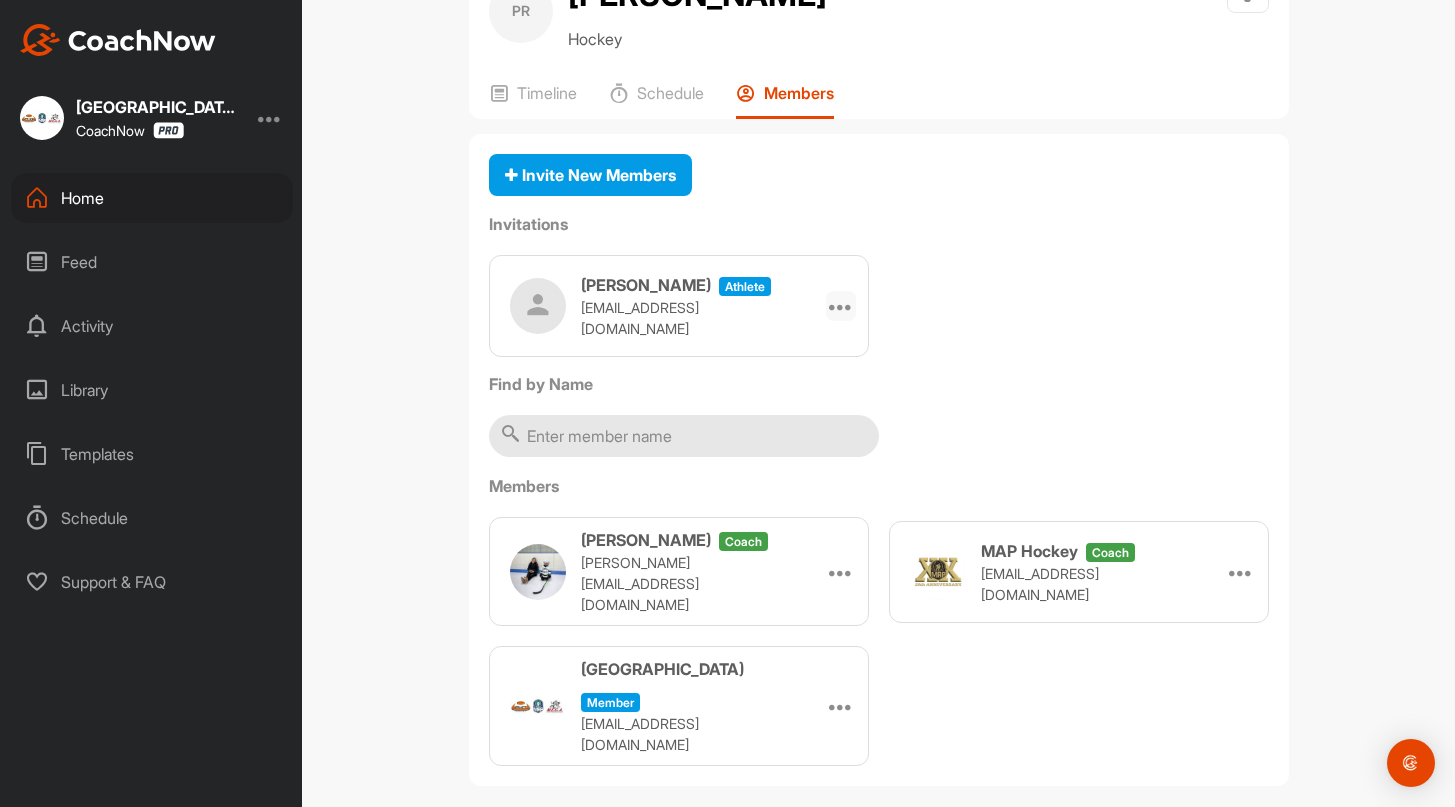 click at bounding box center (841, 306) 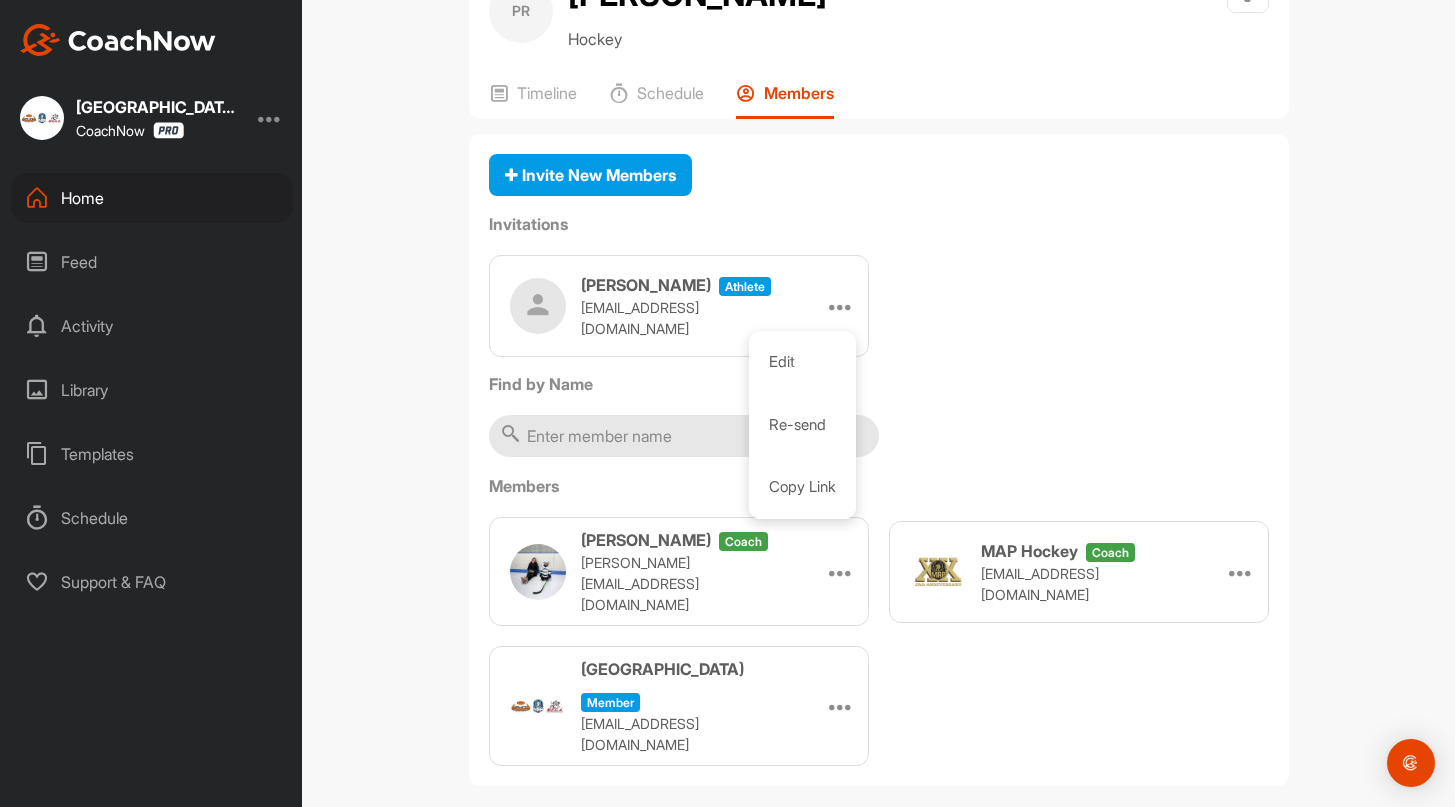 click on "[PERSON_NAME]  athlete   [EMAIL_ADDRESS][DOMAIN_NAME] Edit Re-send Copy Link" at bounding box center [879, 306] 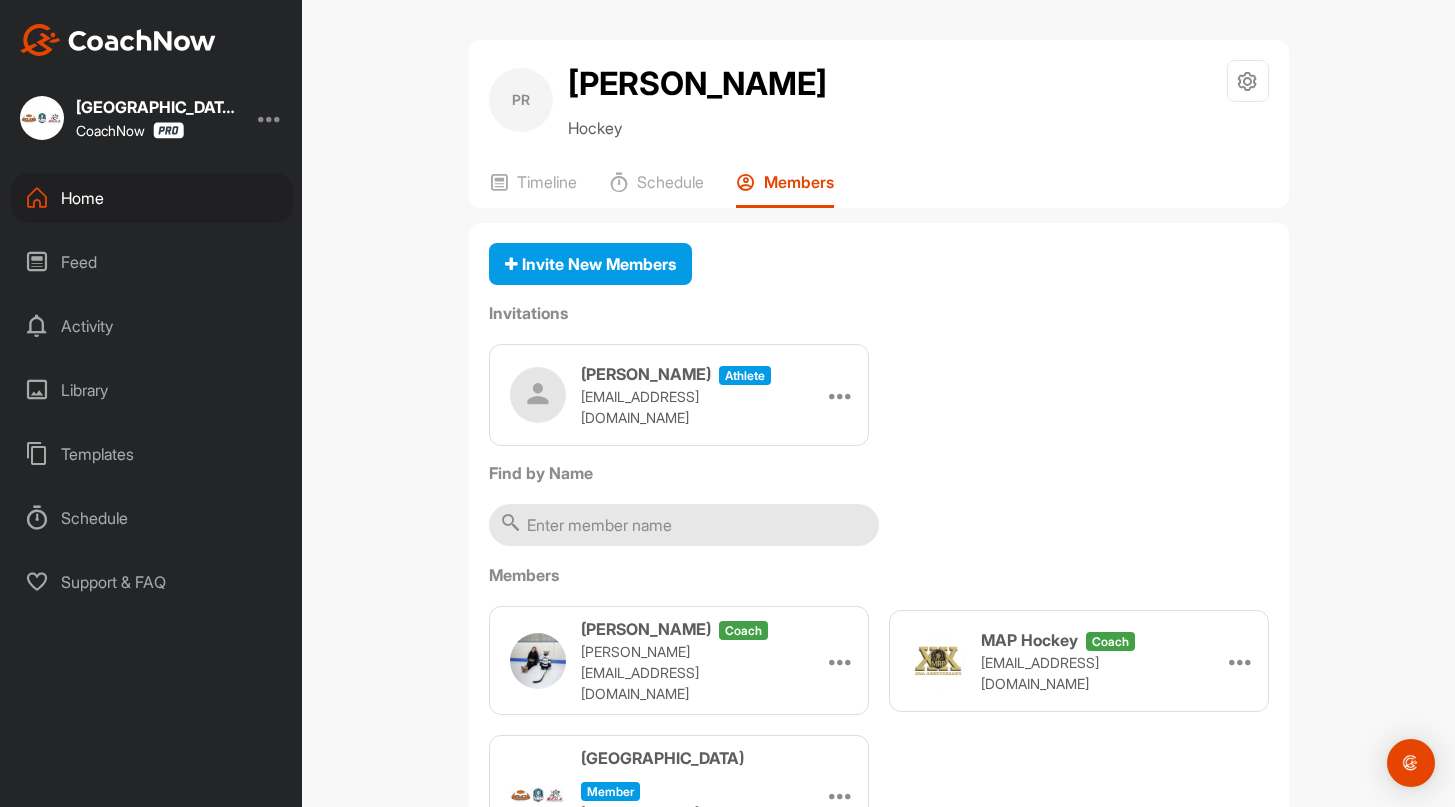 scroll, scrollTop: 89, scrollLeft: 0, axis: vertical 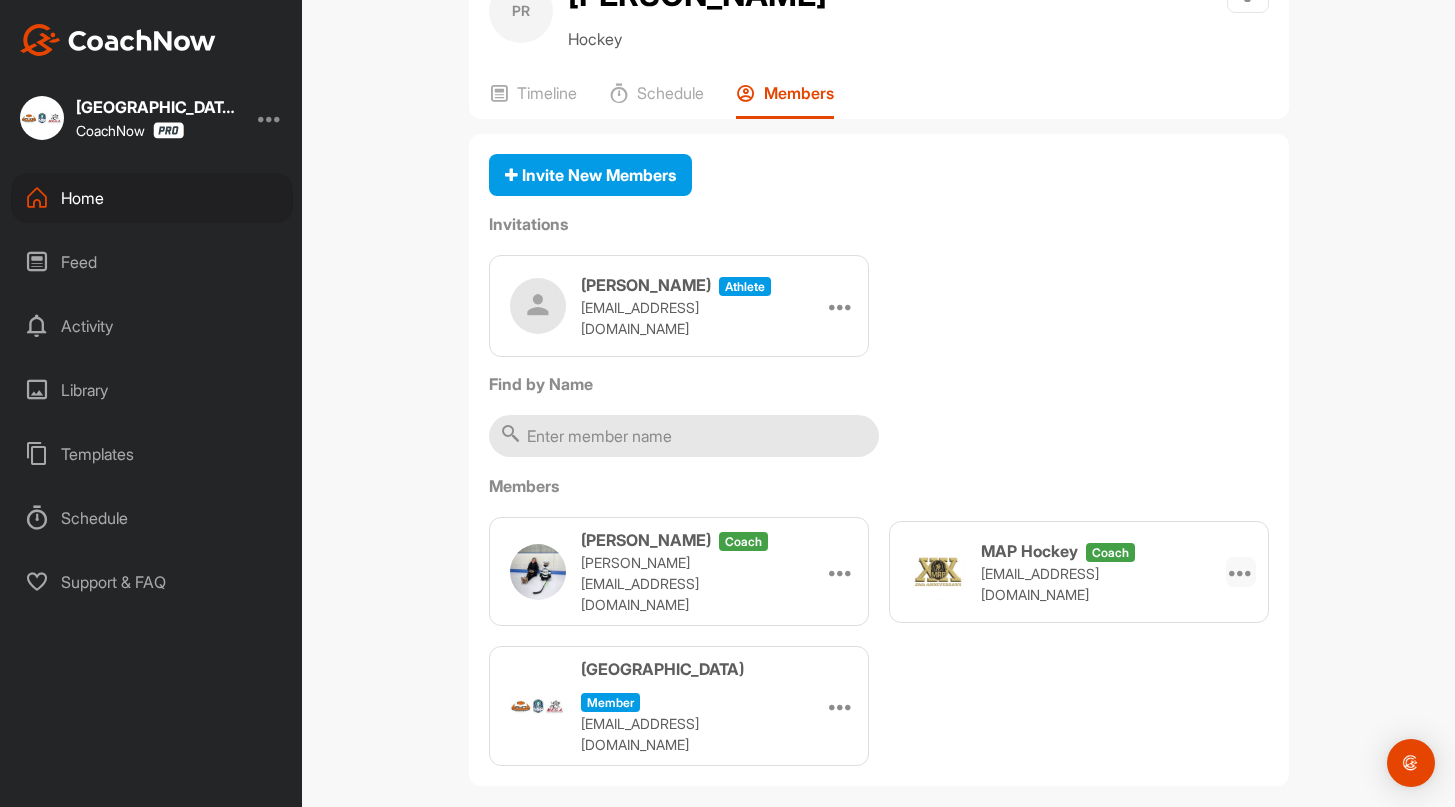 click at bounding box center [1241, 572] 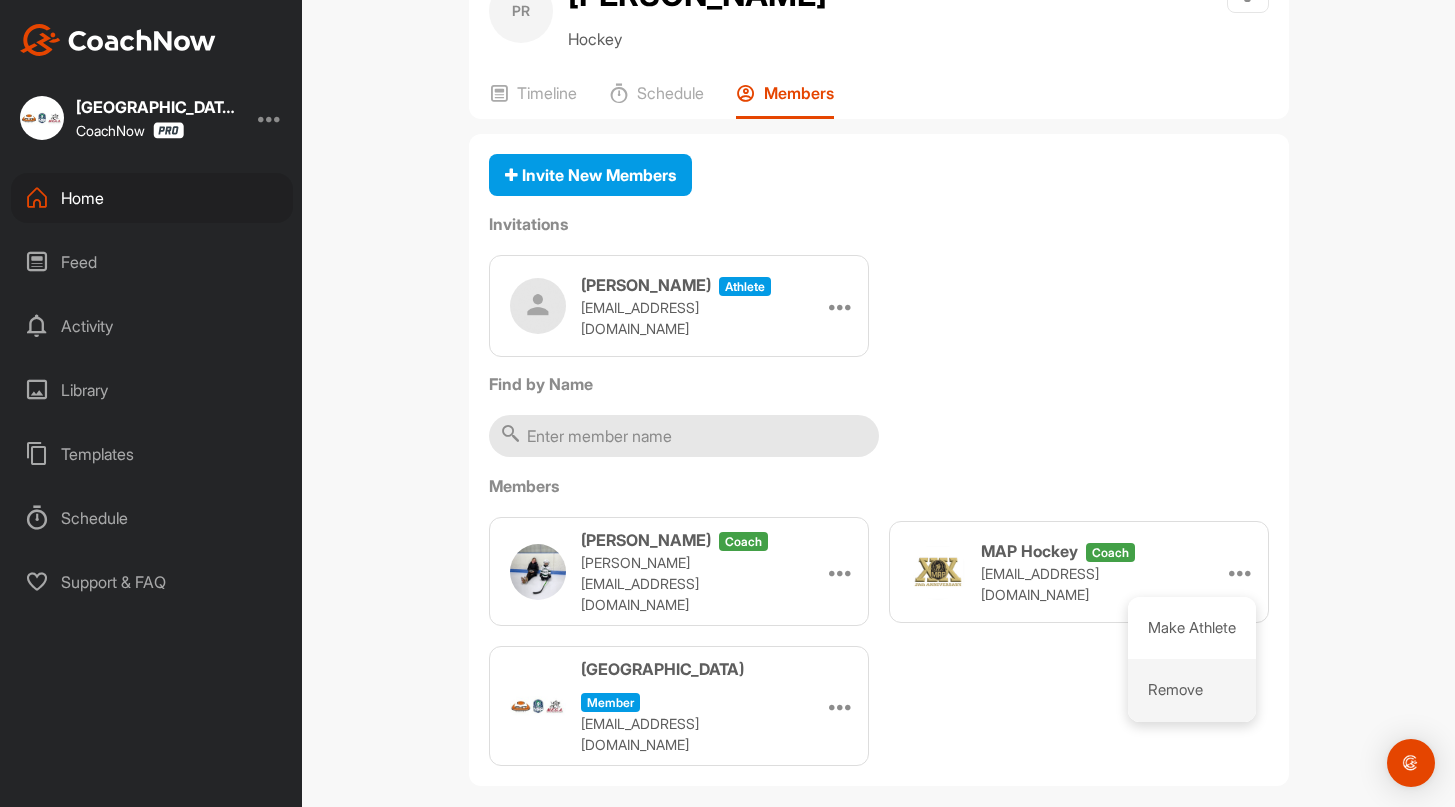 click on "Remove" at bounding box center (1192, 690) 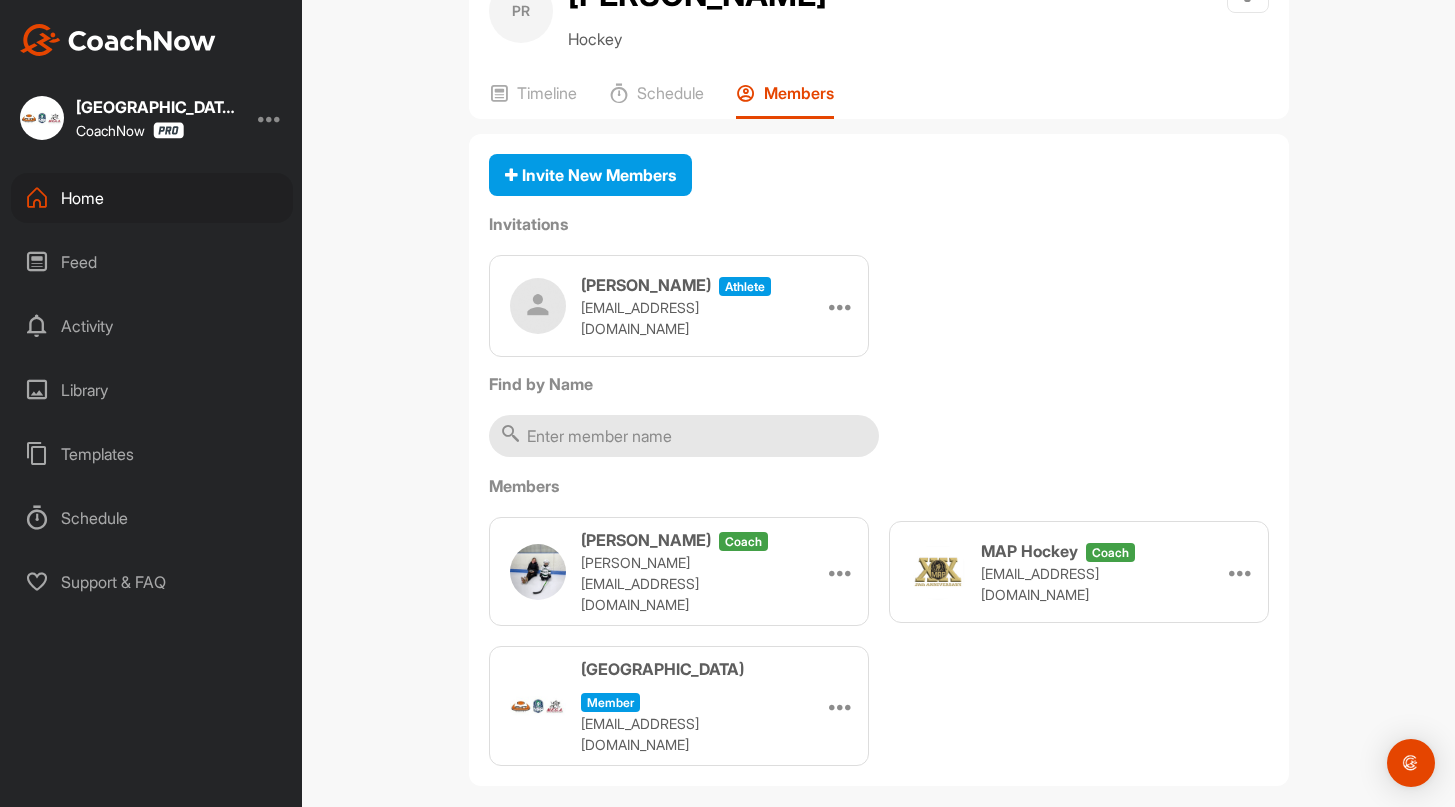 scroll, scrollTop: 0, scrollLeft: 0, axis: both 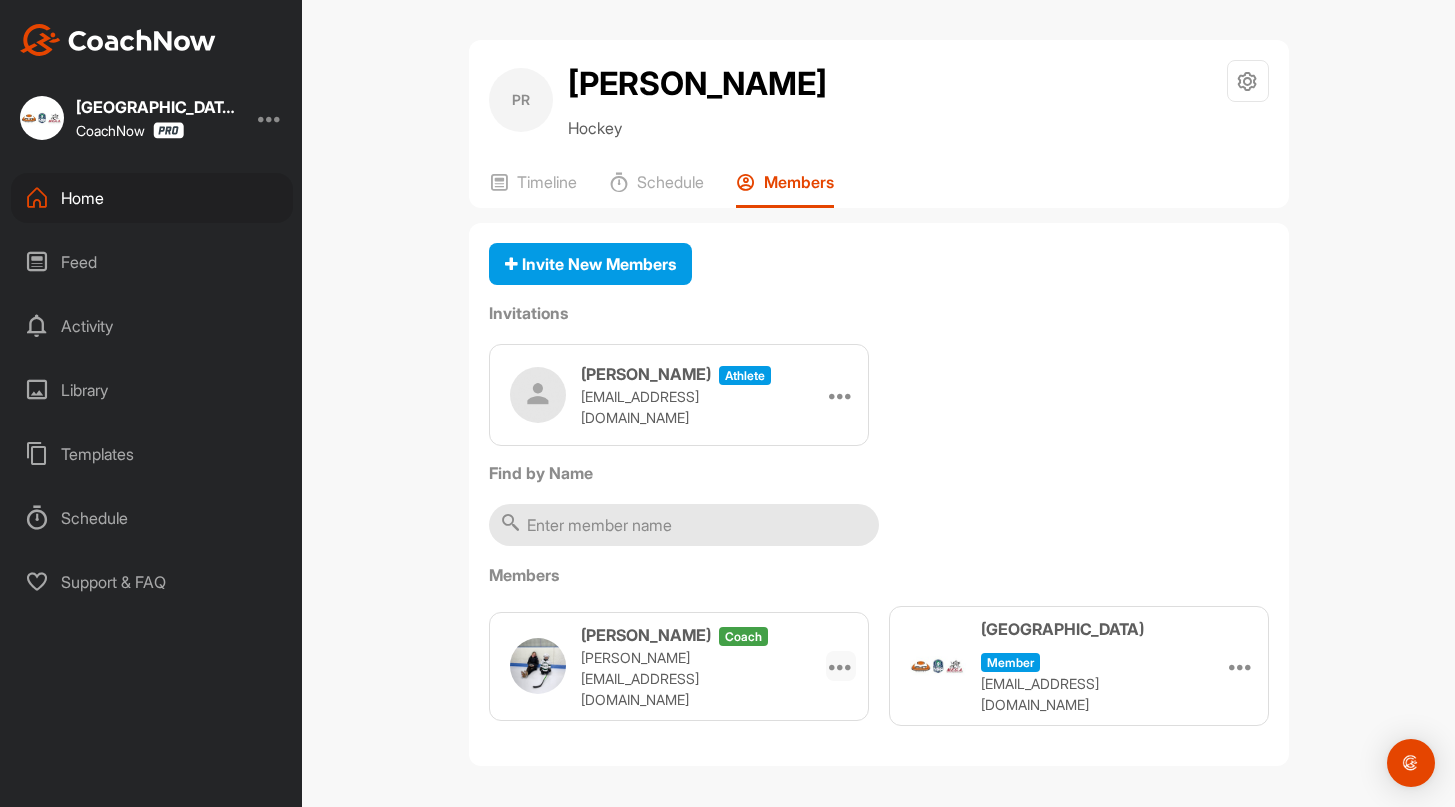 click at bounding box center [841, 666] 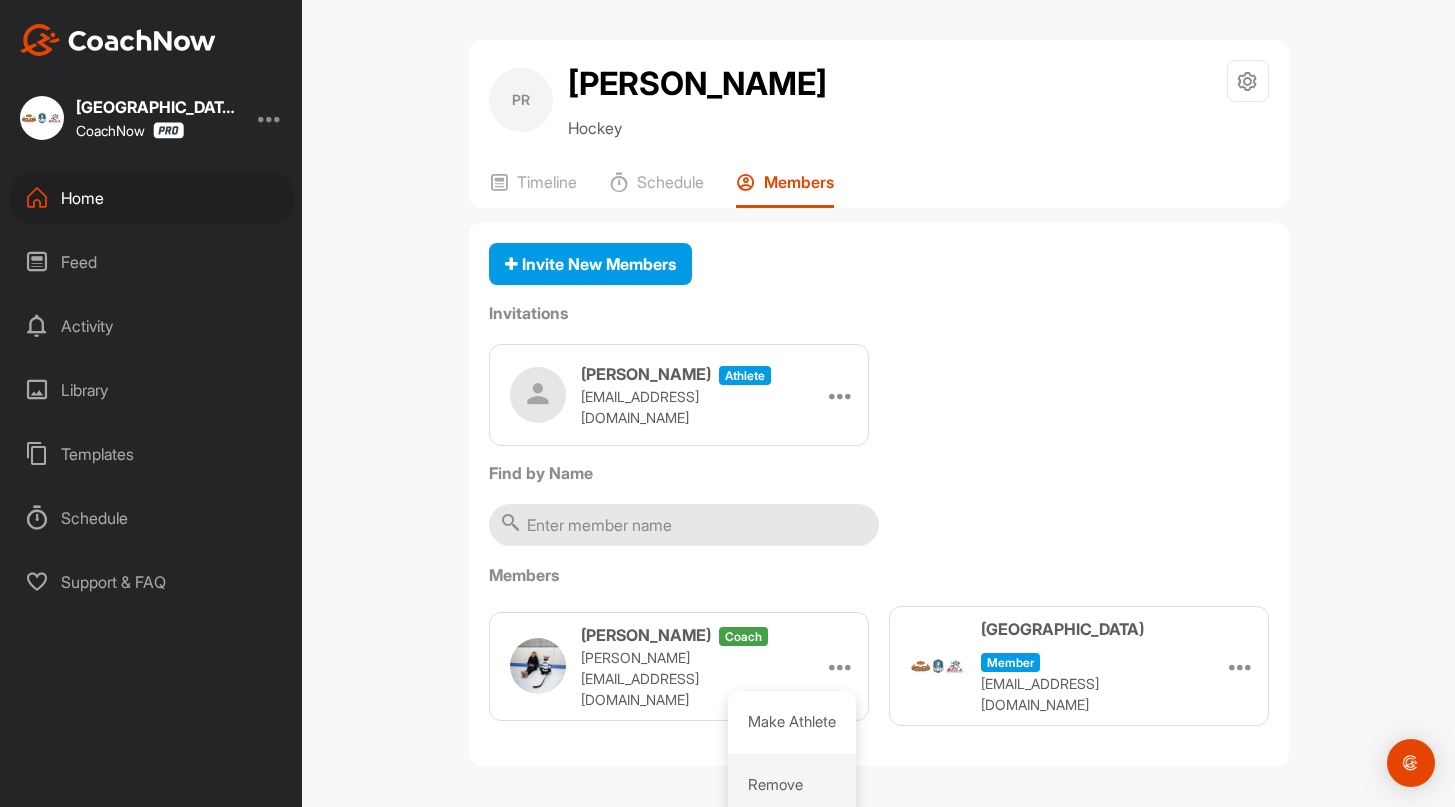 click on "Remove" at bounding box center (792, 785) 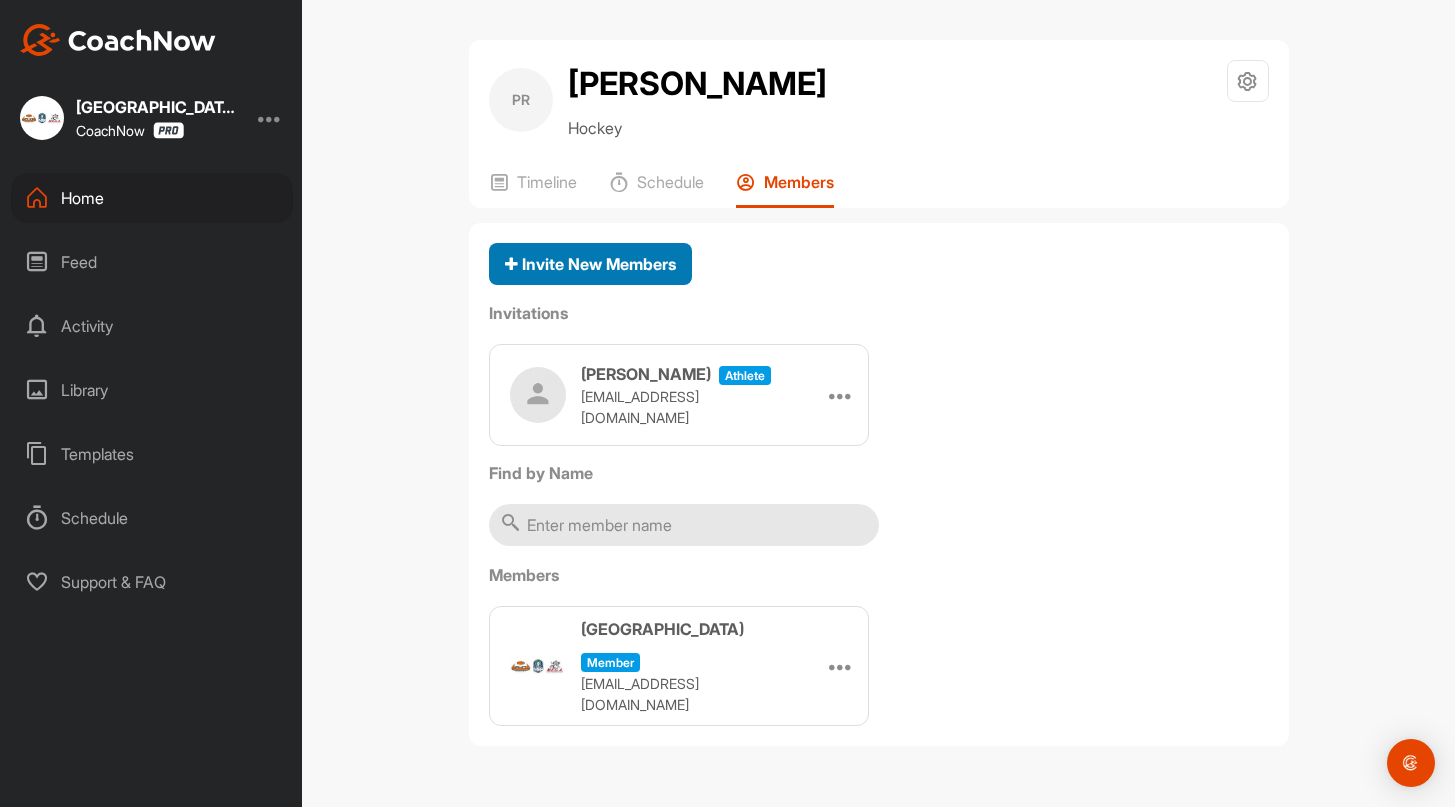 click on "Invite New Members" at bounding box center [590, 264] 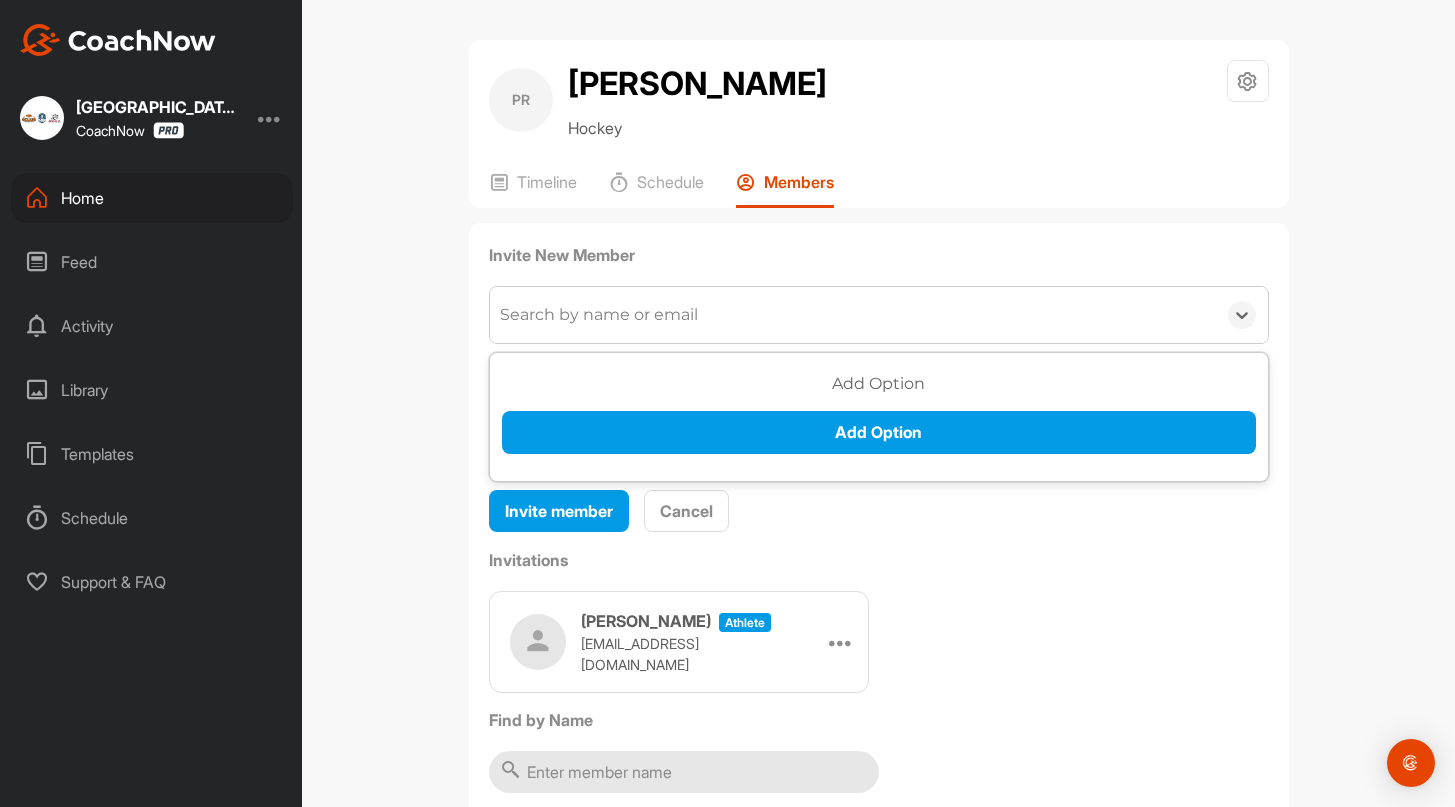 click on "Search by name or email" at bounding box center [599, 315] 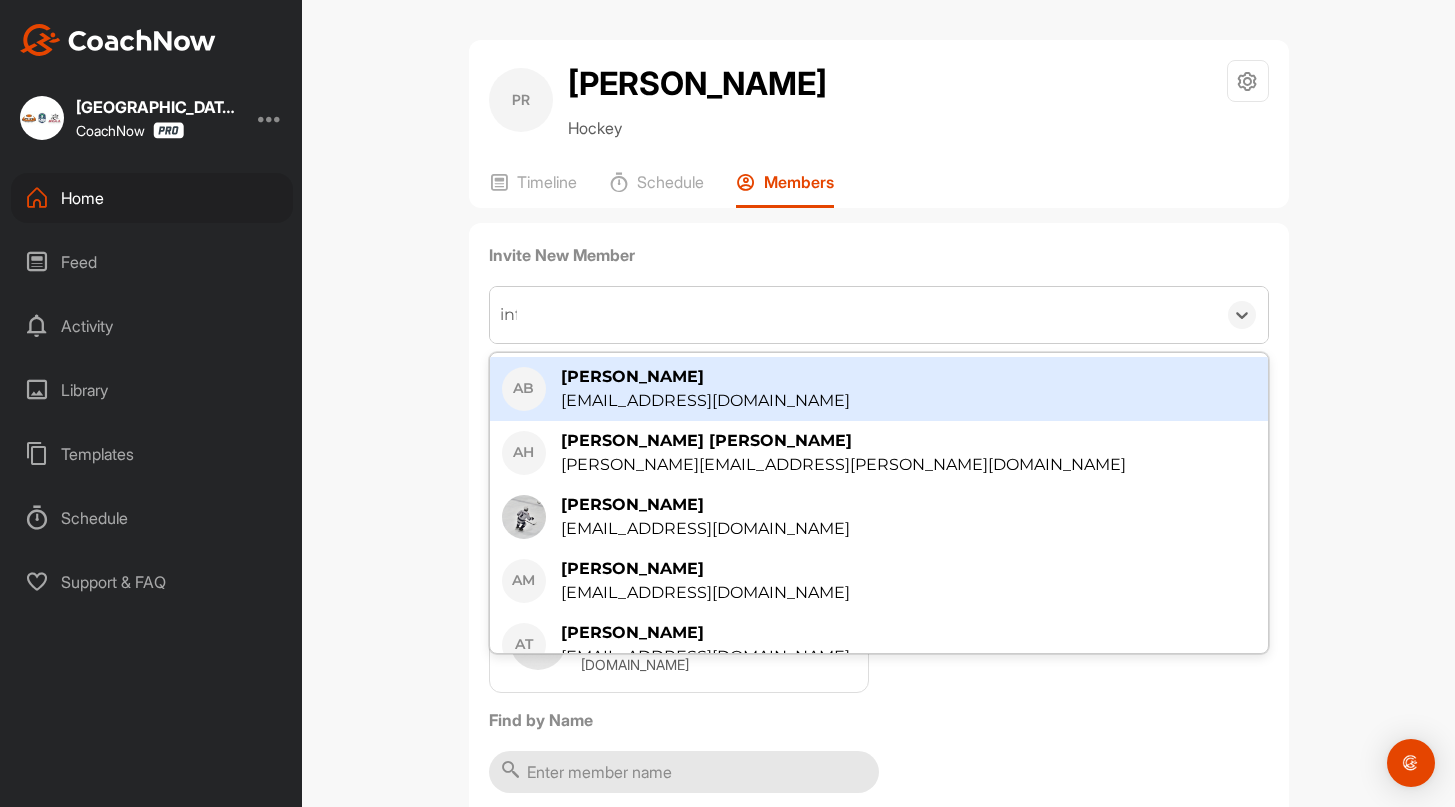 type on "info" 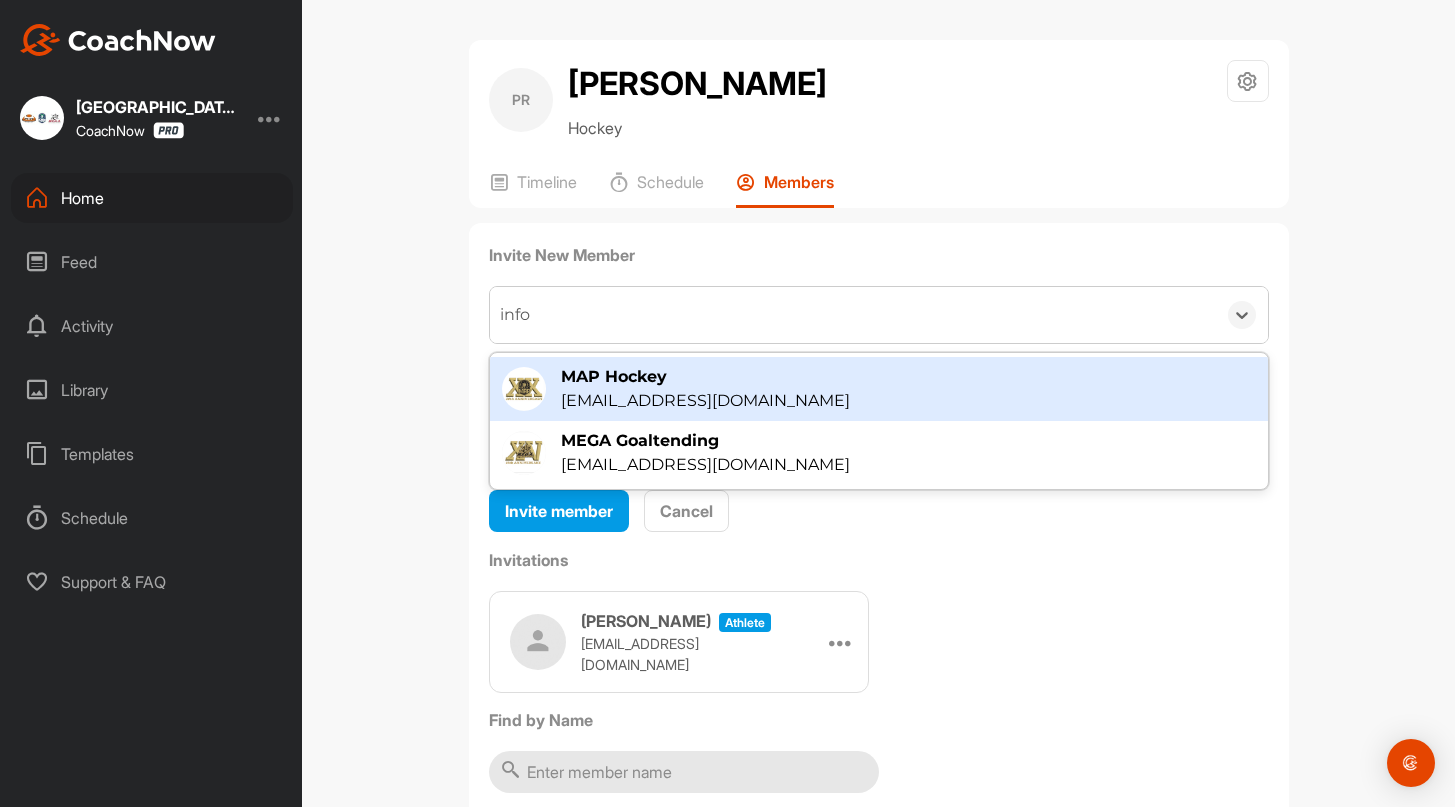 click on "MAP Hockey" at bounding box center [705, 377] 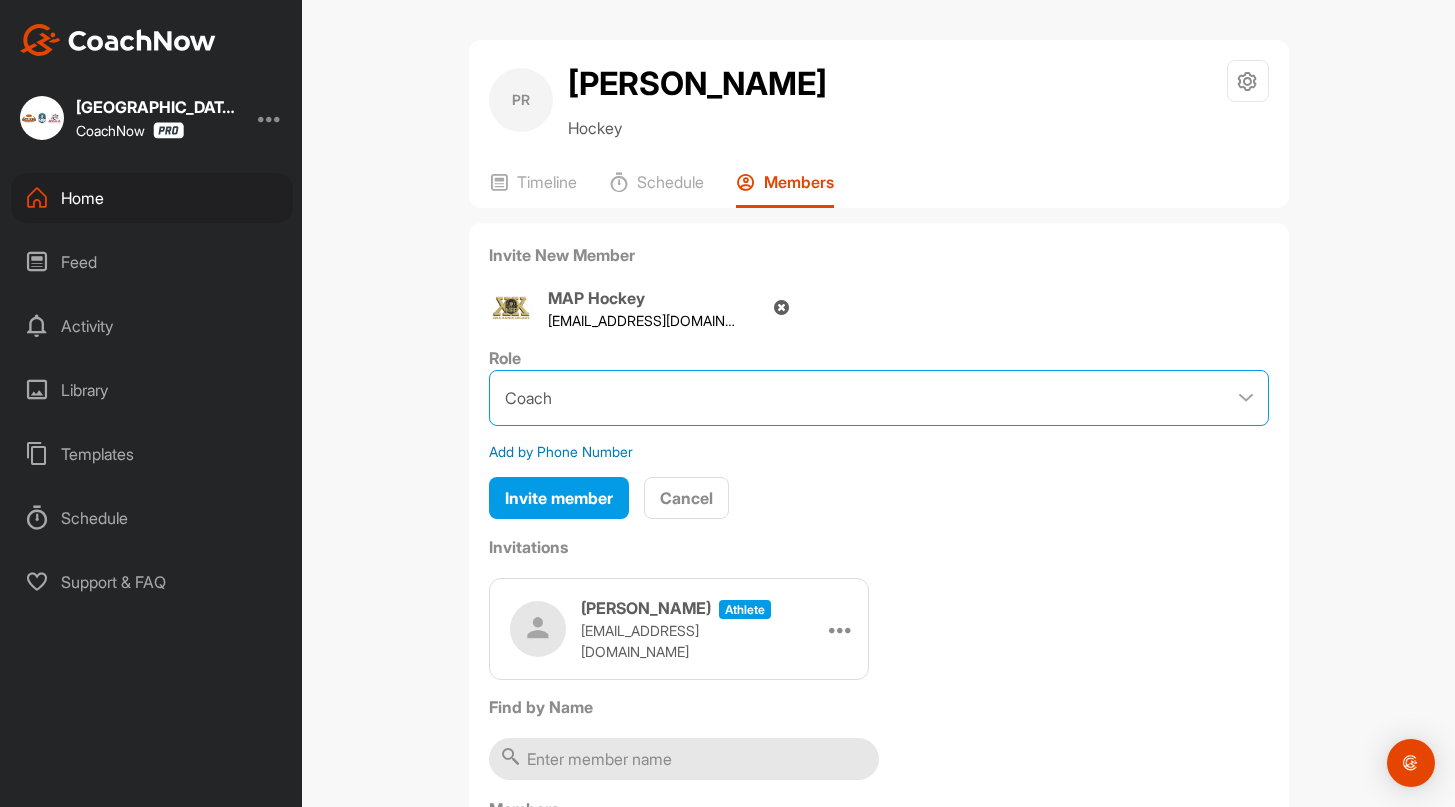 click on "Coach Member" at bounding box center (879, 398) 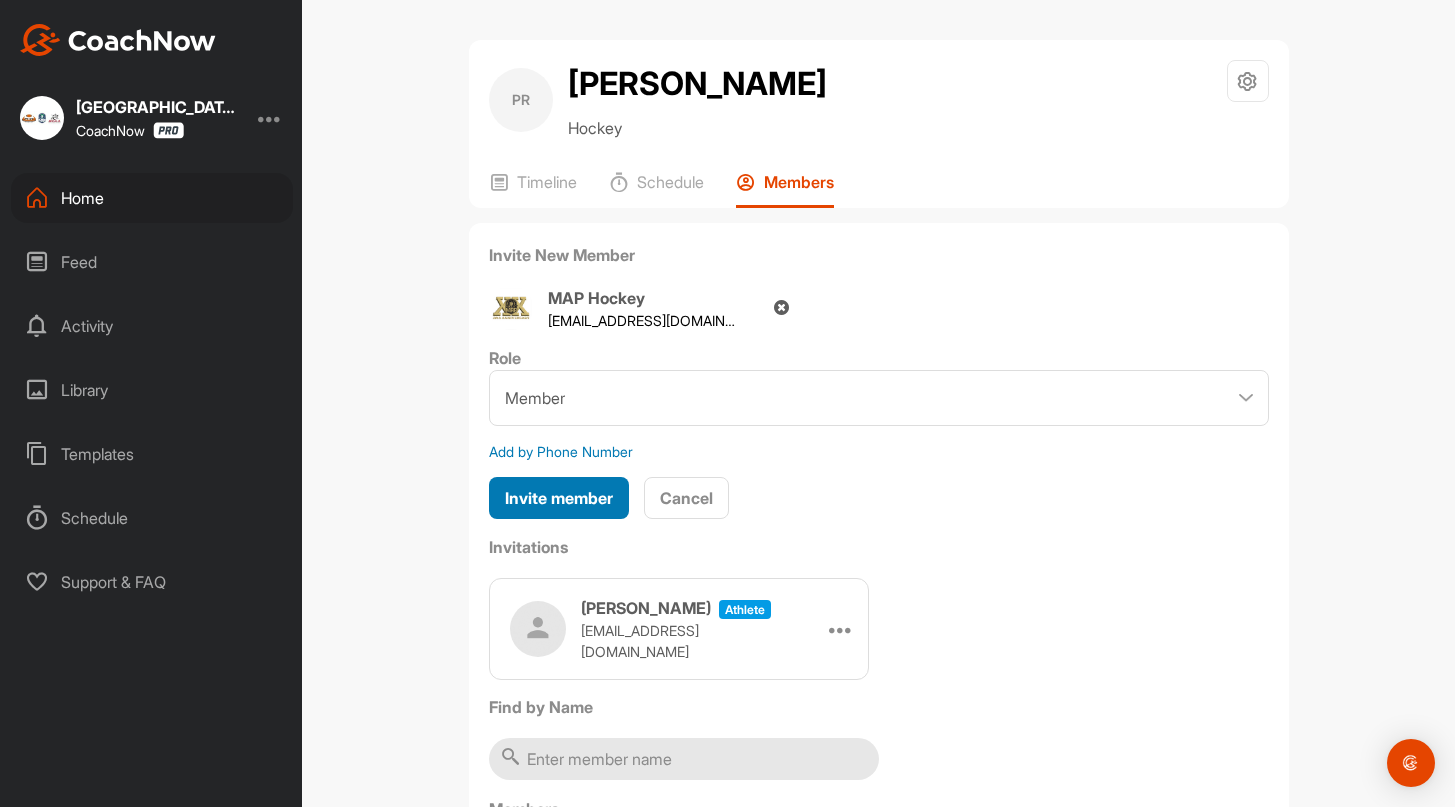click on "Invite member" at bounding box center [559, 498] 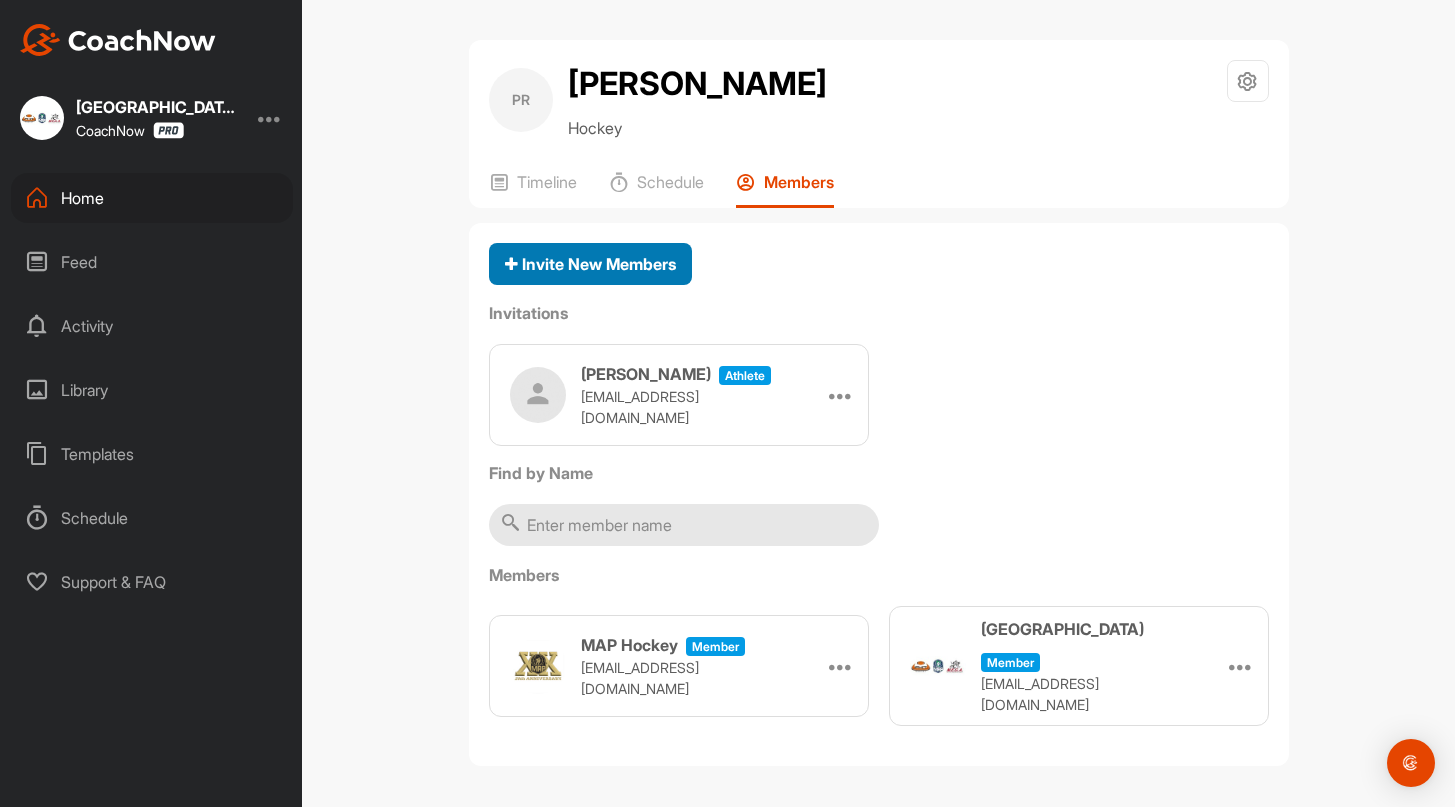 click on "Invite New Members" at bounding box center [590, 264] 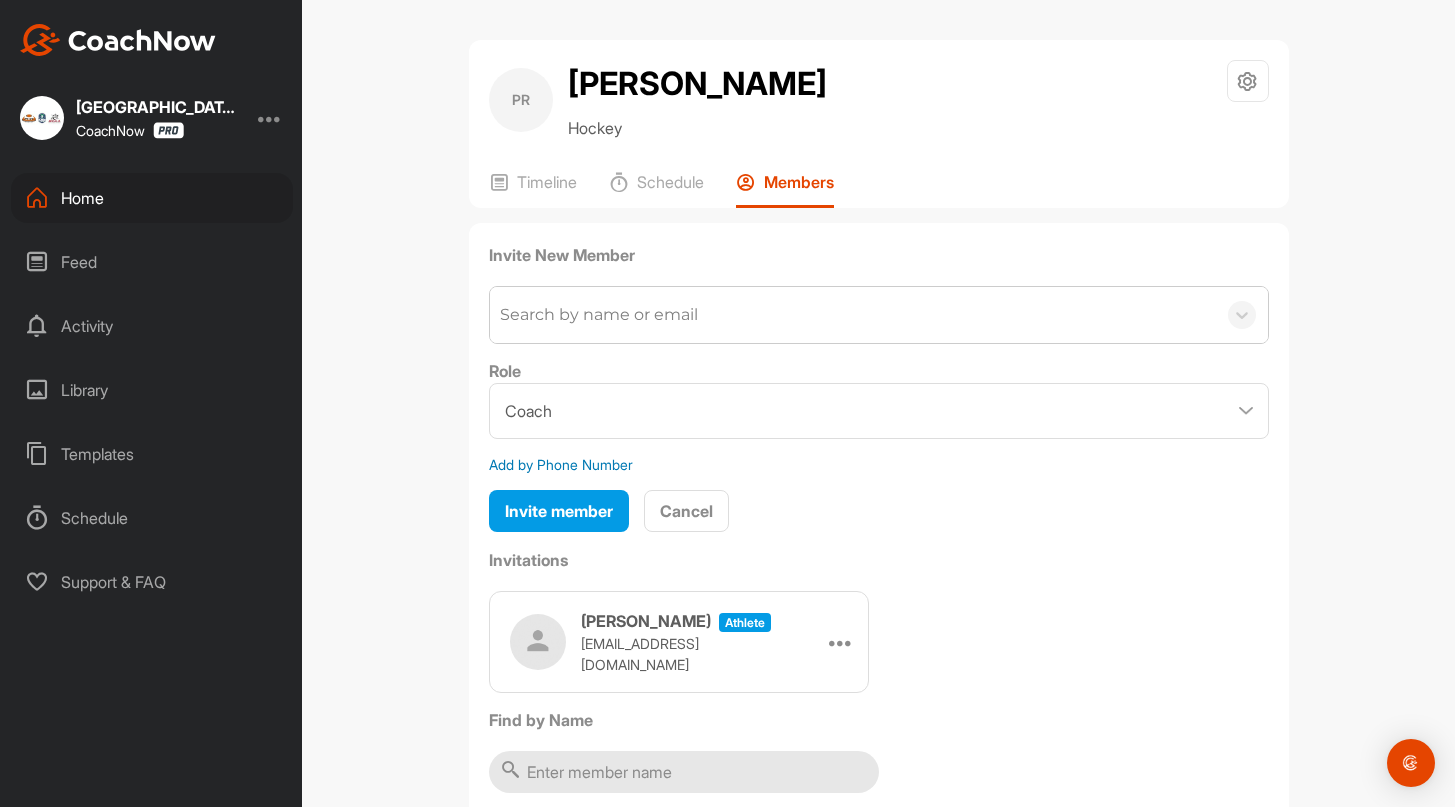 click on "Search by name or email" at bounding box center [599, 315] 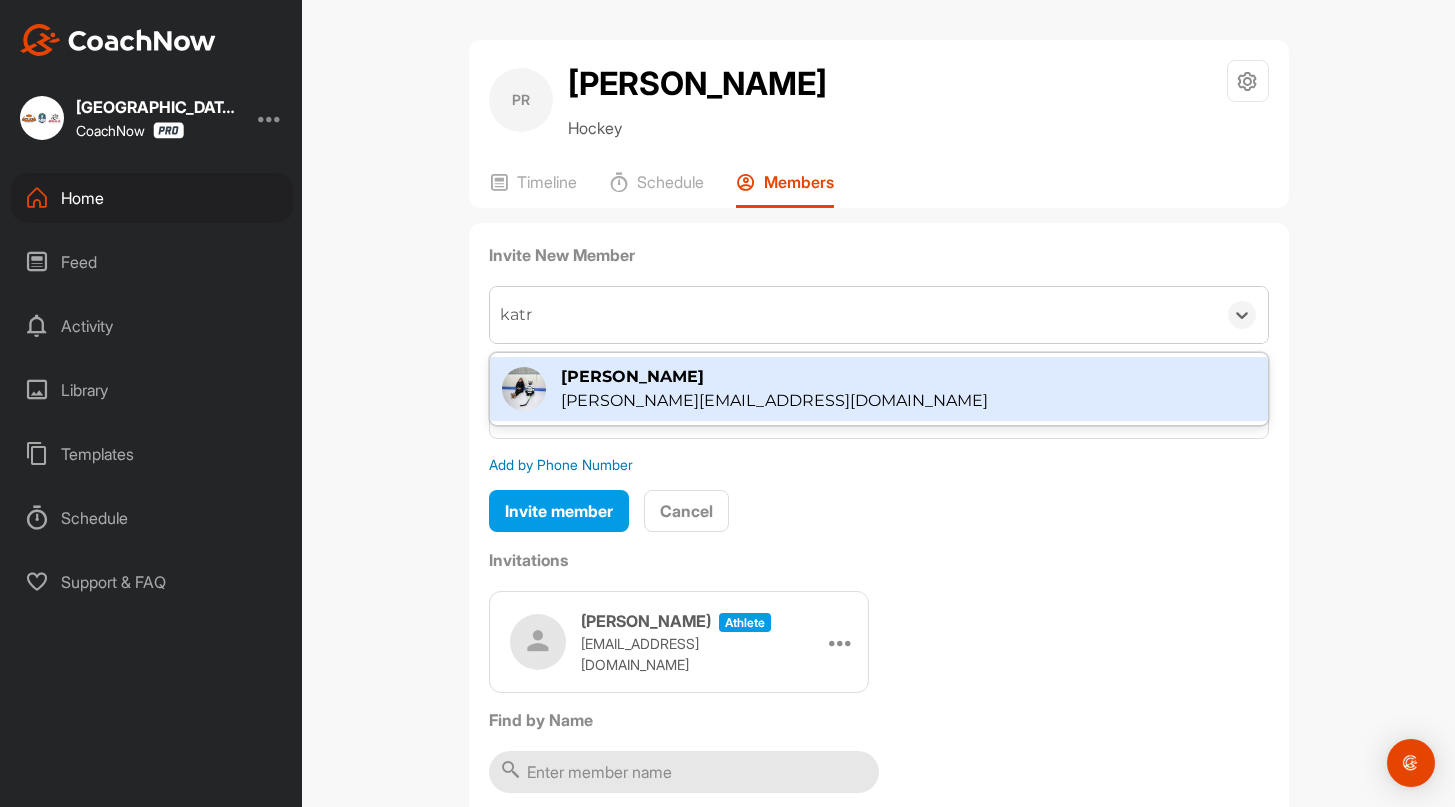 type on "katri" 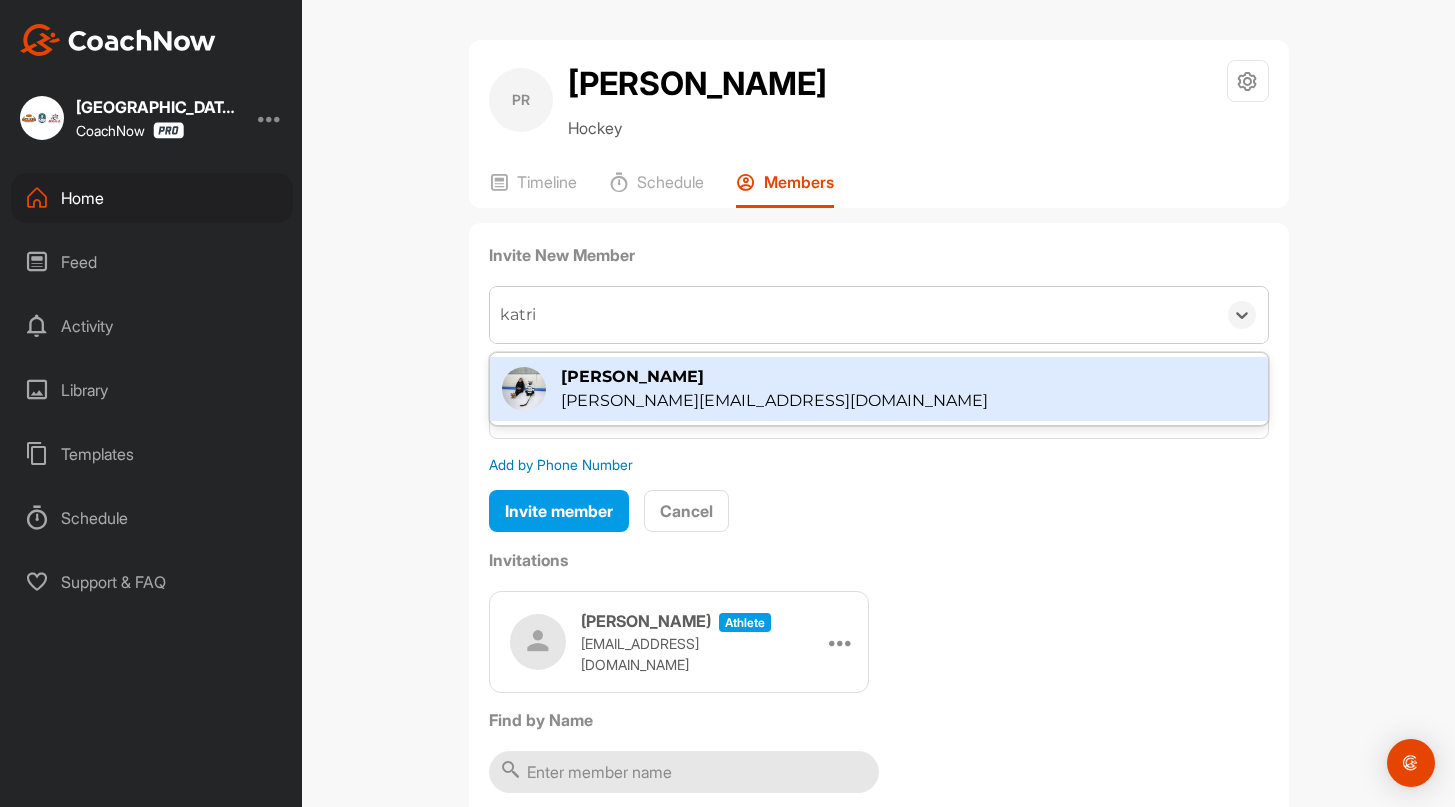 click on "[PERSON_NAME][EMAIL_ADDRESS][DOMAIN_NAME]" at bounding box center [774, 401] 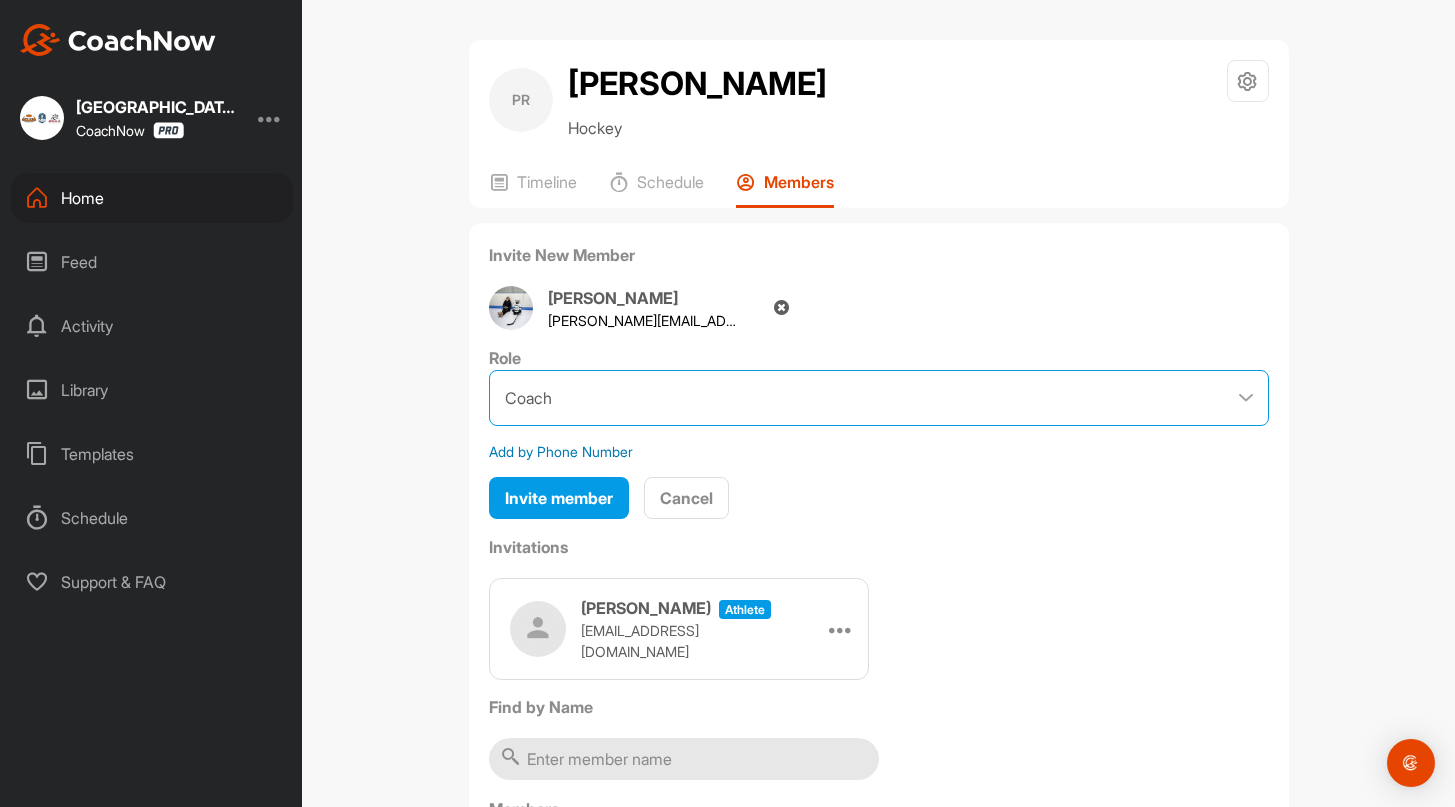 click on "Coach Member" at bounding box center (879, 398) 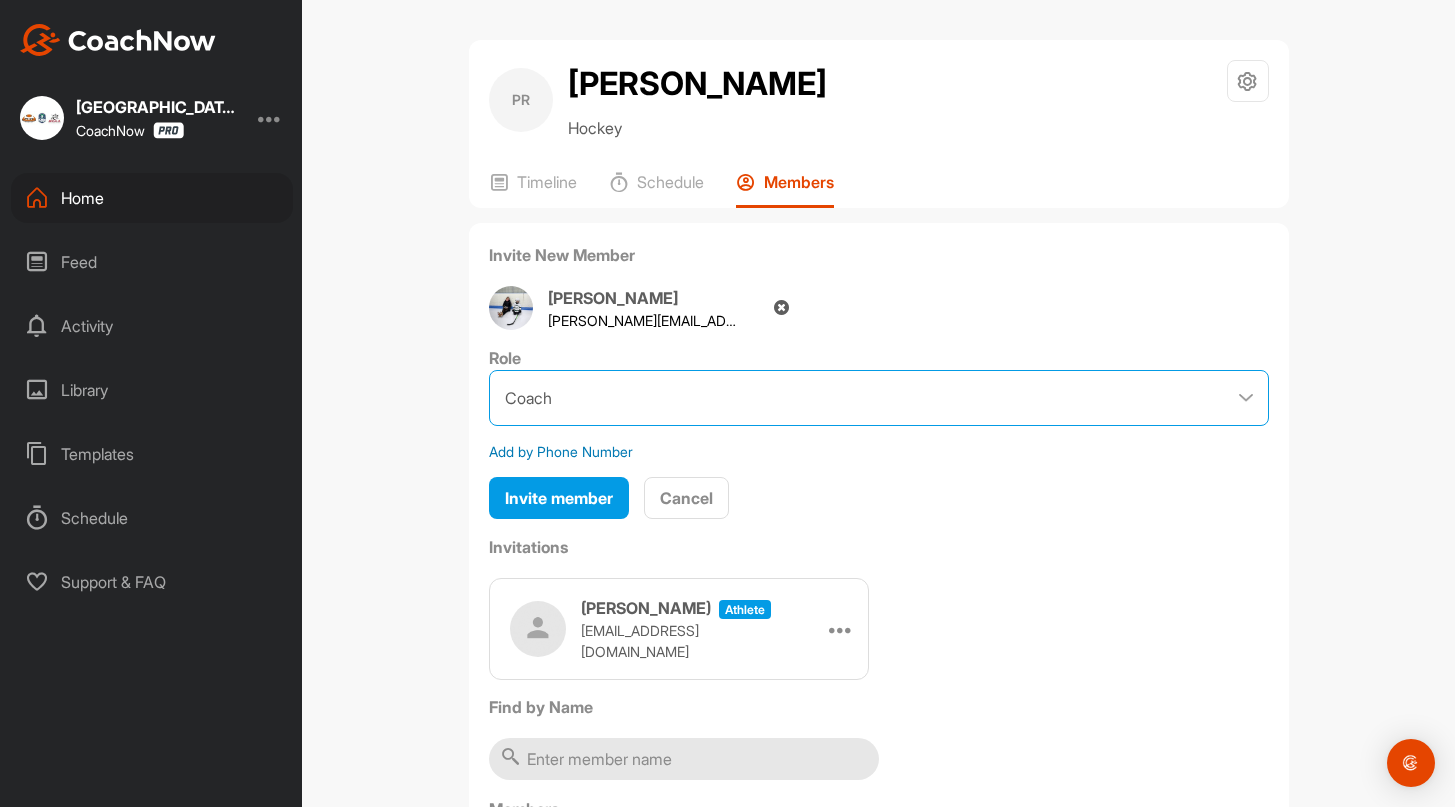 select on "contributor" 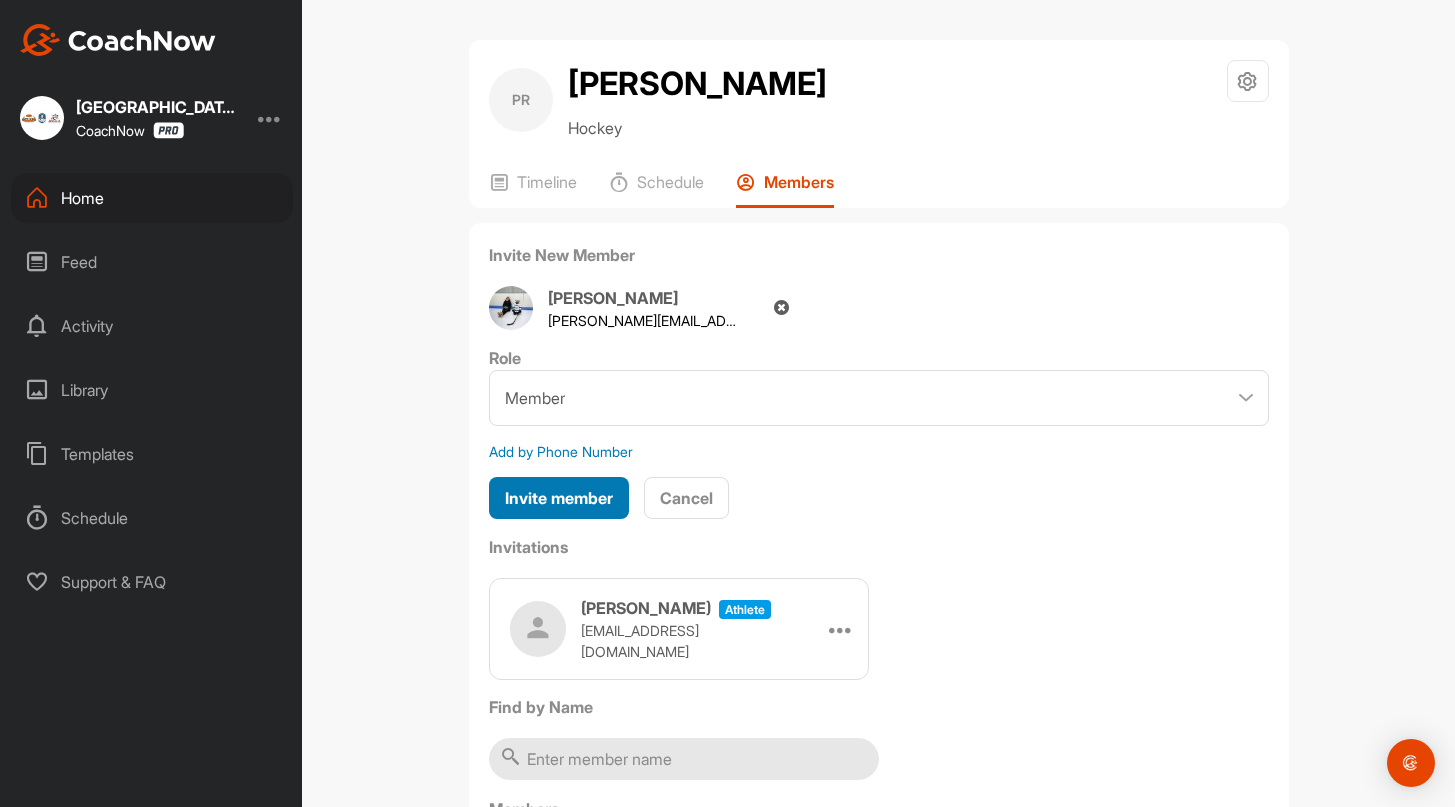 click on "Invite member" at bounding box center (559, 498) 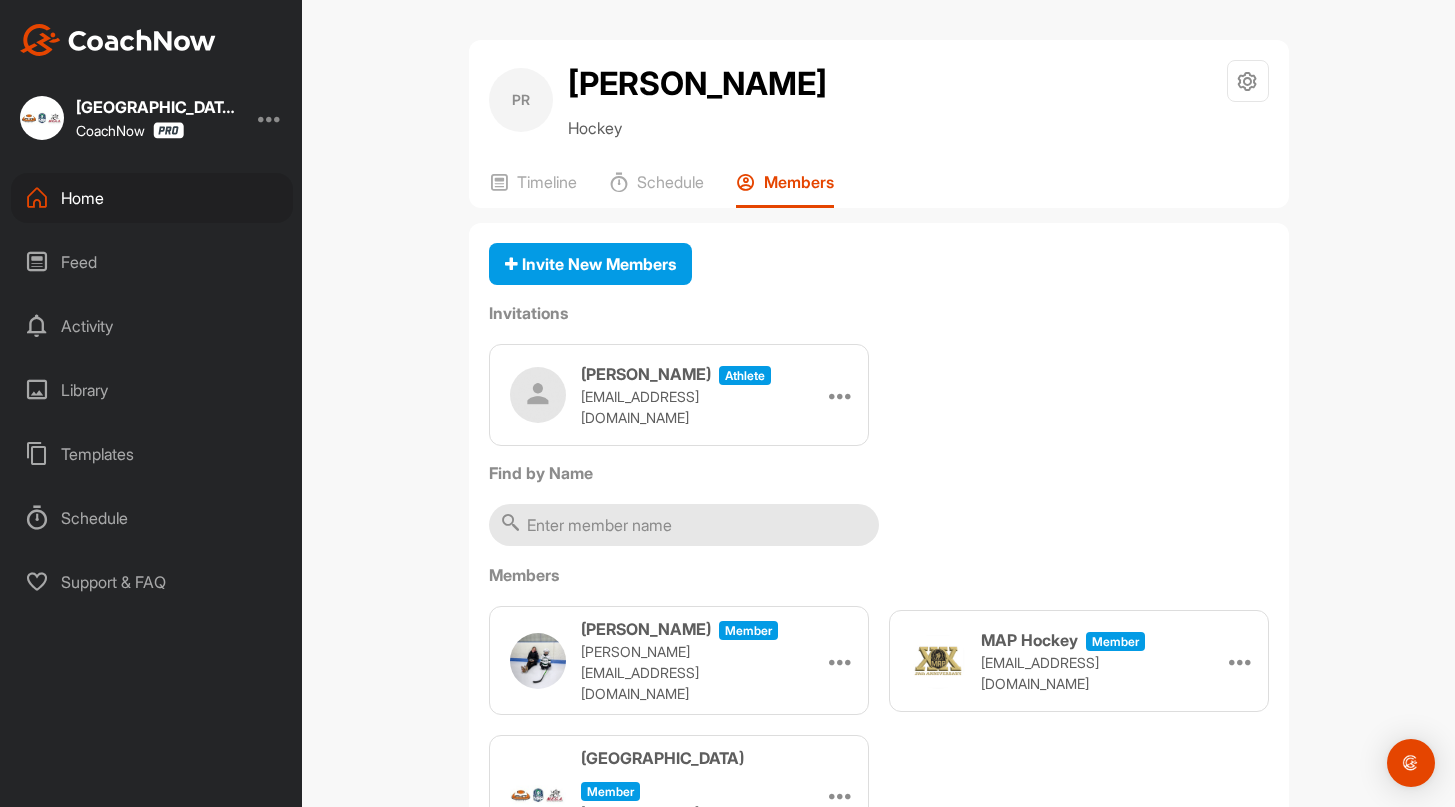 scroll, scrollTop: 89, scrollLeft: 0, axis: vertical 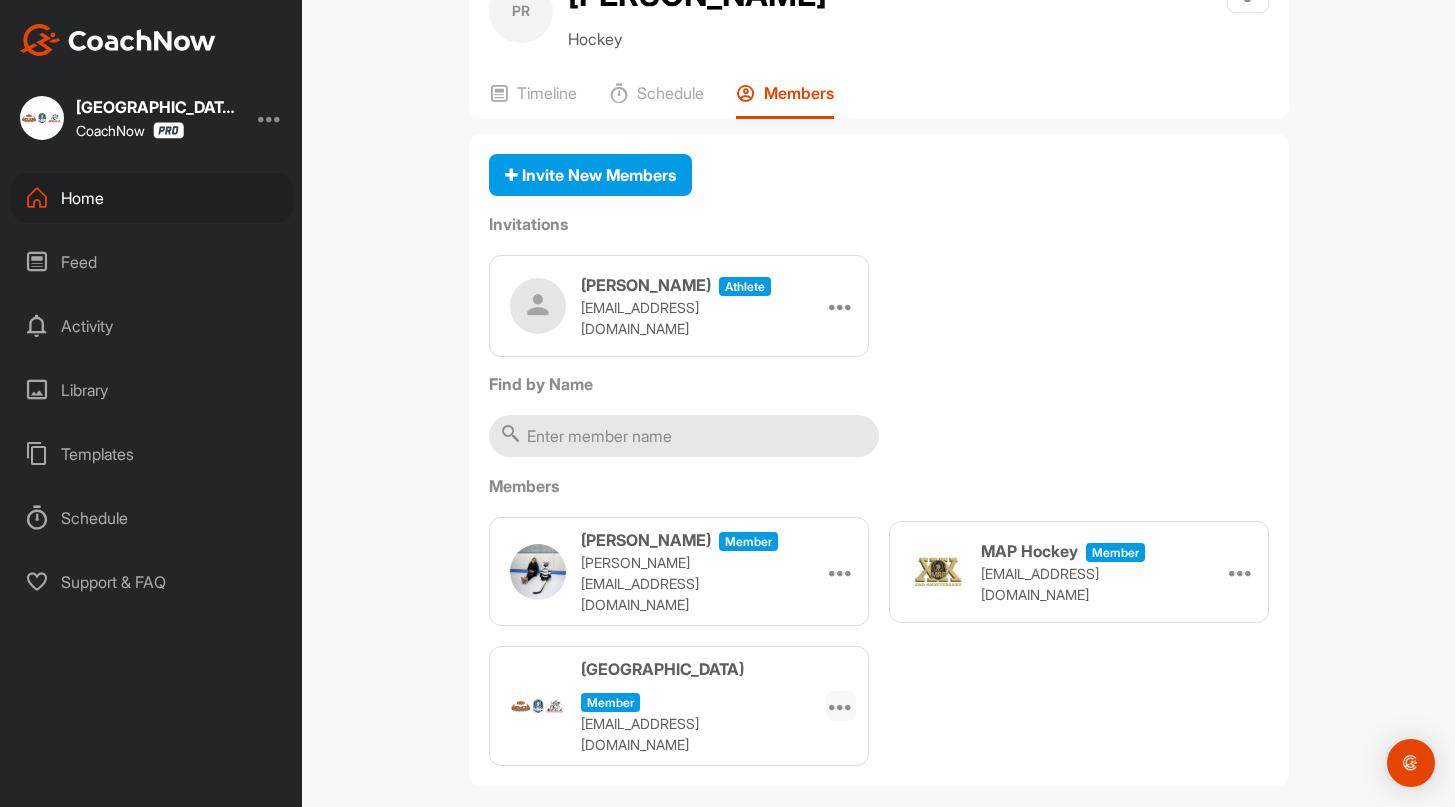 click at bounding box center (841, 706) 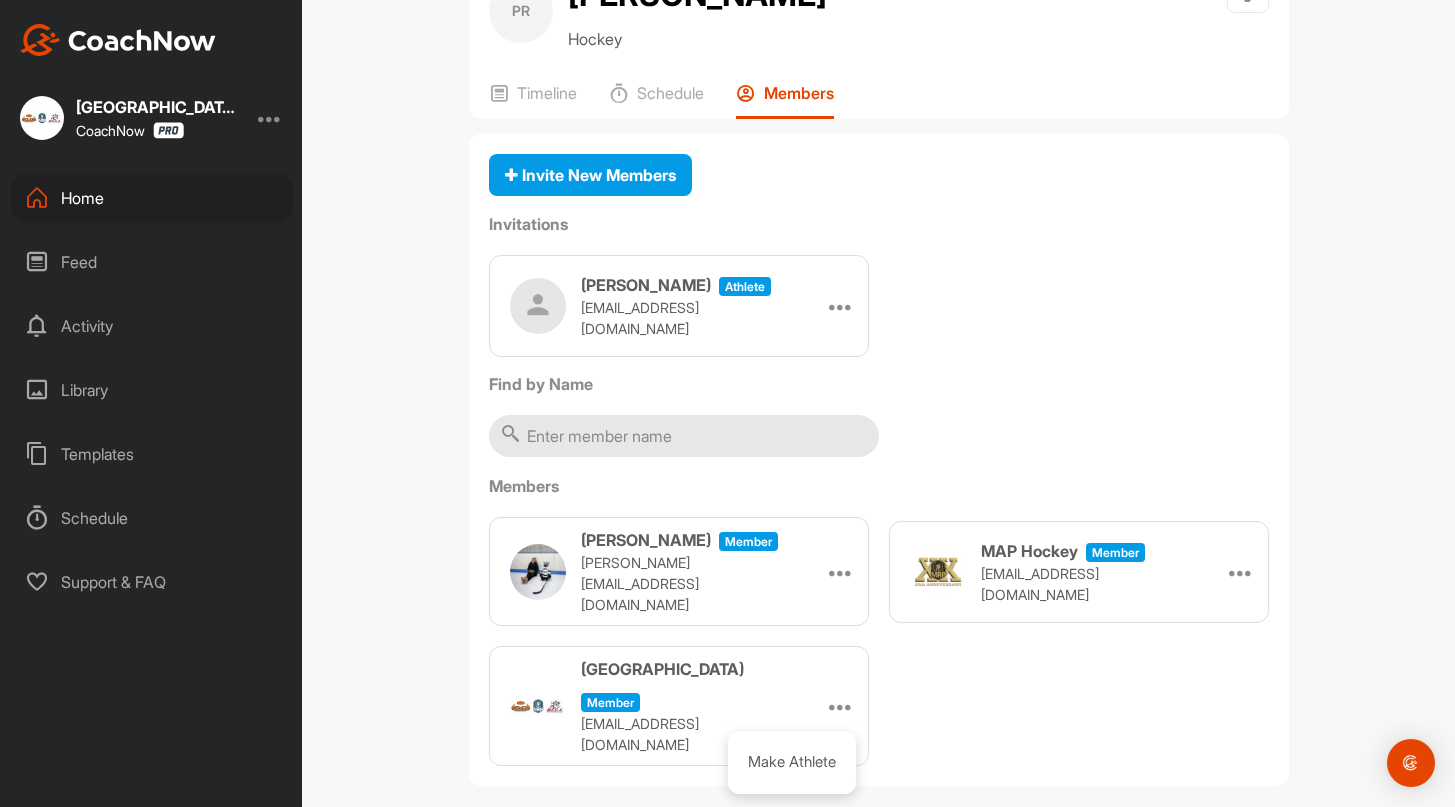 click on "[PERSON_NAME] Member   [PERSON_NAME][EMAIL_ADDRESS][DOMAIN_NAME] Make Athlete Remove MAP Hockey Member   [EMAIL_ADDRESS][DOMAIN_NAME] Make Athlete Remove East Campus Member   [EMAIL_ADDRESS][DOMAIN_NAME] Make Athlete" at bounding box center [879, 641] 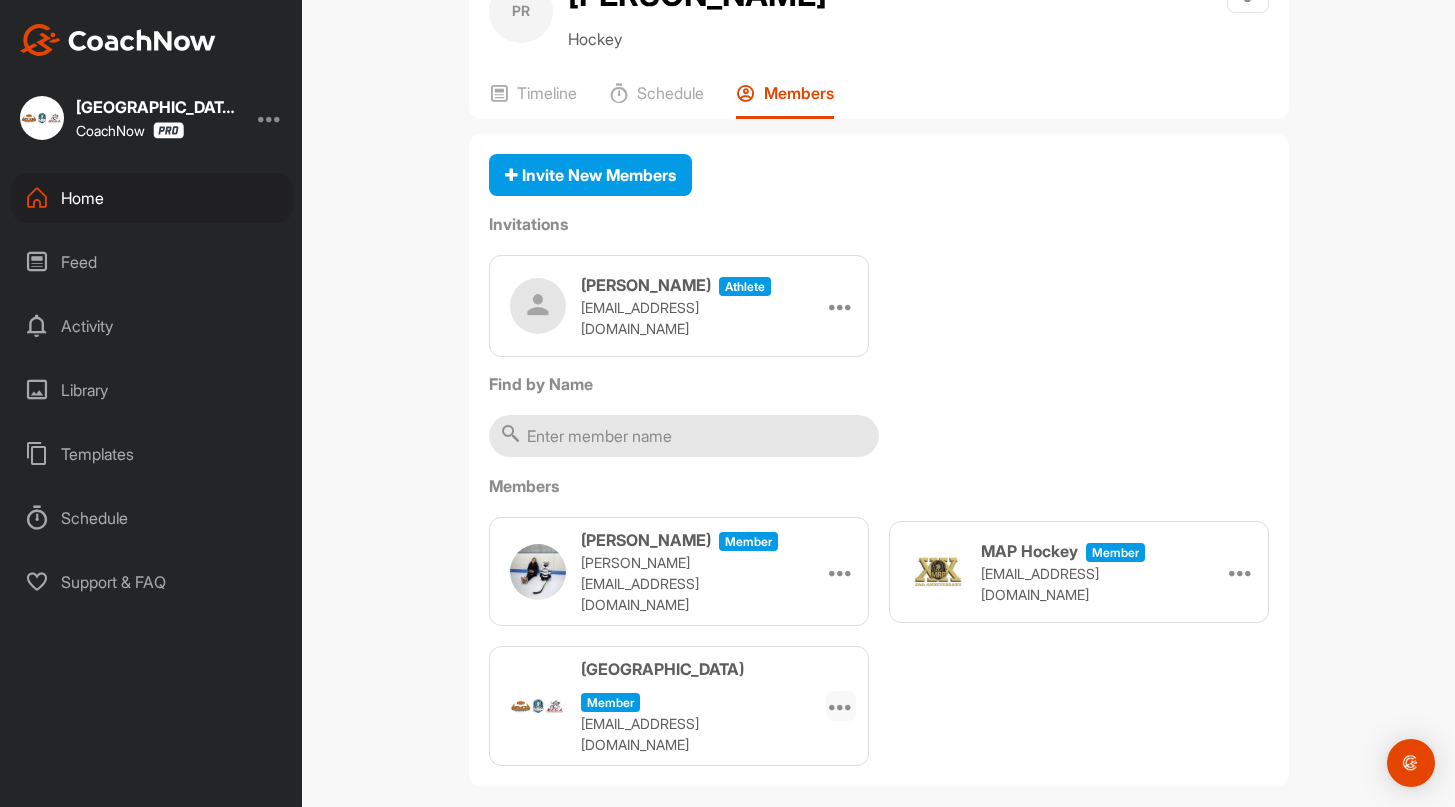 click at bounding box center [841, 706] 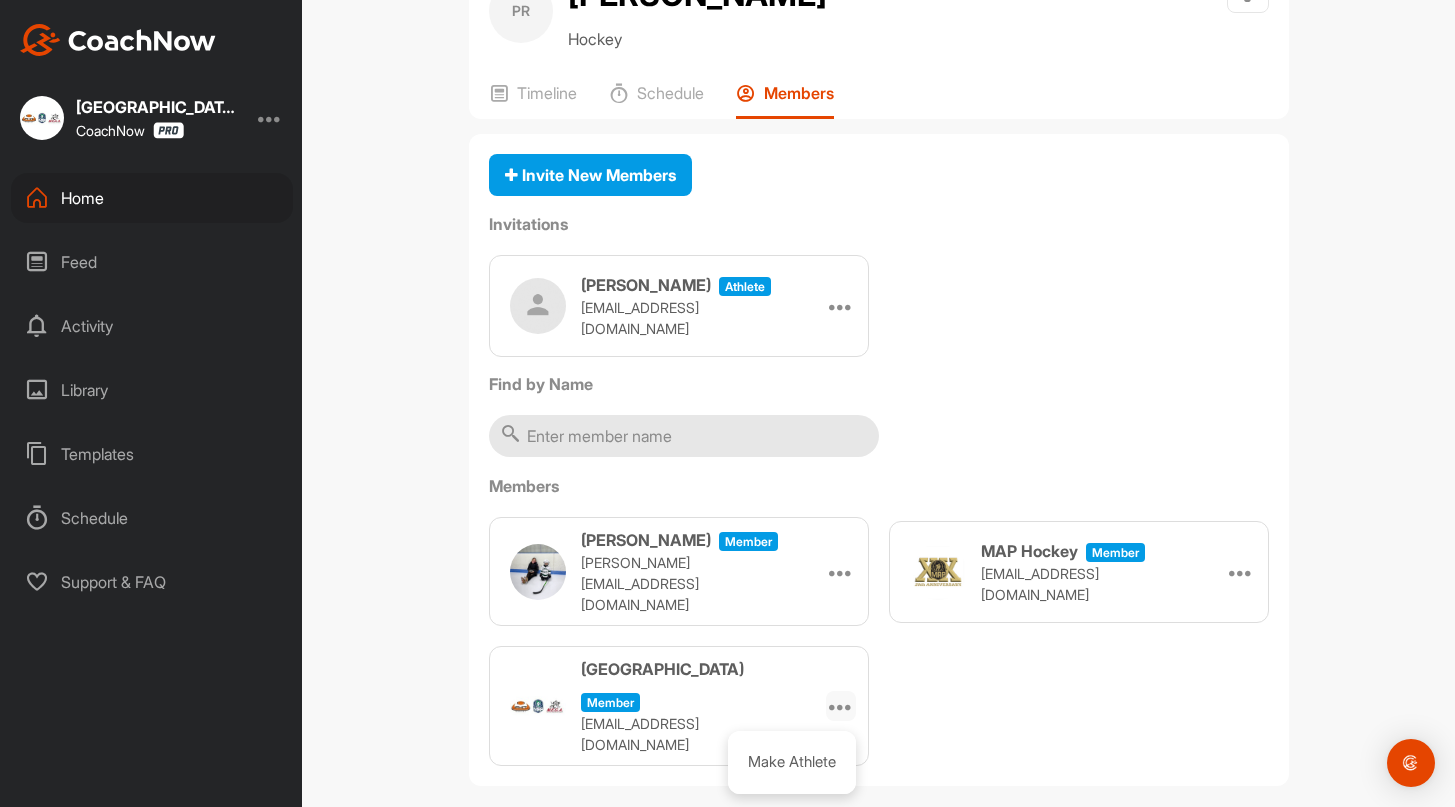 click at bounding box center (841, 706) 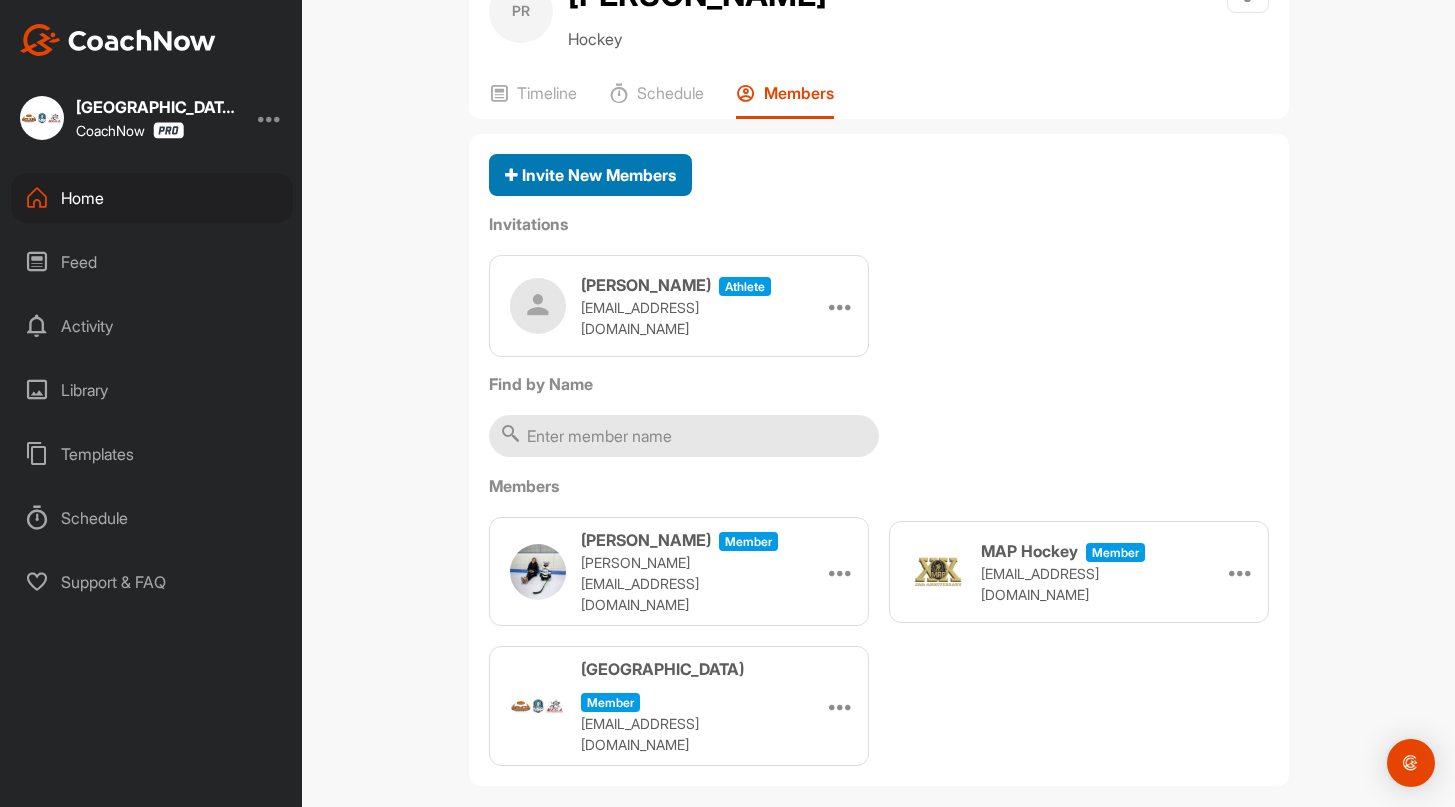 click on "Invite New Members" at bounding box center (590, 175) 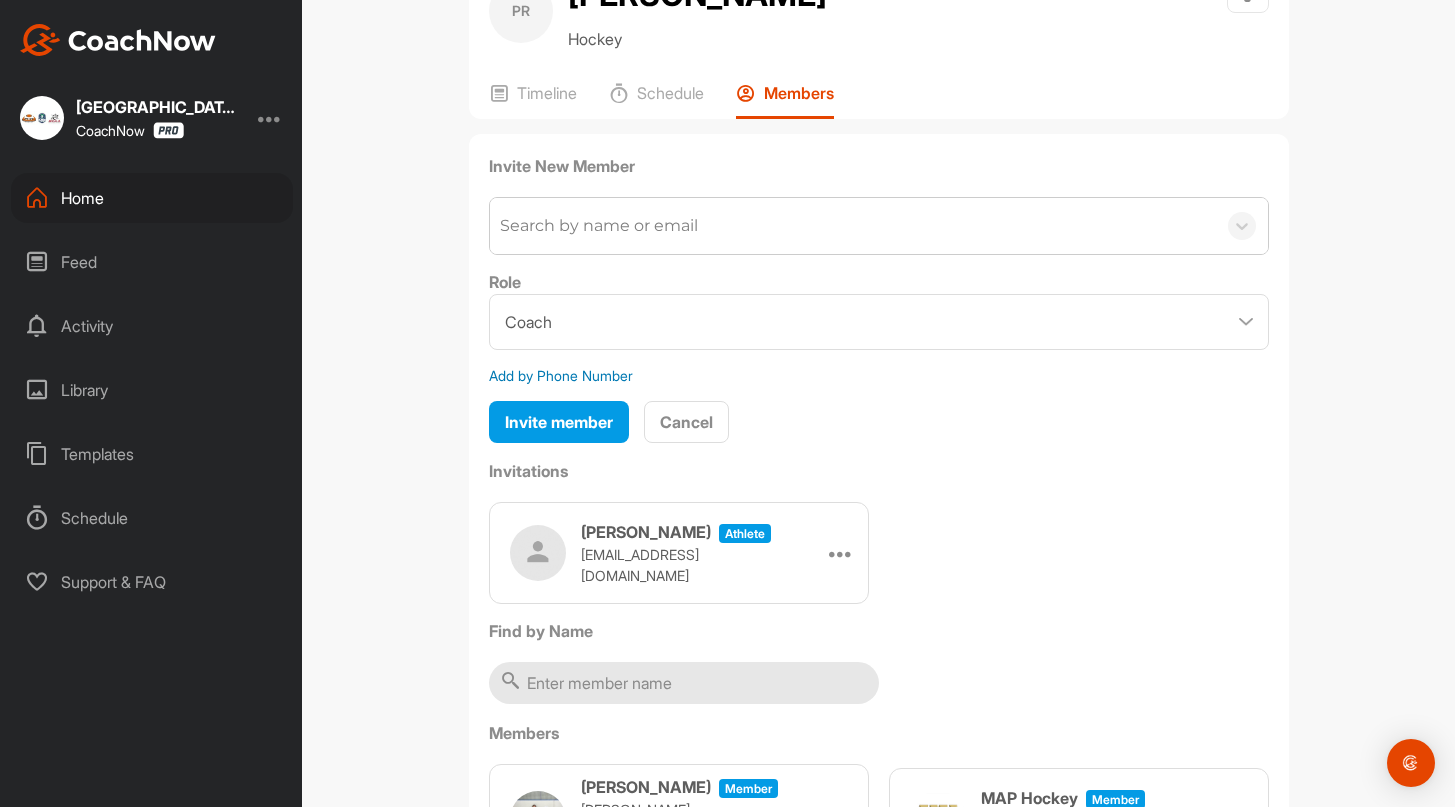click on "Search by name or email" at bounding box center (599, 226) 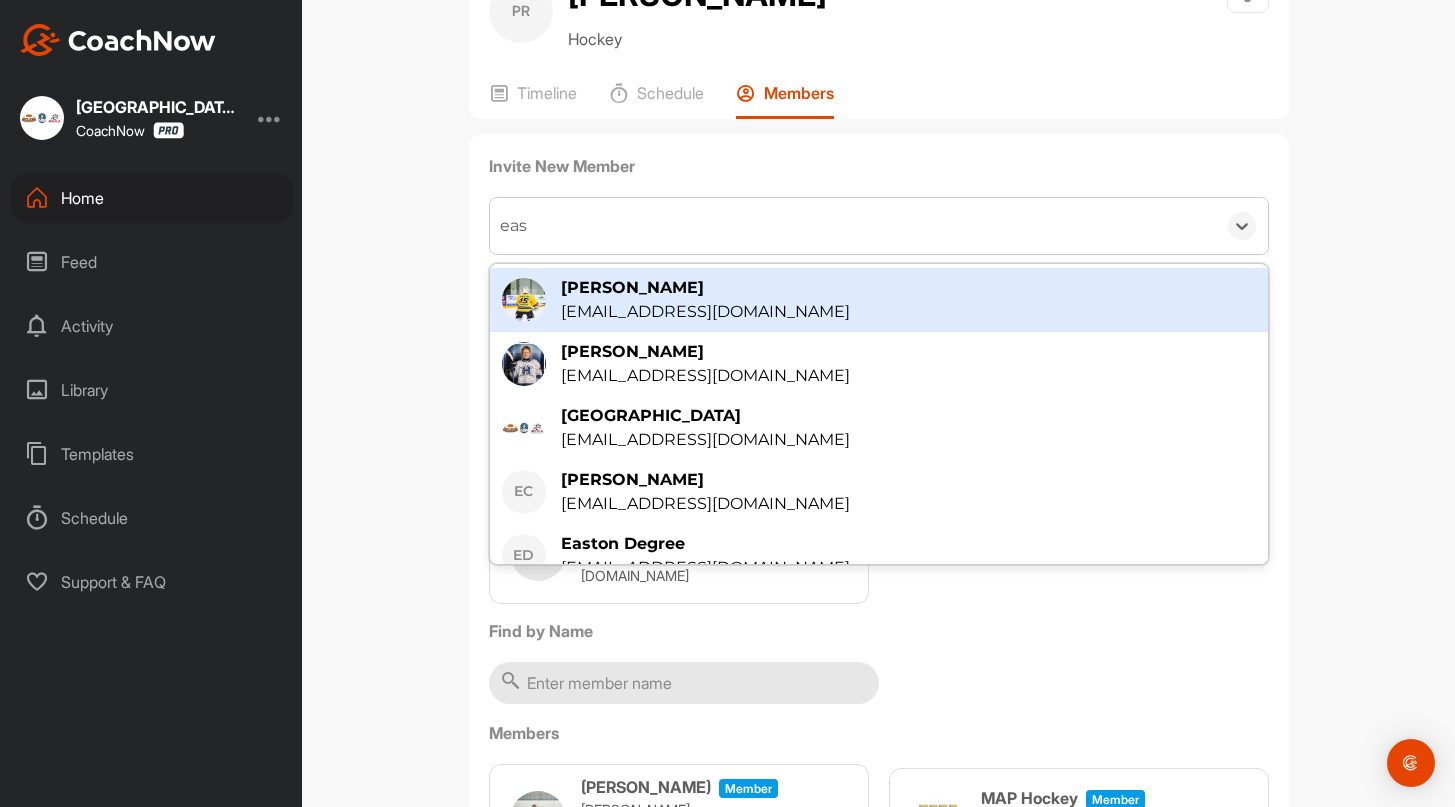type on "east" 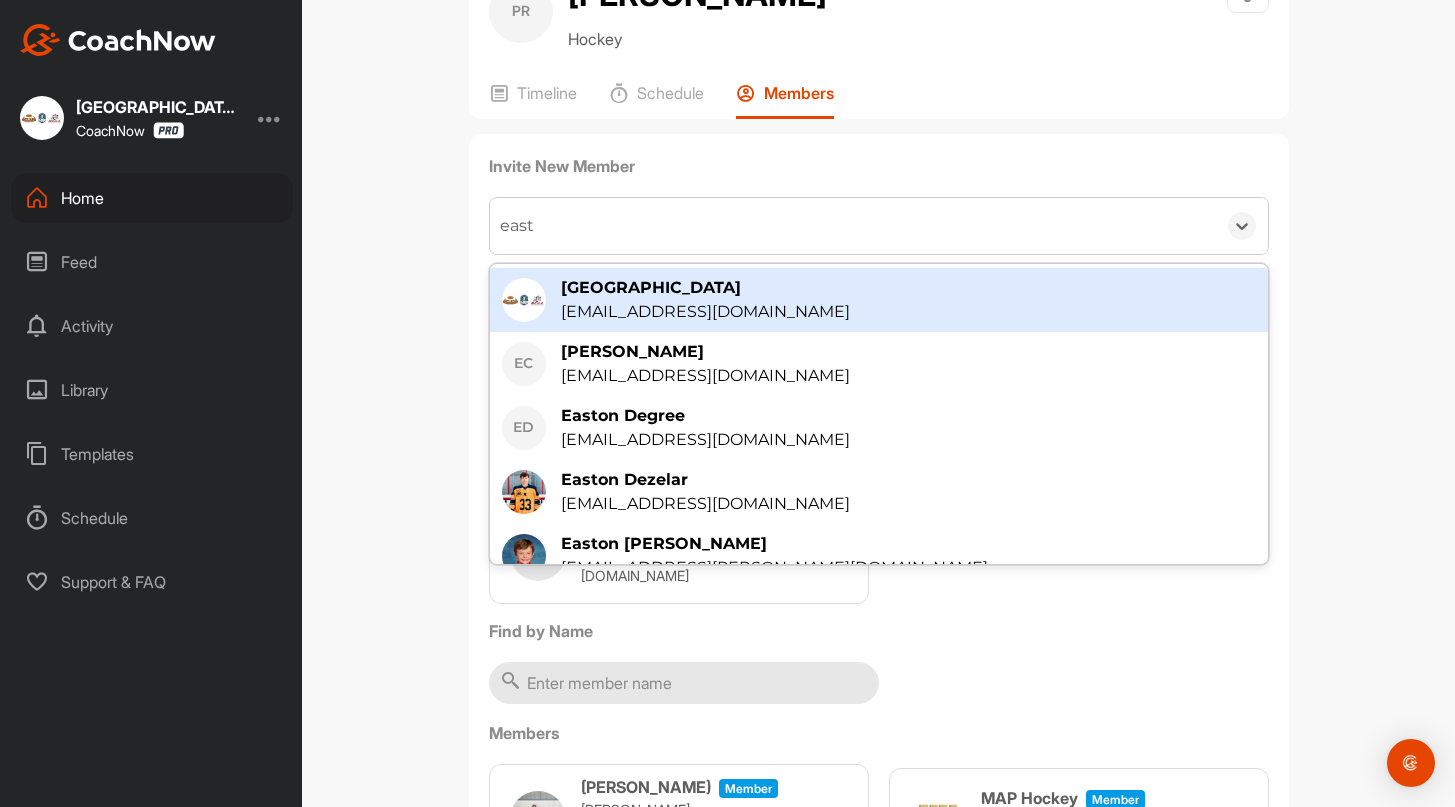 click on "[GEOGRAPHIC_DATA]" at bounding box center (705, 288) 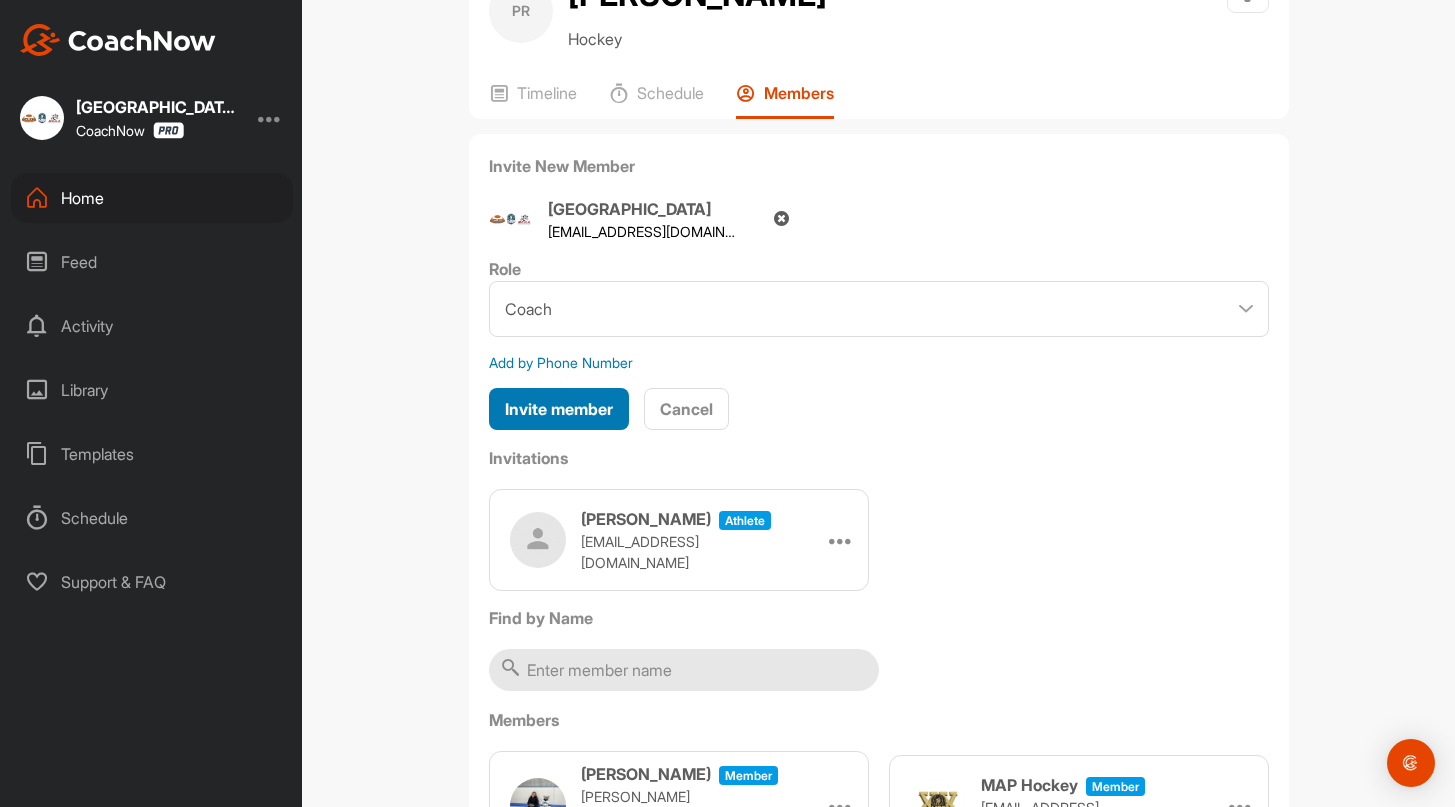 click on "Invite member" at bounding box center [559, 409] 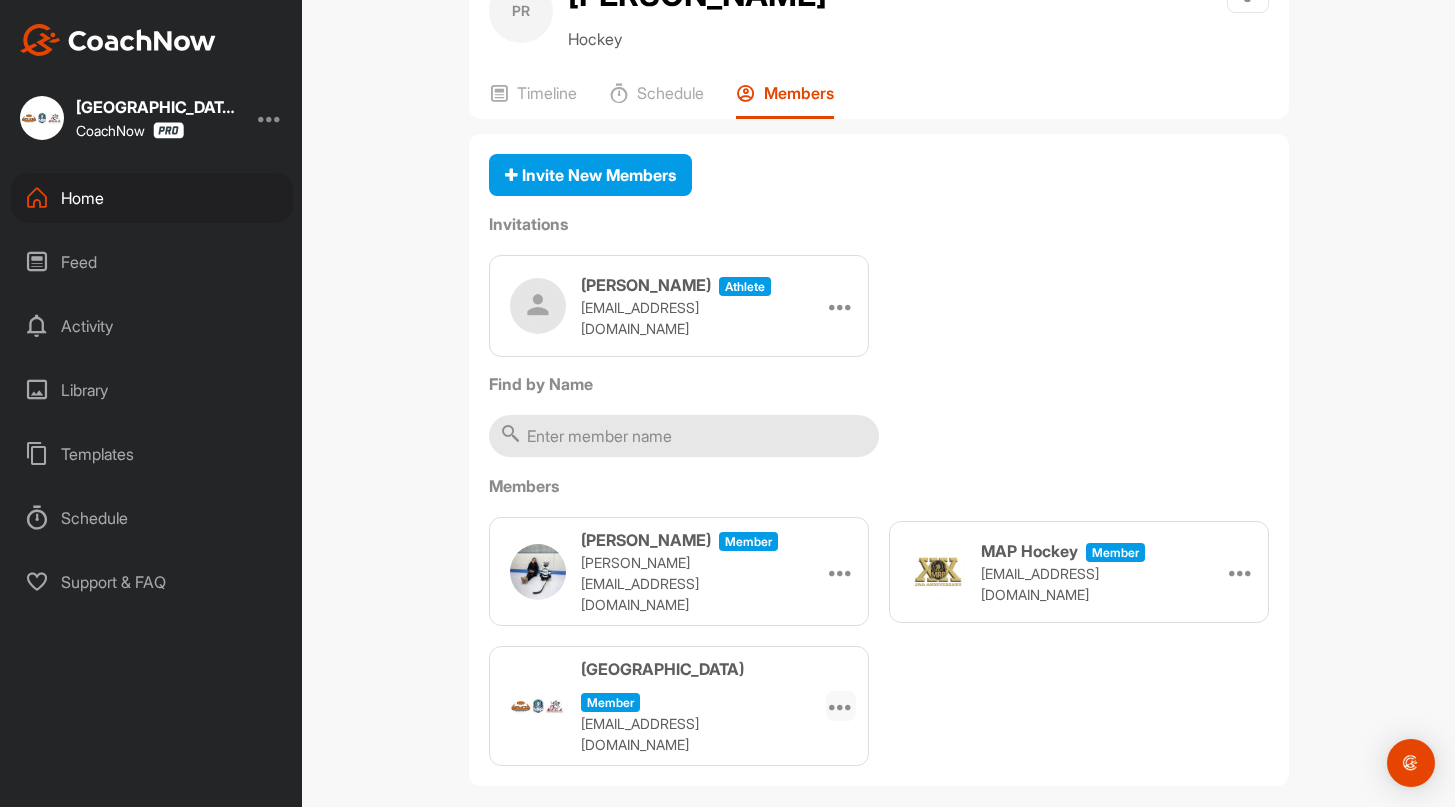 click at bounding box center [841, 706] 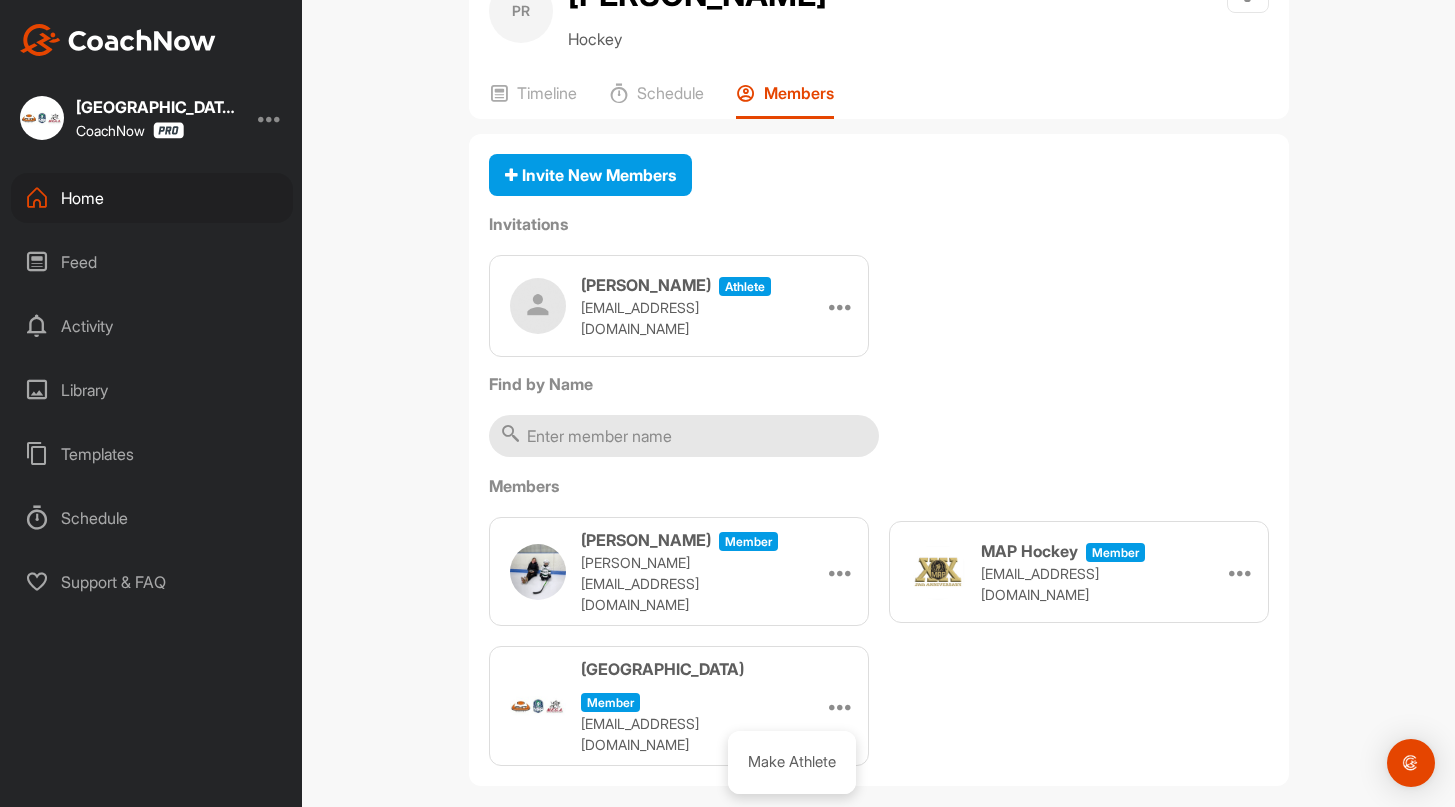 click on "[PERSON_NAME] Member   [PERSON_NAME][EMAIL_ADDRESS][DOMAIN_NAME] Make Athlete Remove MAP Hockey Member   [EMAIL_ADDRESS][DOMAIN_NAME] Make Athlete Remove East Campus Member   [EMAIL_ADDRESS][DOMAIN_NAME] Make Athlete" at bounding box center (879, 641) 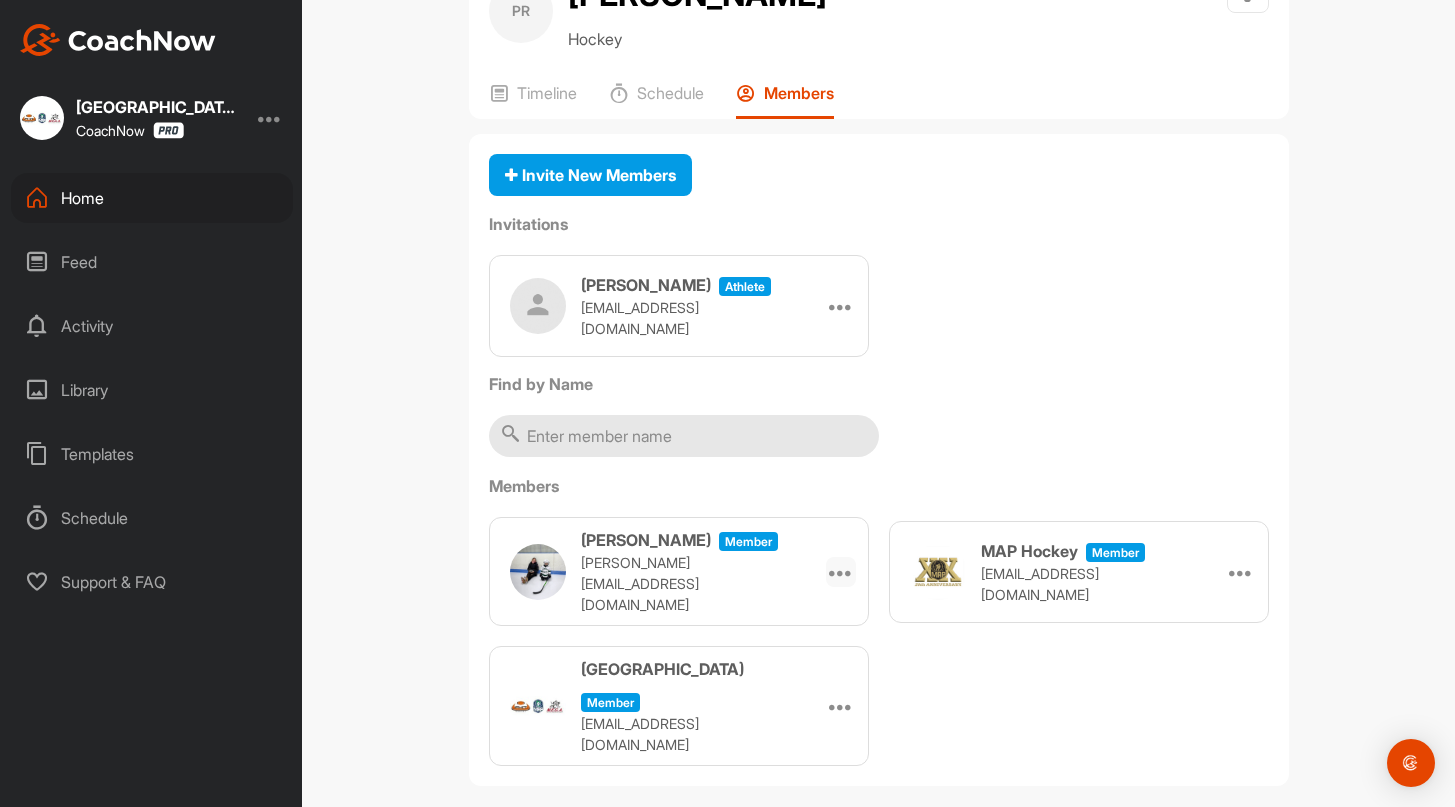click at bounding box center (841, 572) 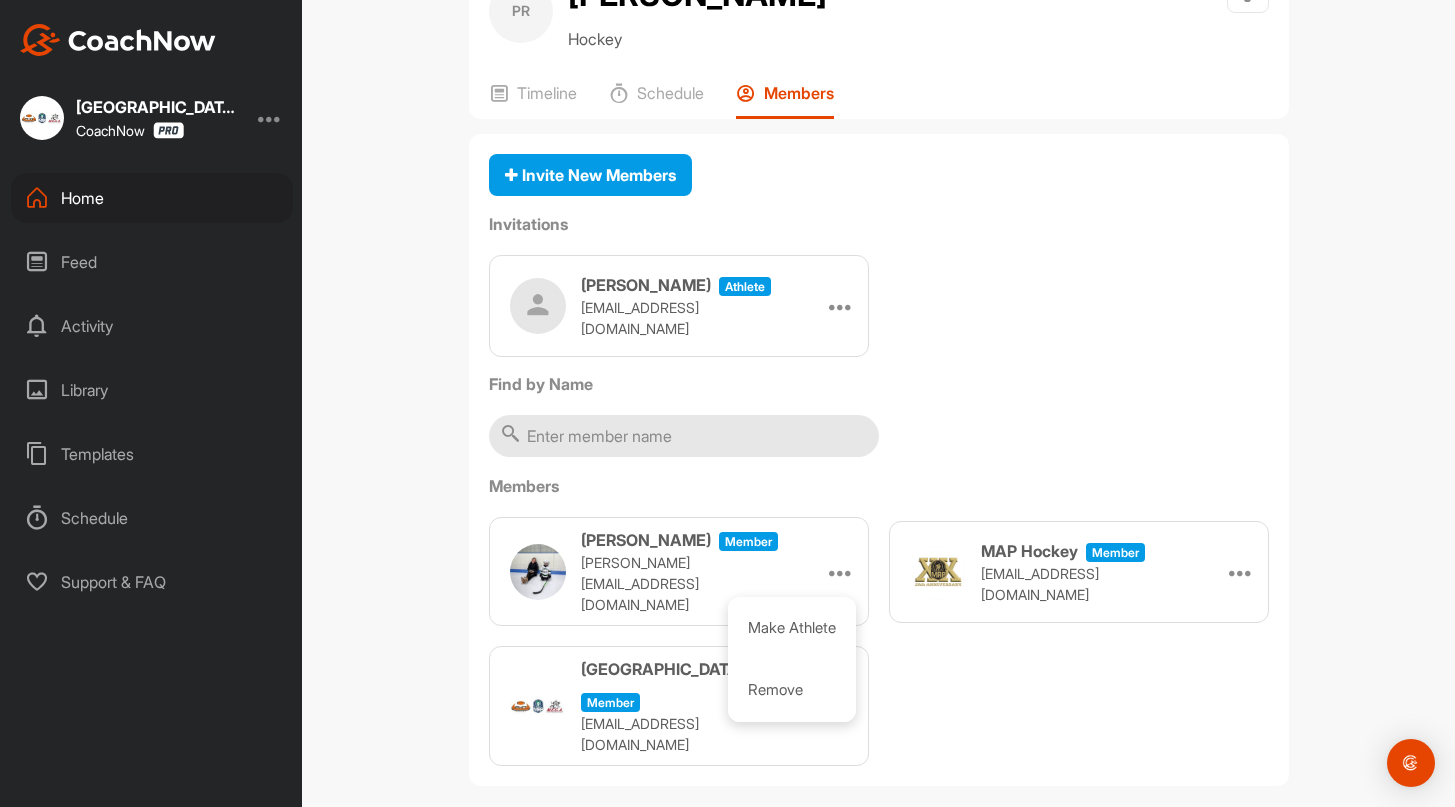 click on "Members" at bounding box center [879, 486] 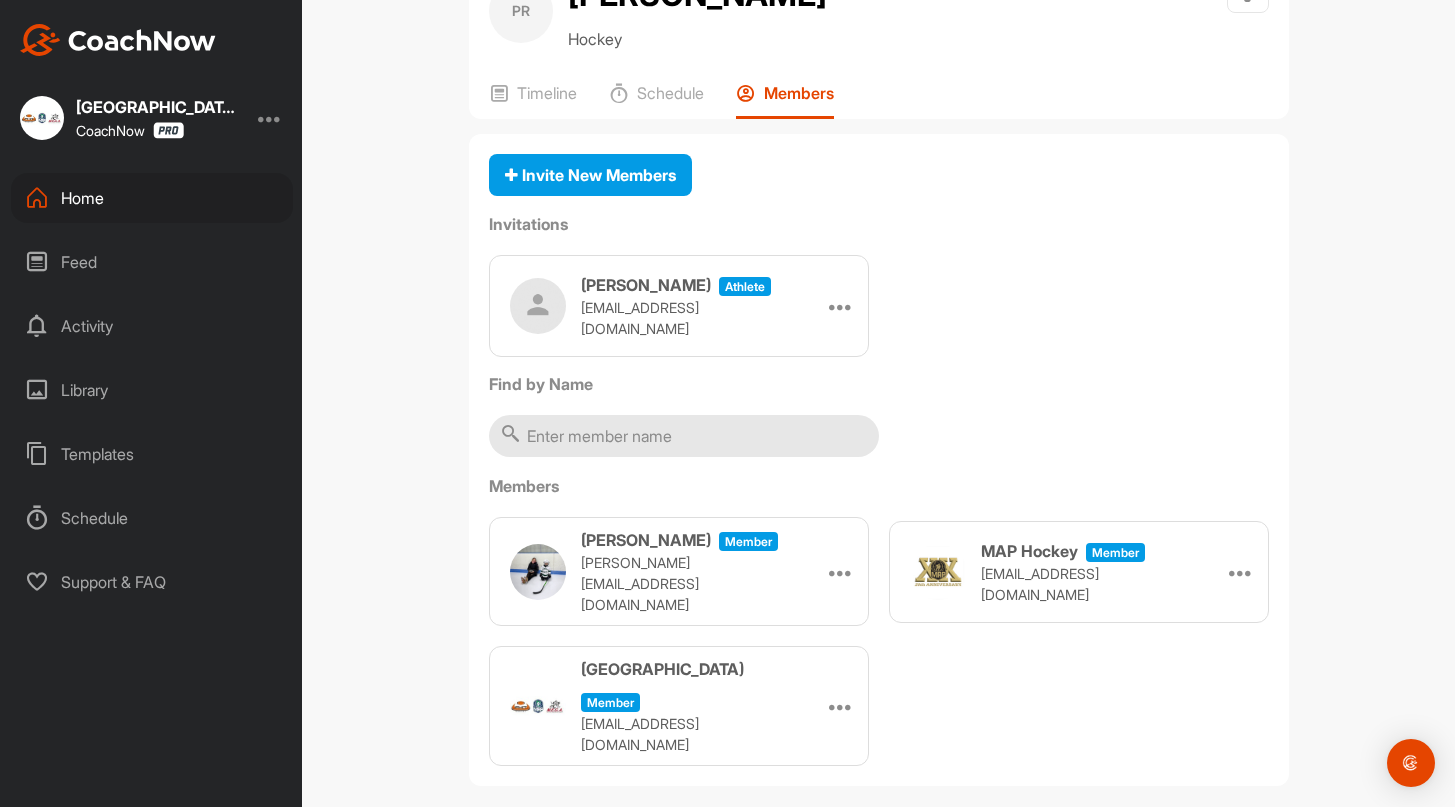 click on "Home" at bounding box center (152, 198) 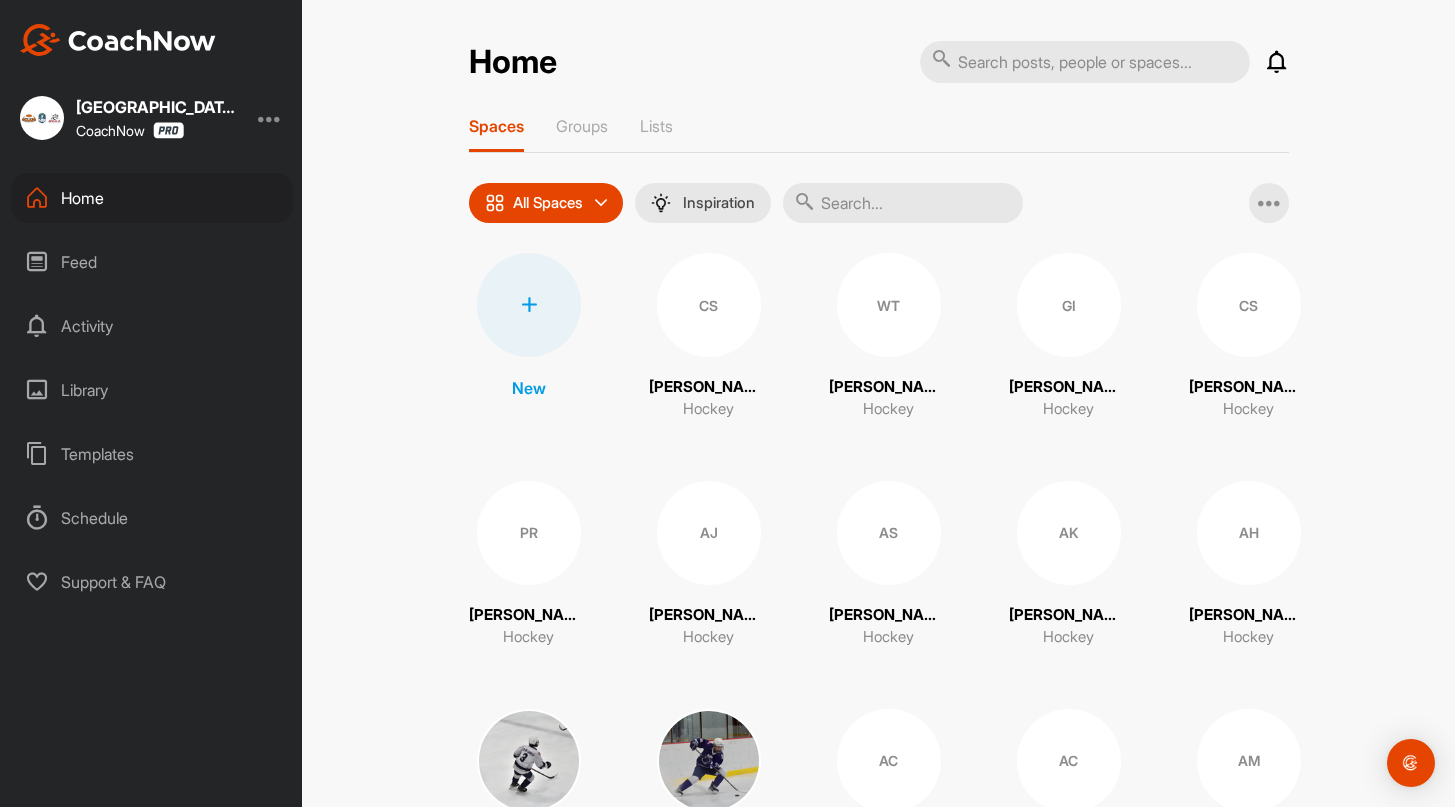 click at bounding box center [903, 203] 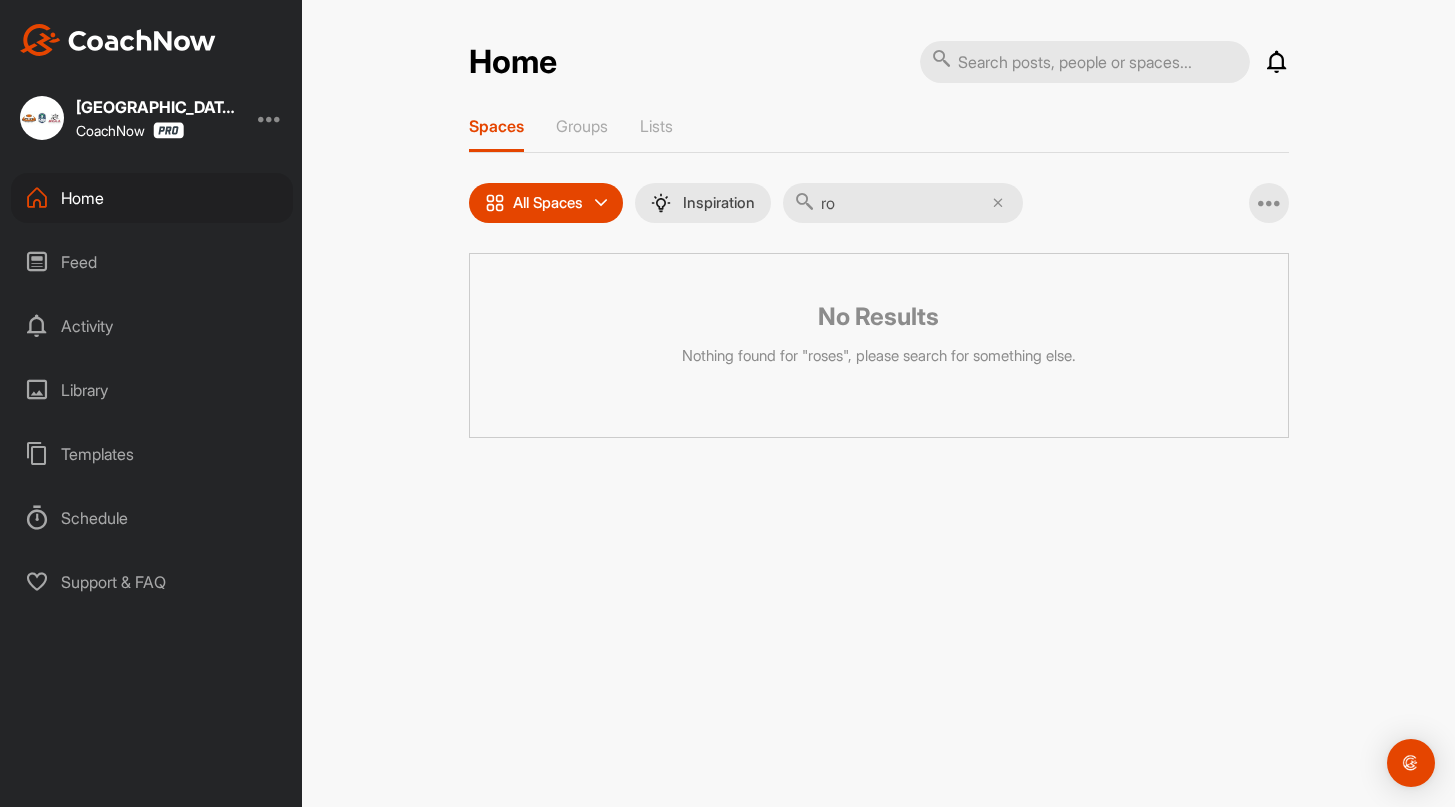 type on "r" 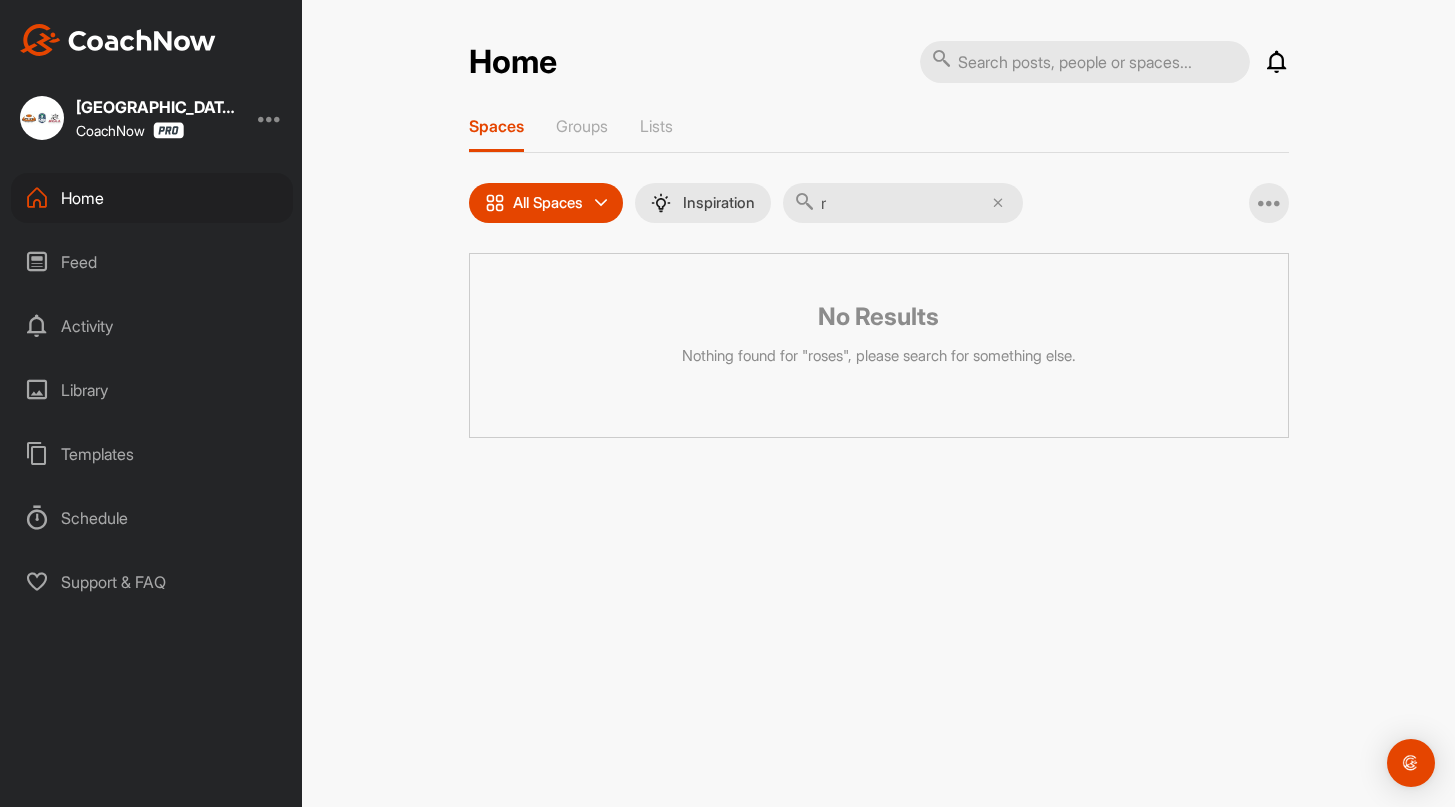 type 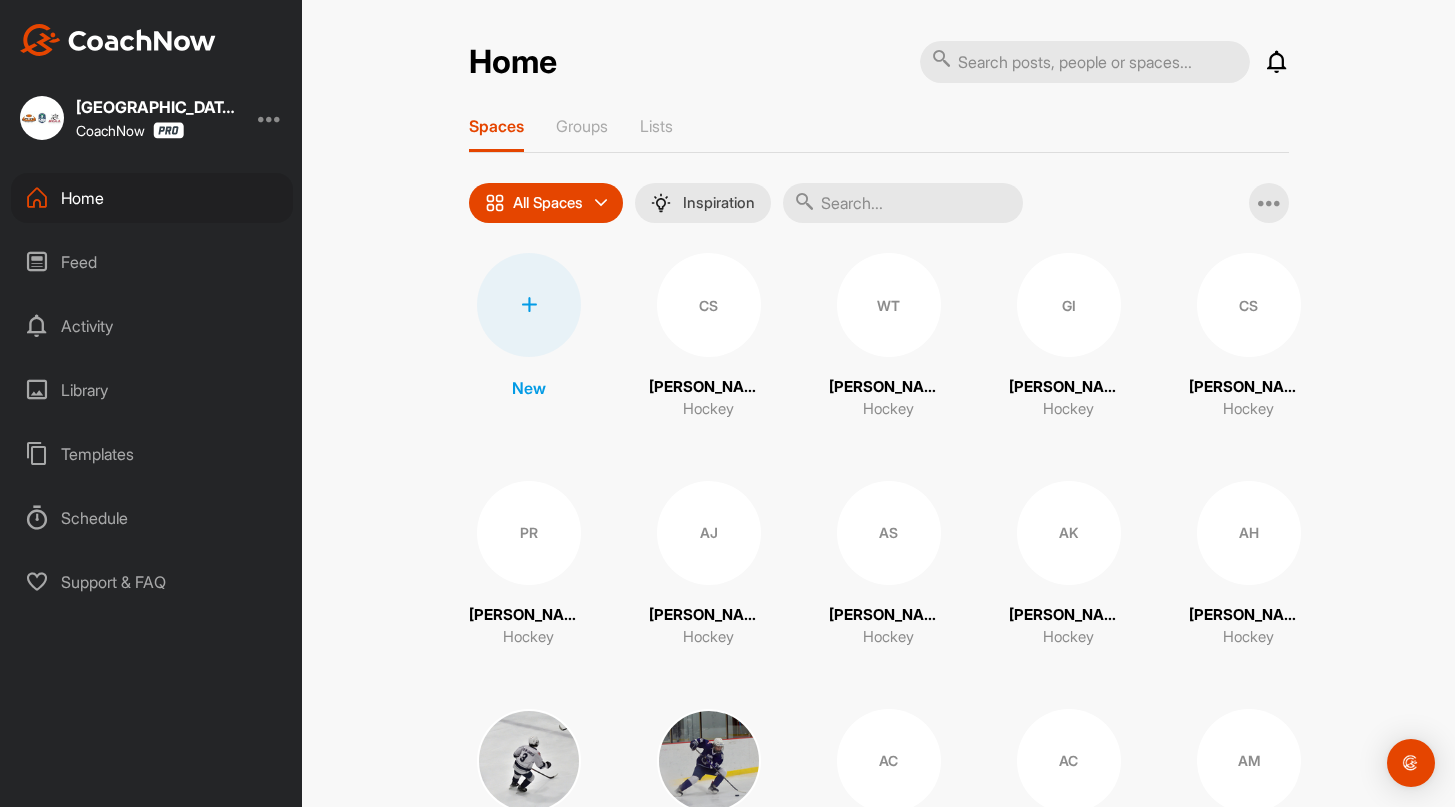 click at bounding box center (903, 203) 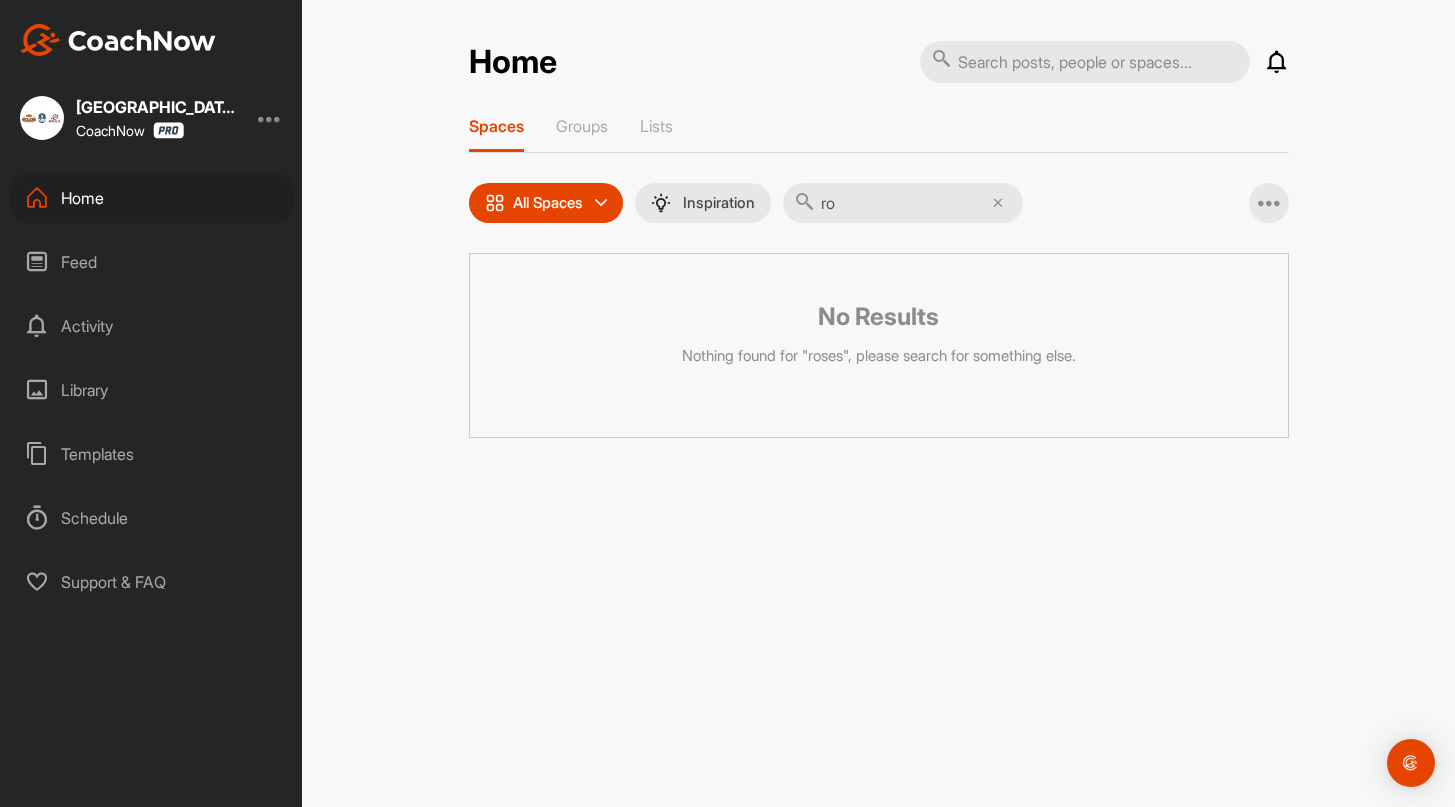 type on "r" 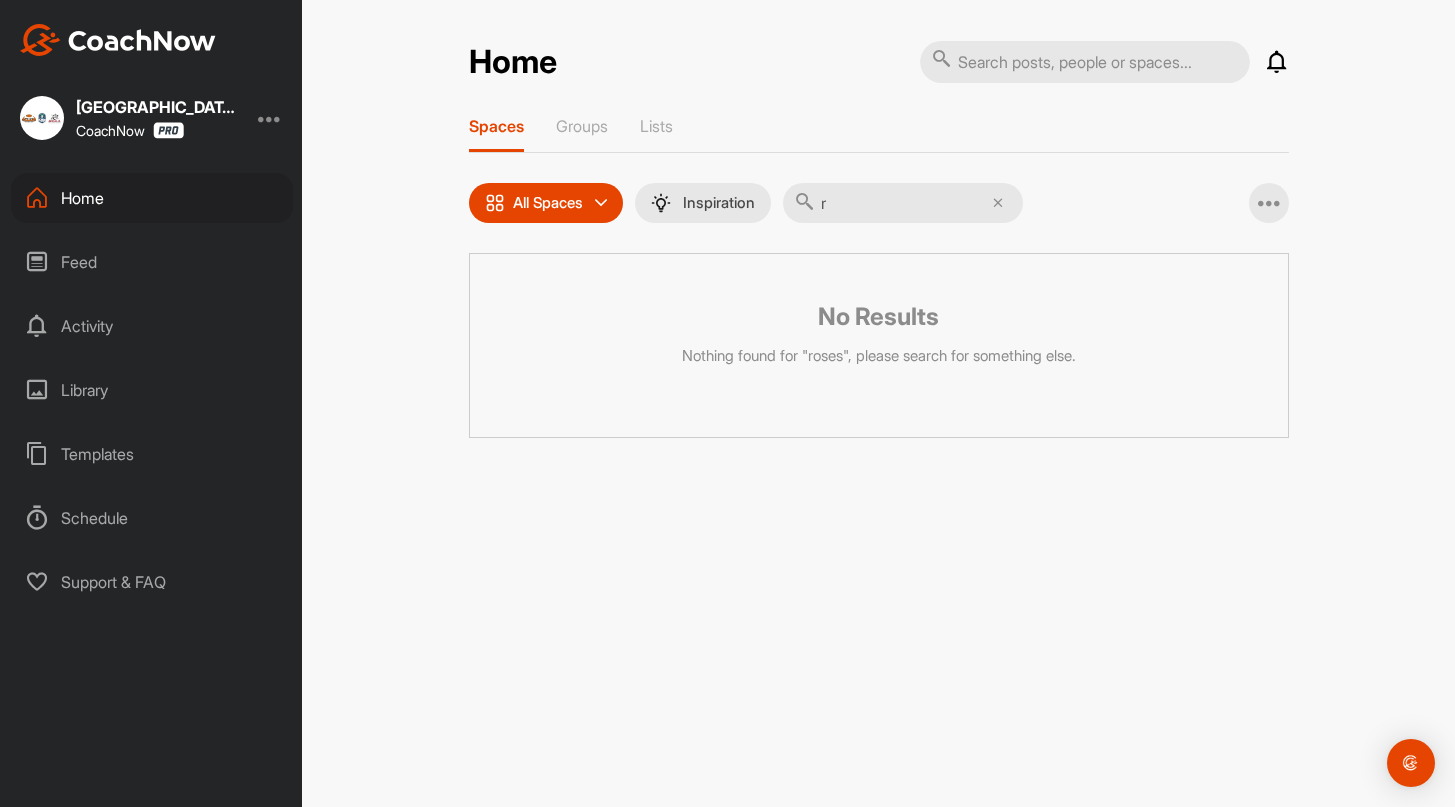 type 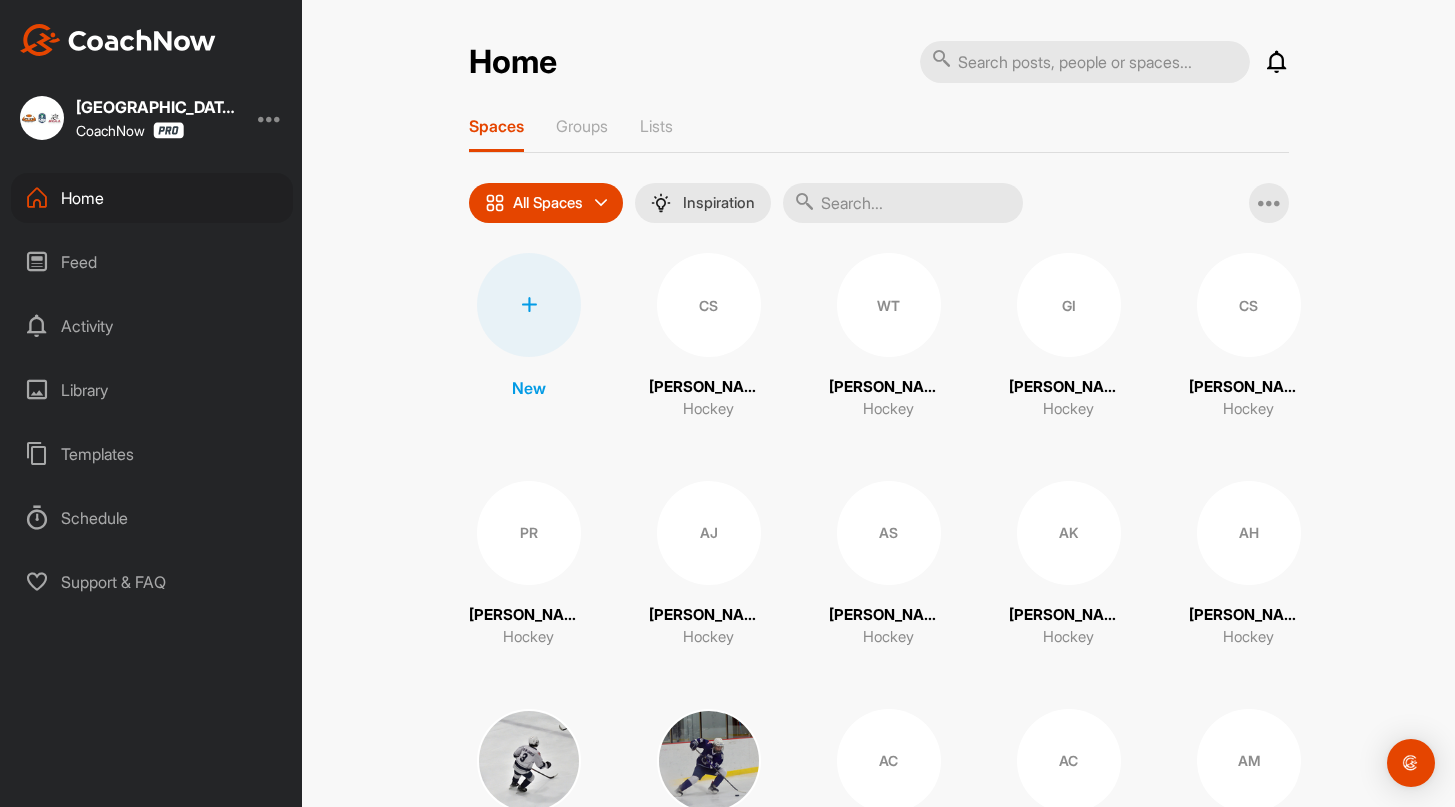 click at bounding box center (903, 203) 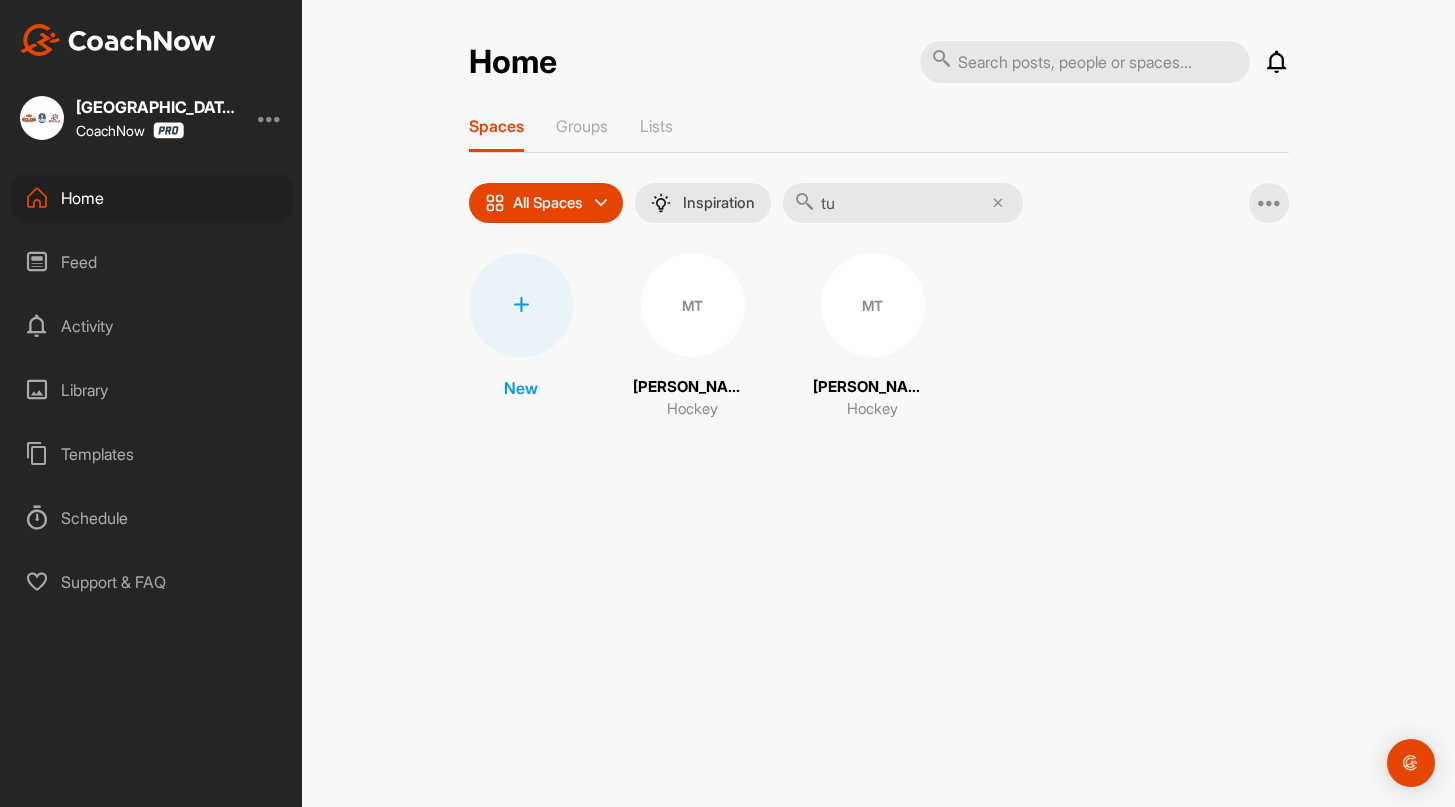 type on "t" 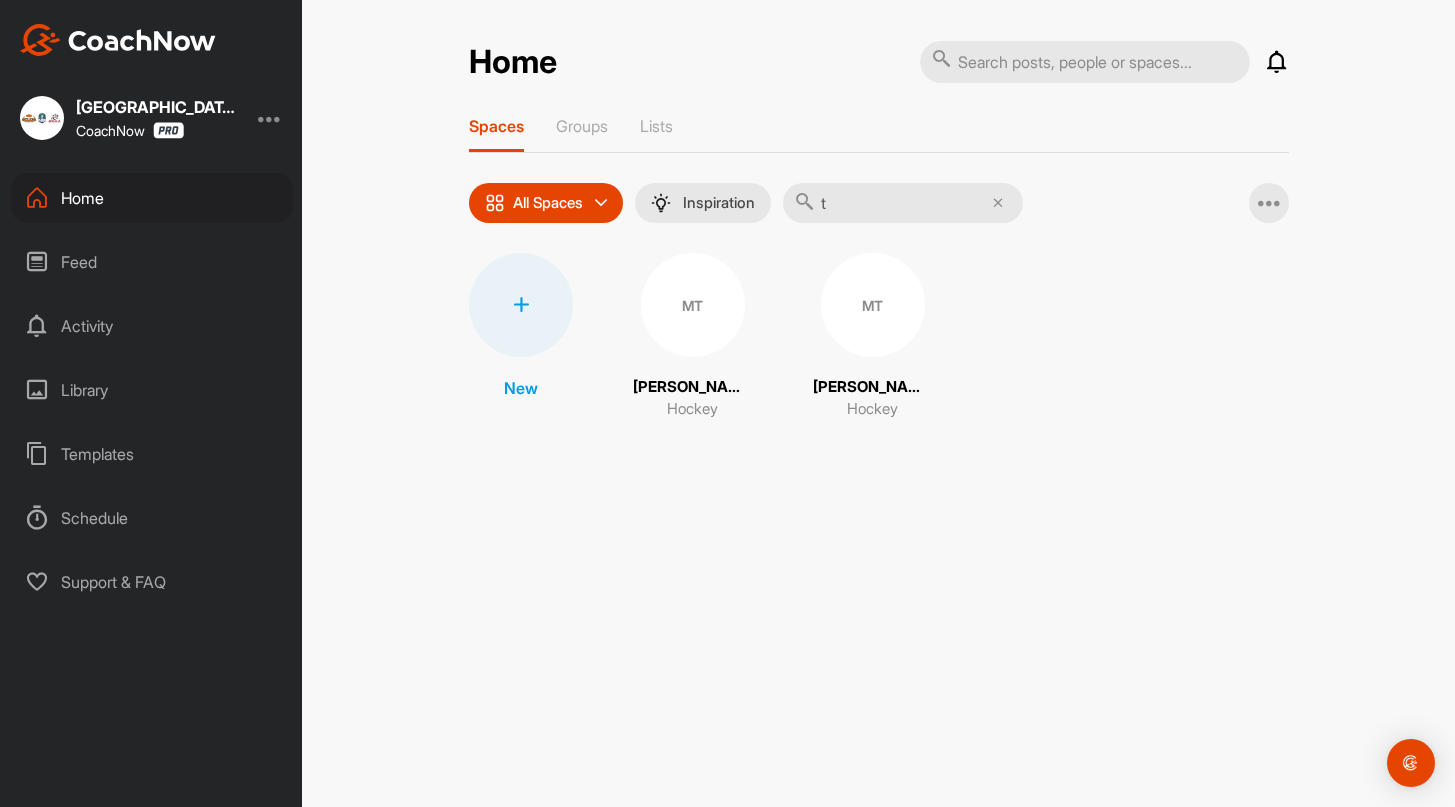 type 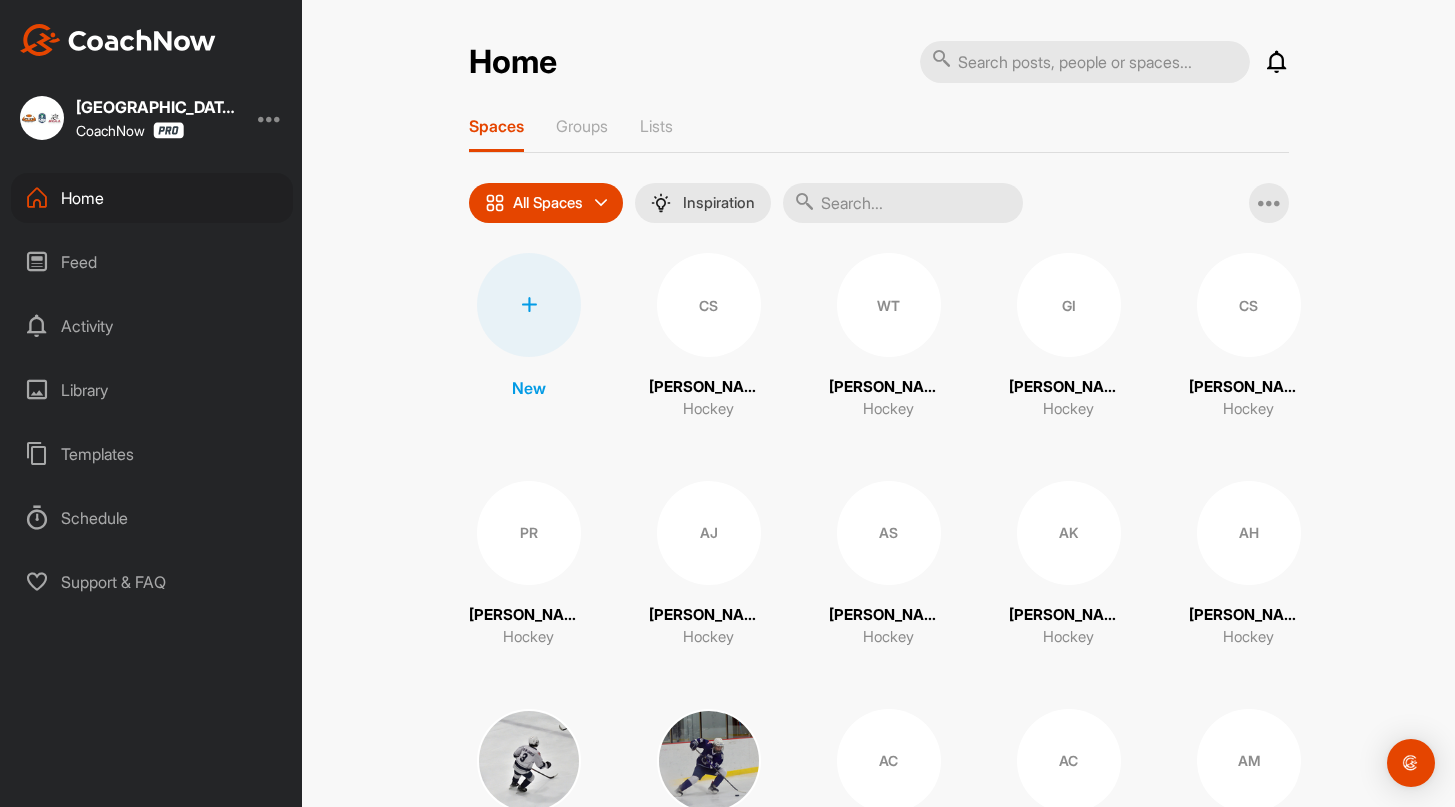 click on "CS" at bounding box center (709, 305) 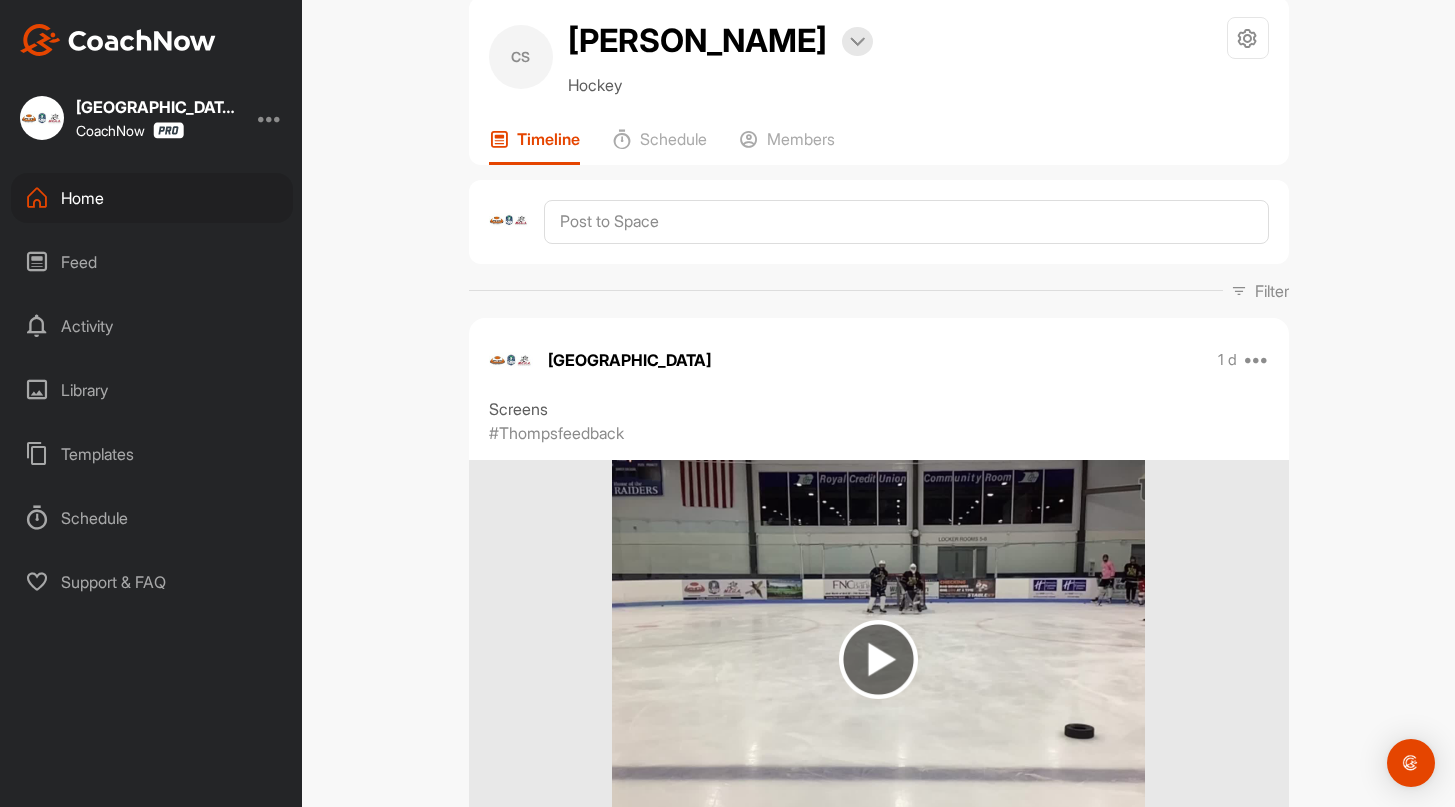 scroll, scrollTop: 0, scrollLeft: 0, axis: both 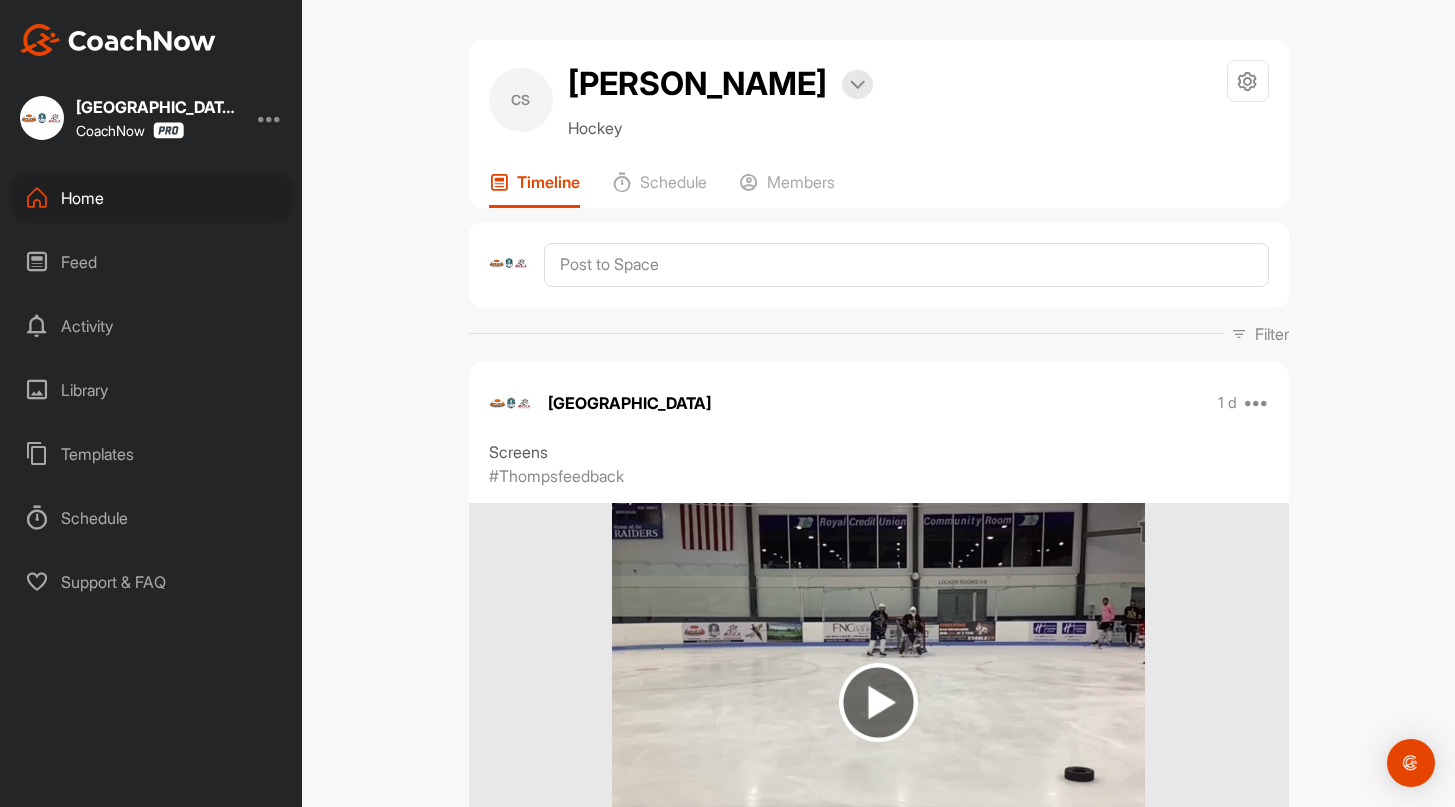click on "Home" at bounding box center (152, 198) 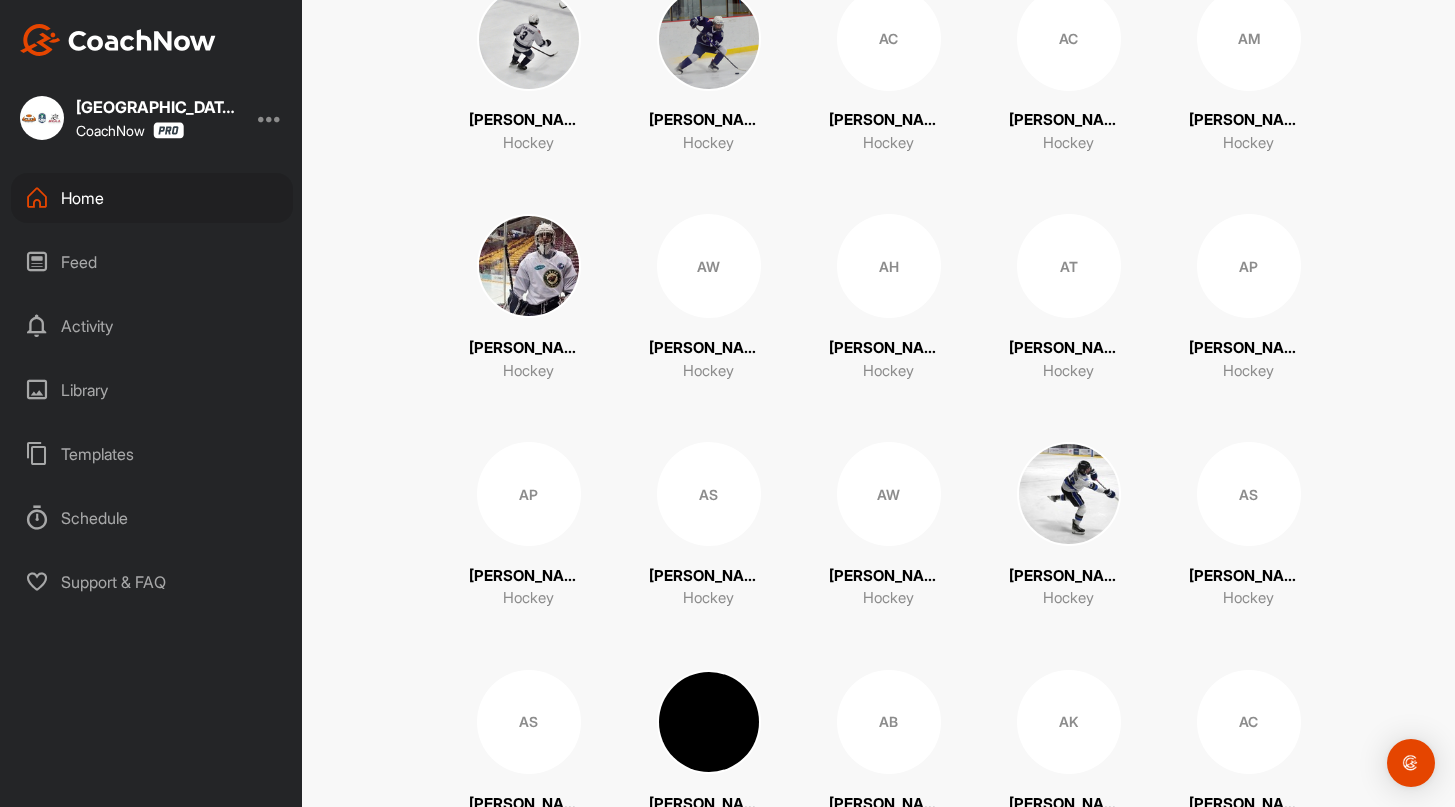 scroll, scrollTop: 725, scrollLeft: 0, axis: vertical 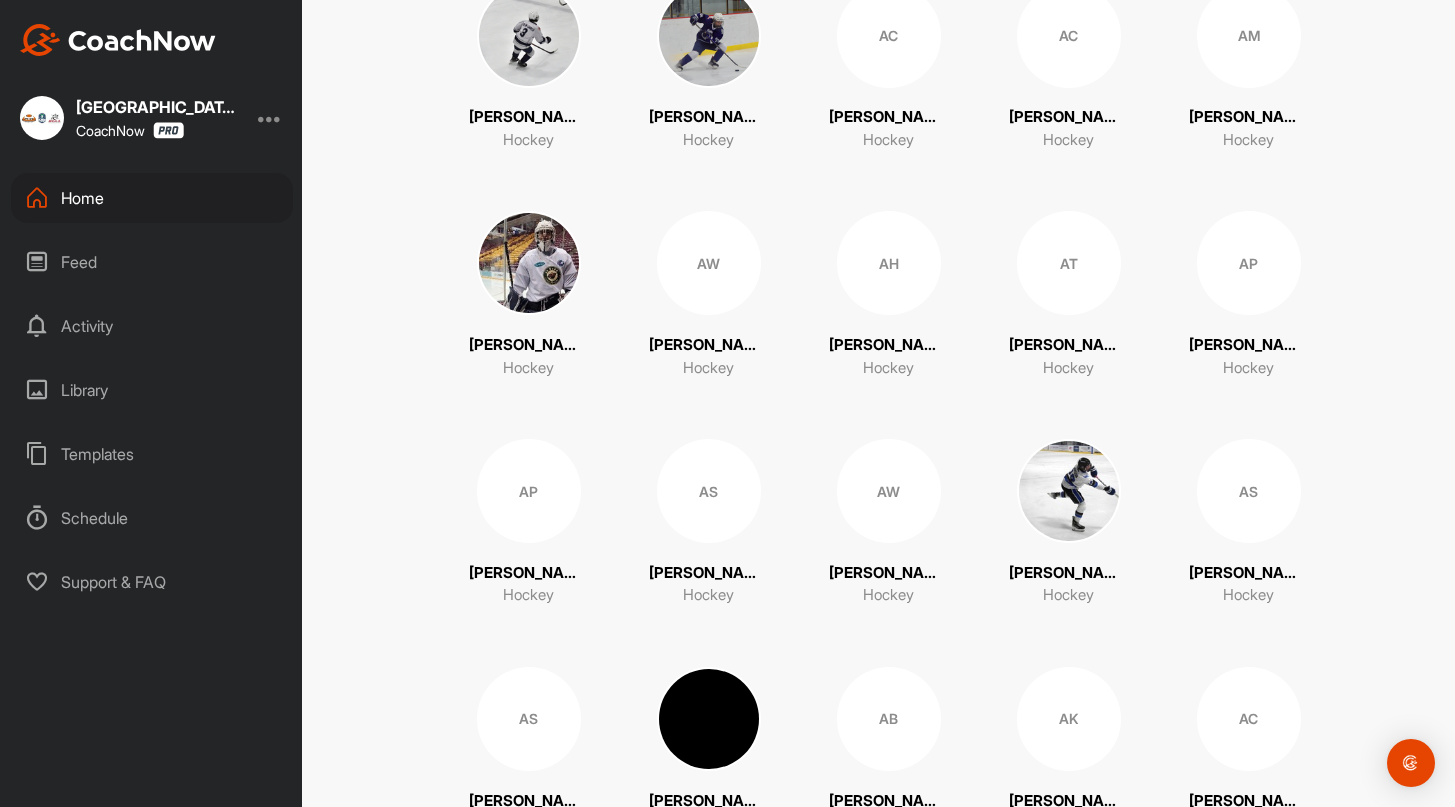 click on "AP" at bounding box center [1249, 263] 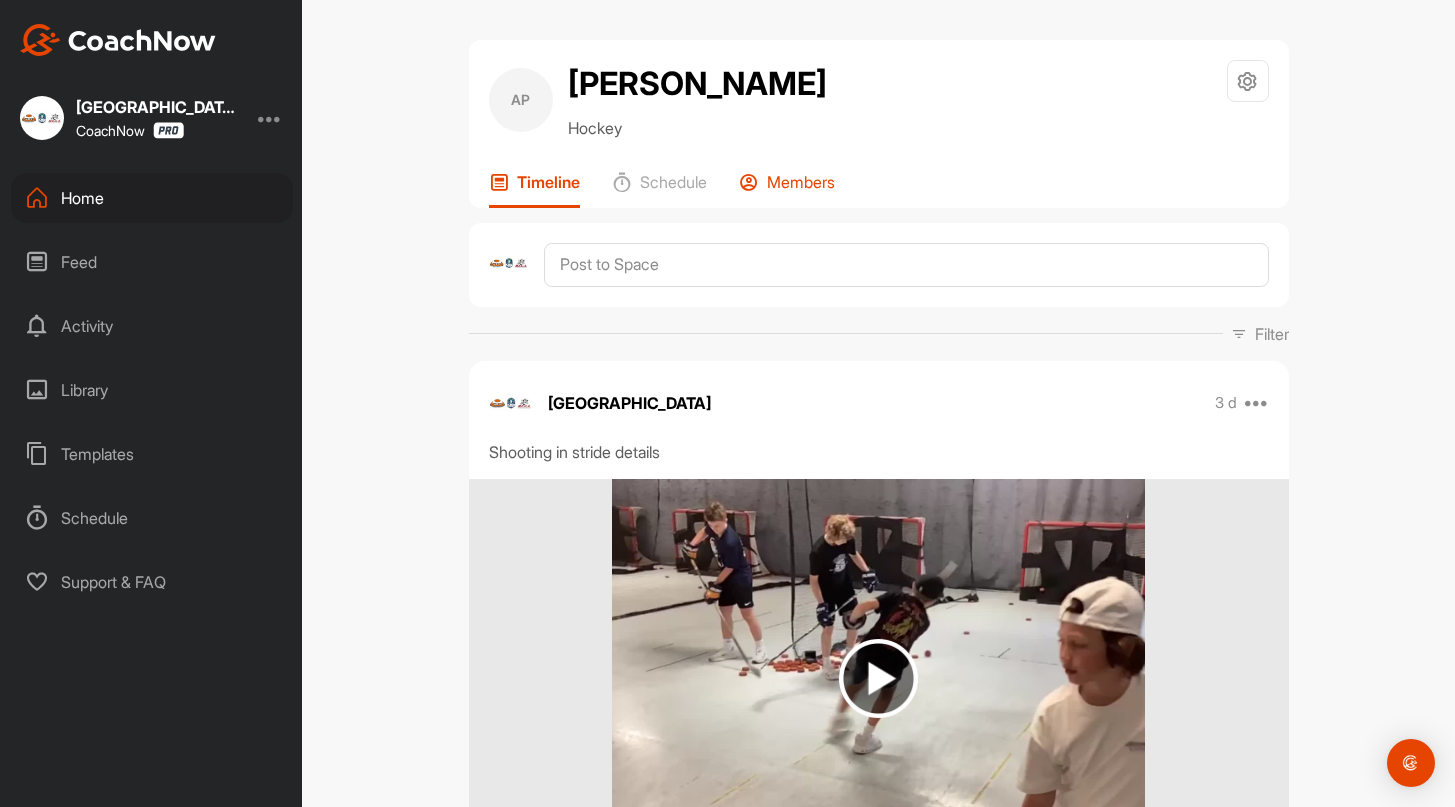click on "Members" at bounding box center (801, 182) 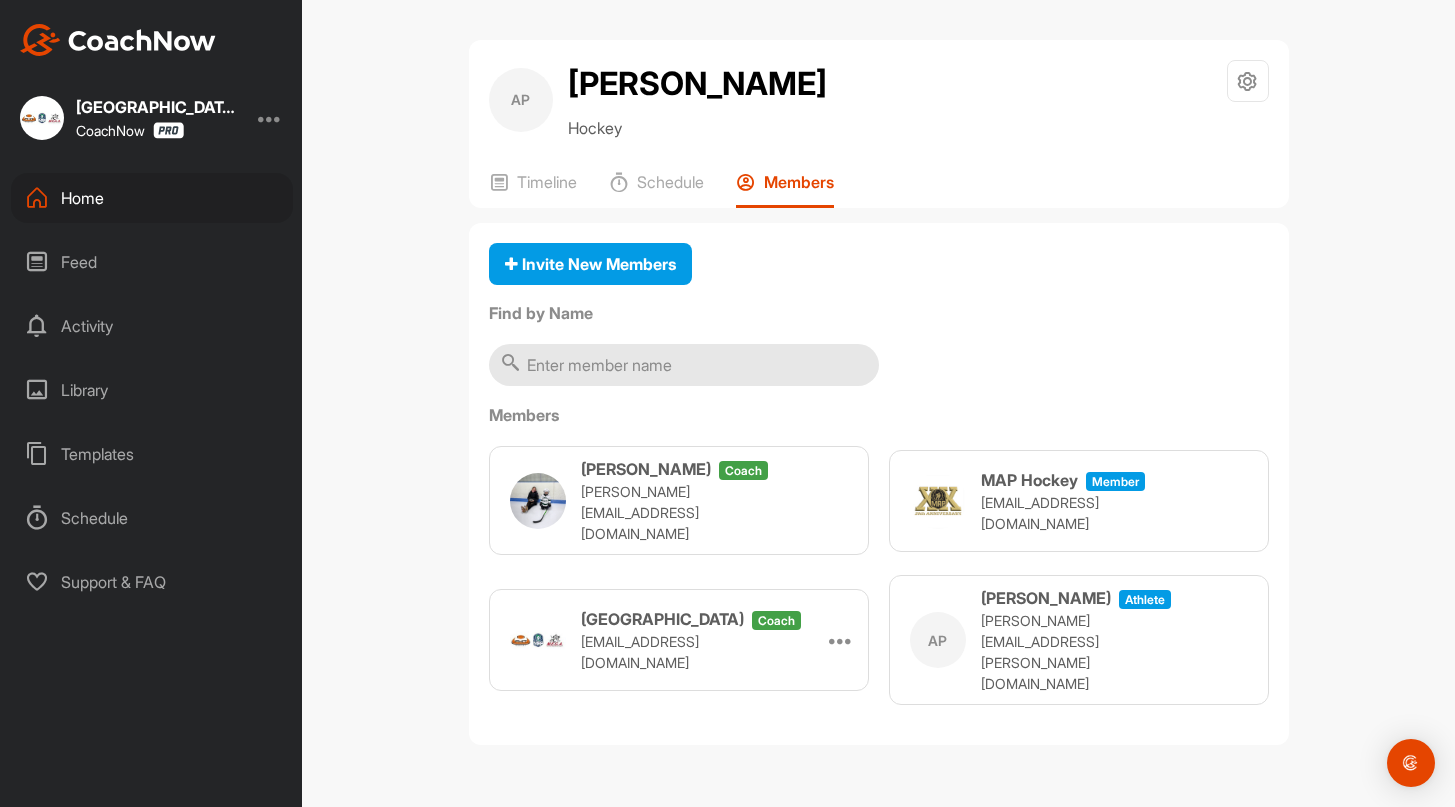 click on "Home" at bounding box center (152, 198) 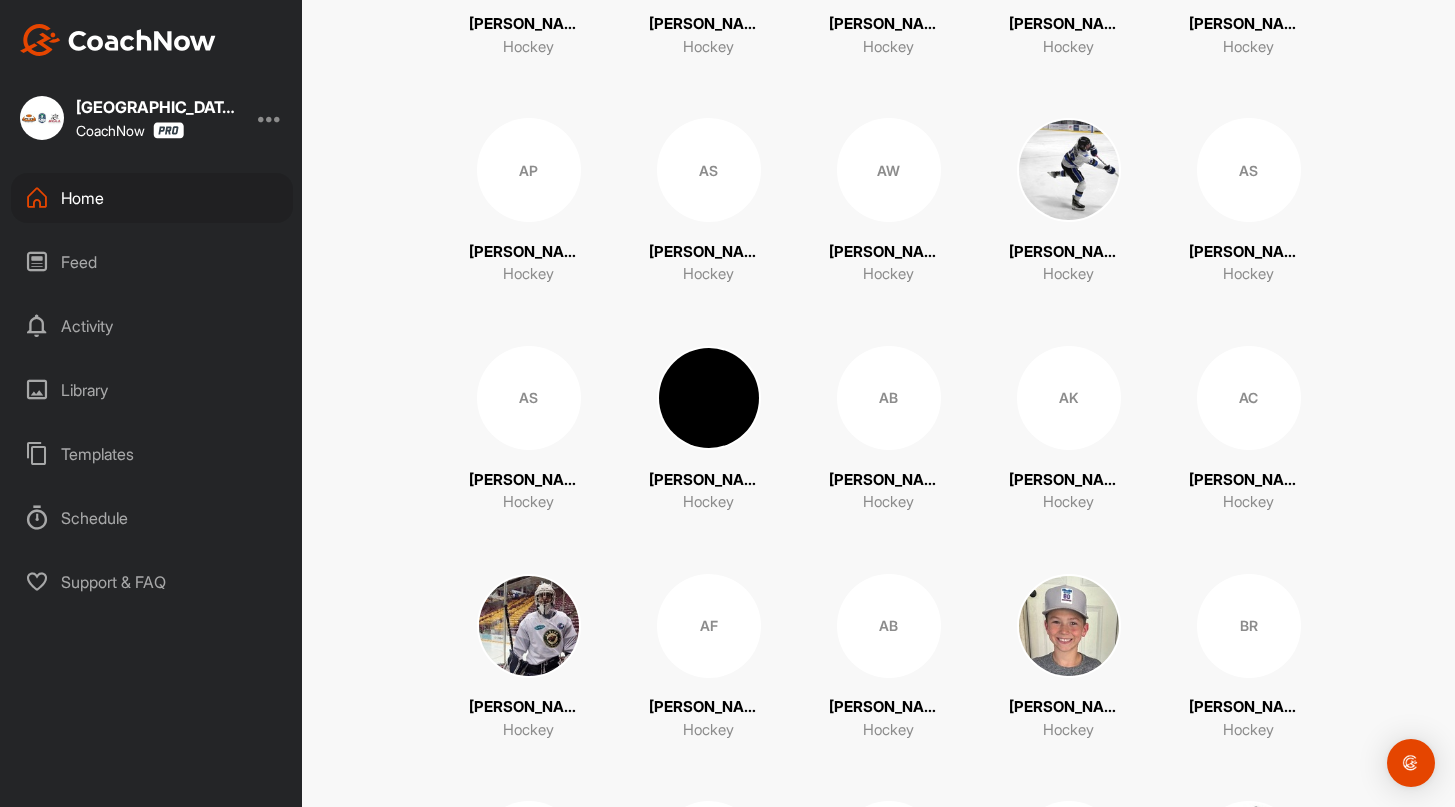 scroll, scrollTop: 1048, scrollLeft: 0, axis: vertical 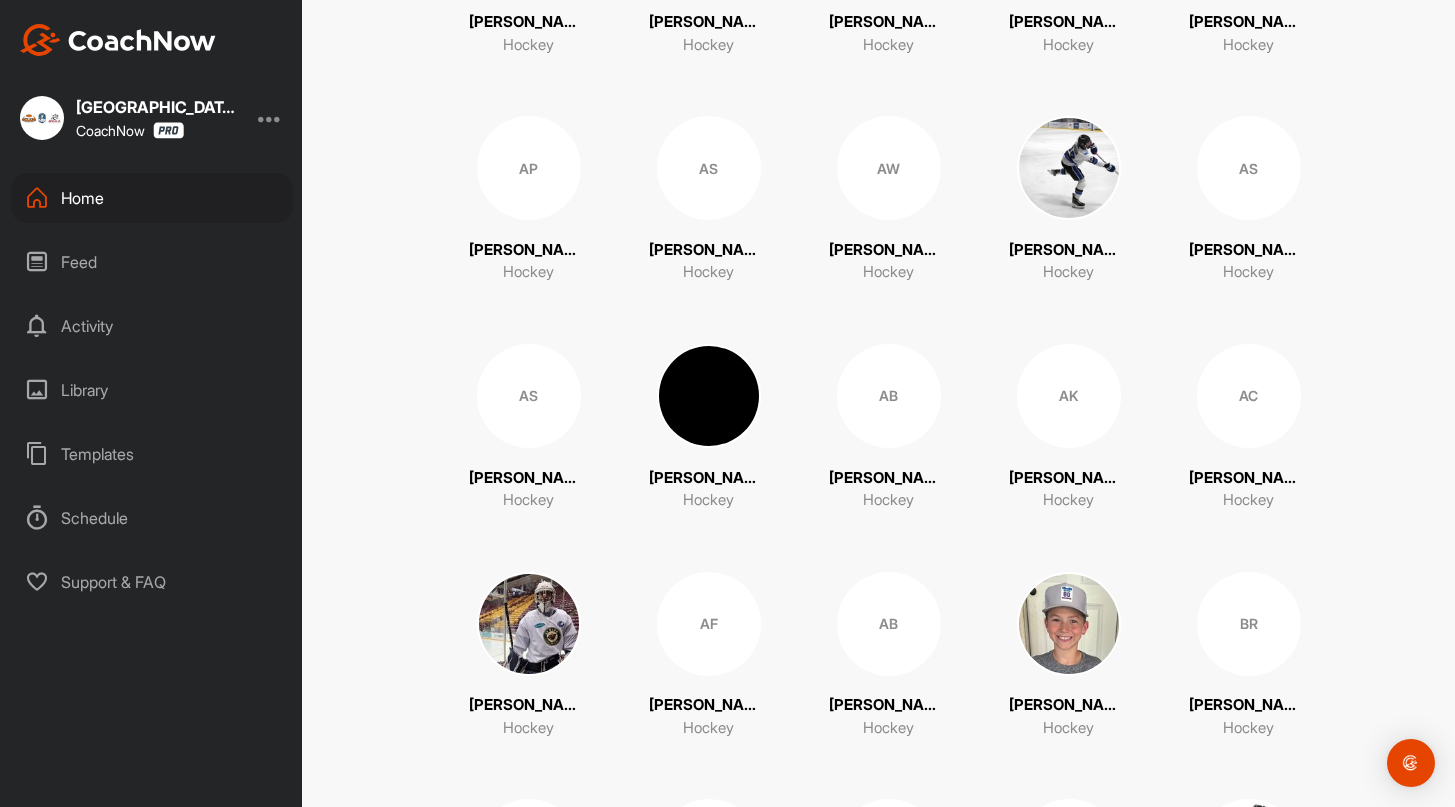 click at bounding box center [1069, 624] 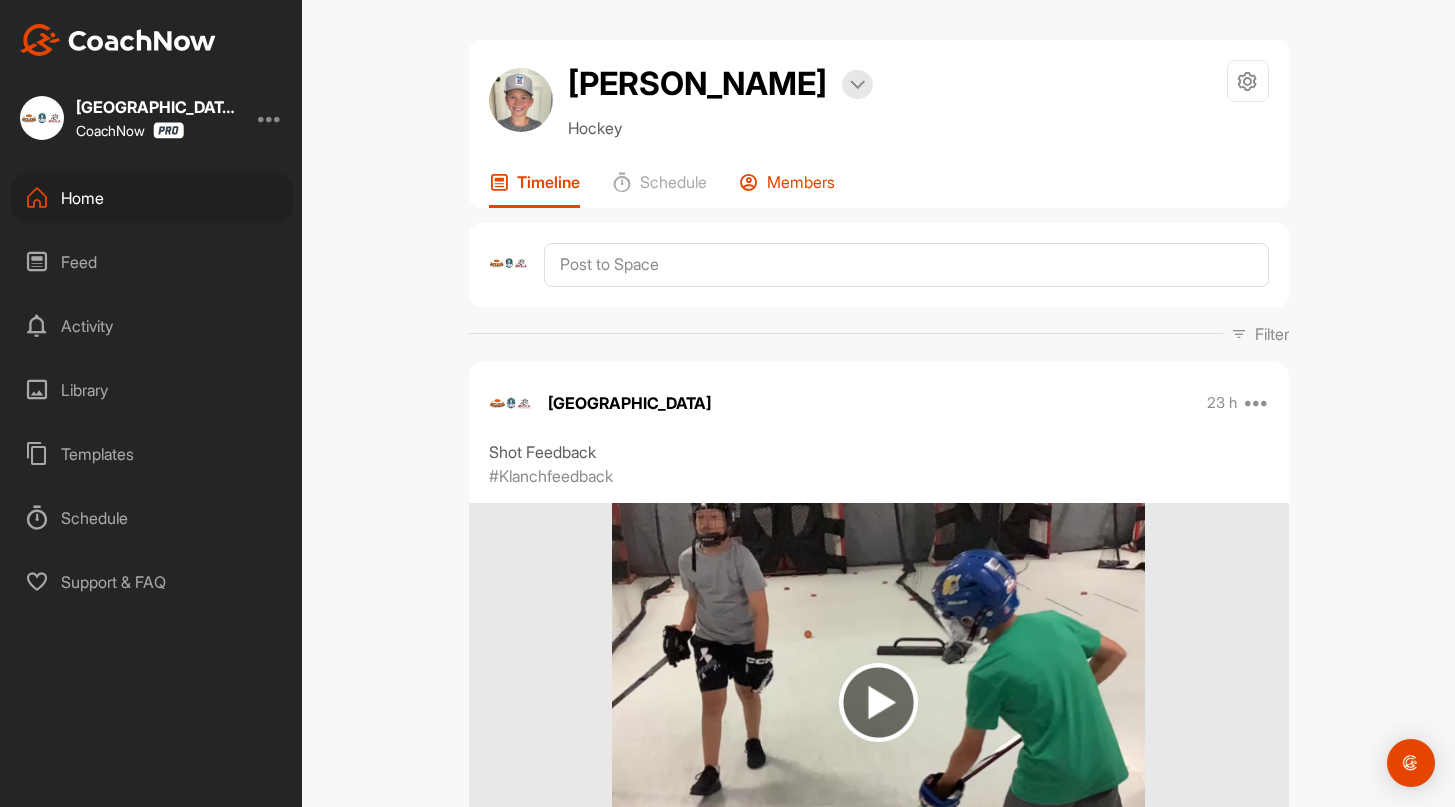 click on "Members" at bounding box center (801, 182) 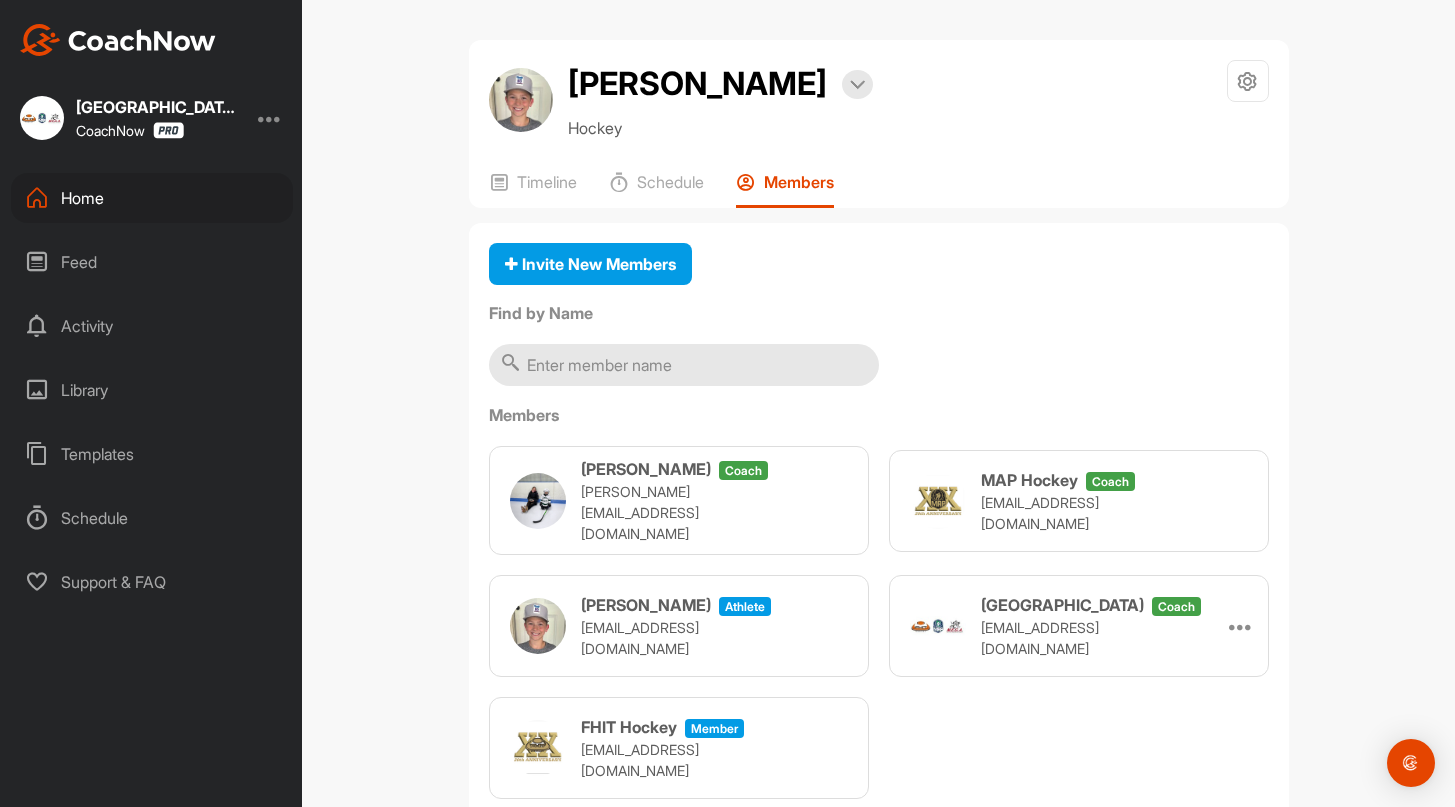 click on "Home" at bounding box center [152, 198] 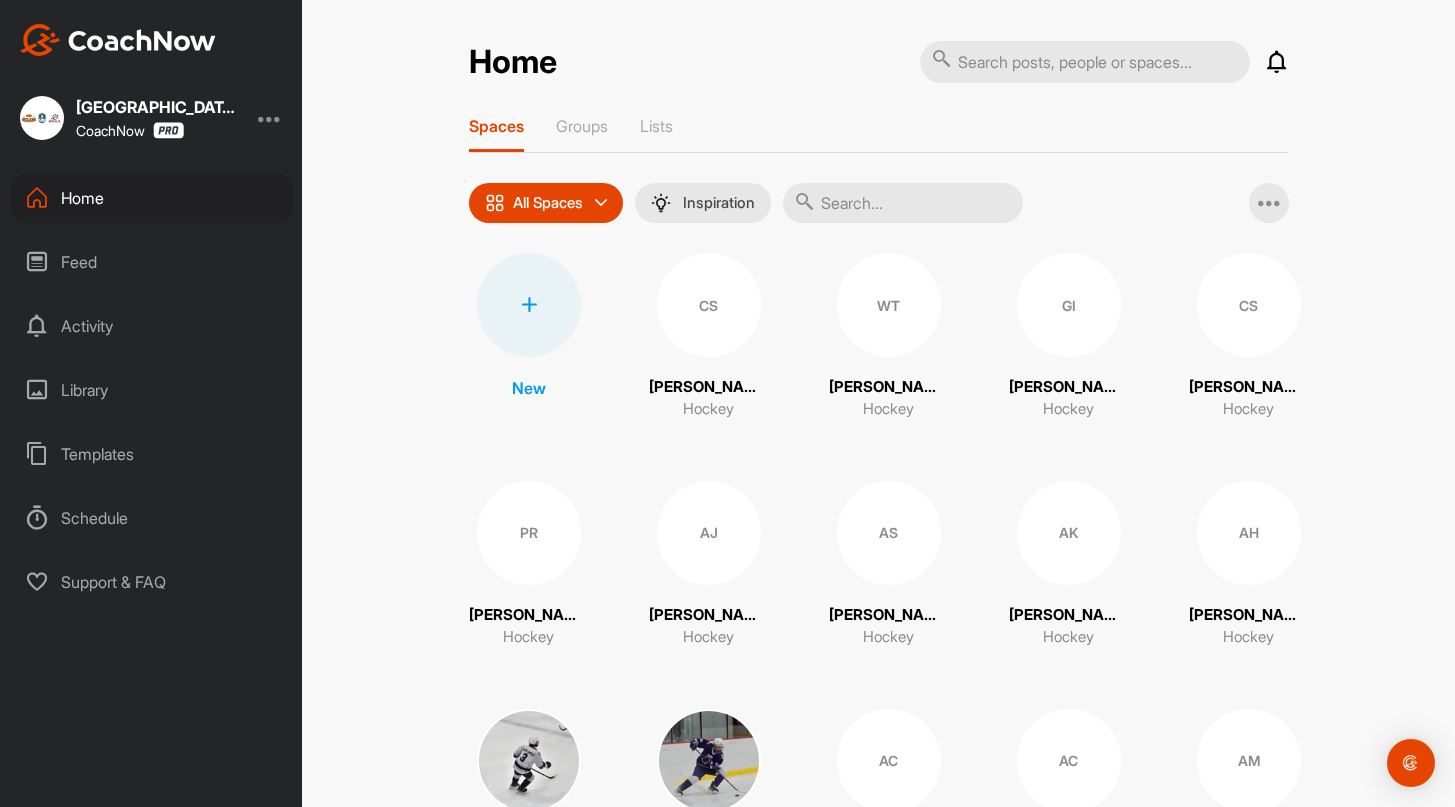 click on "PR" at bounding box center (529, 533) 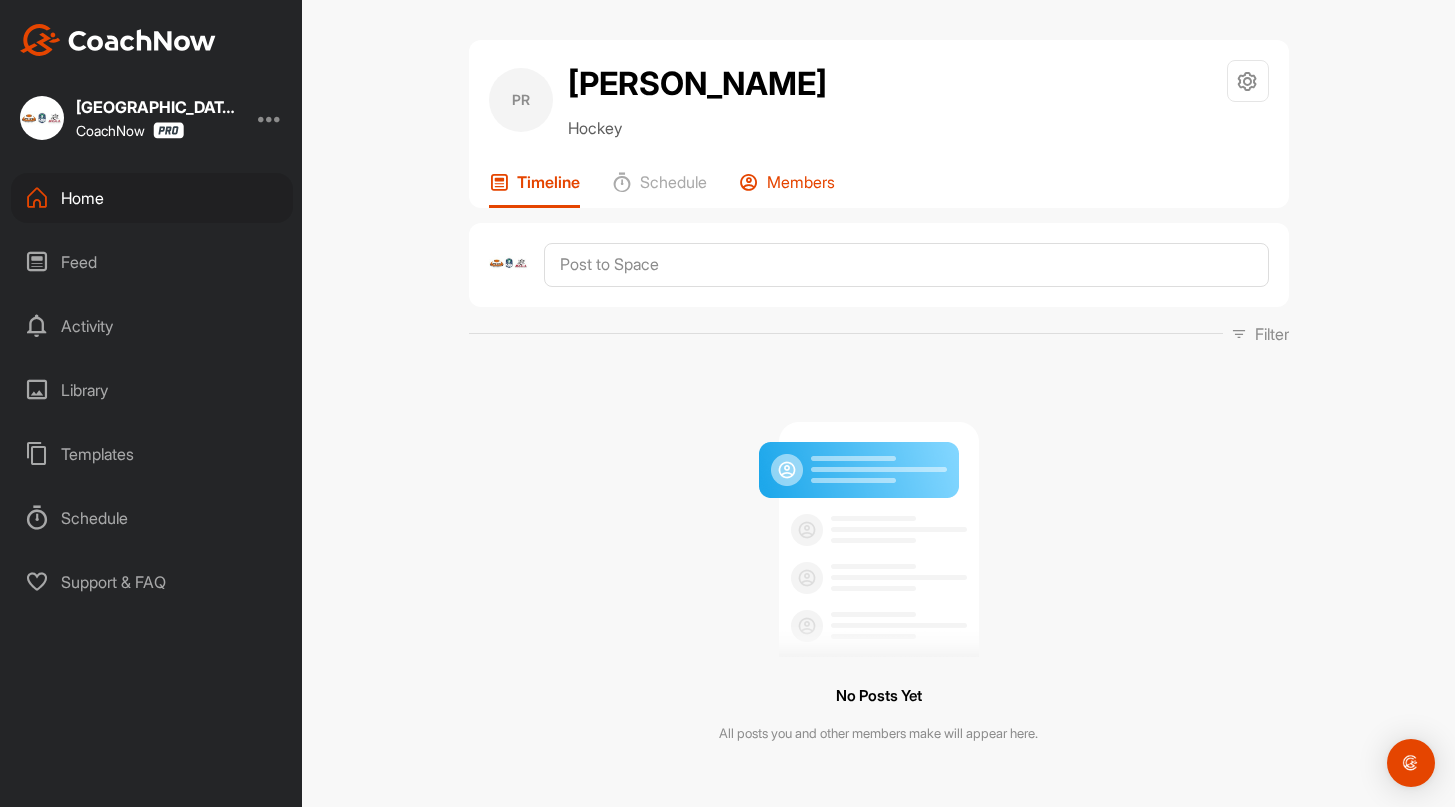 click on "Members" at bounding box center (801, 182) 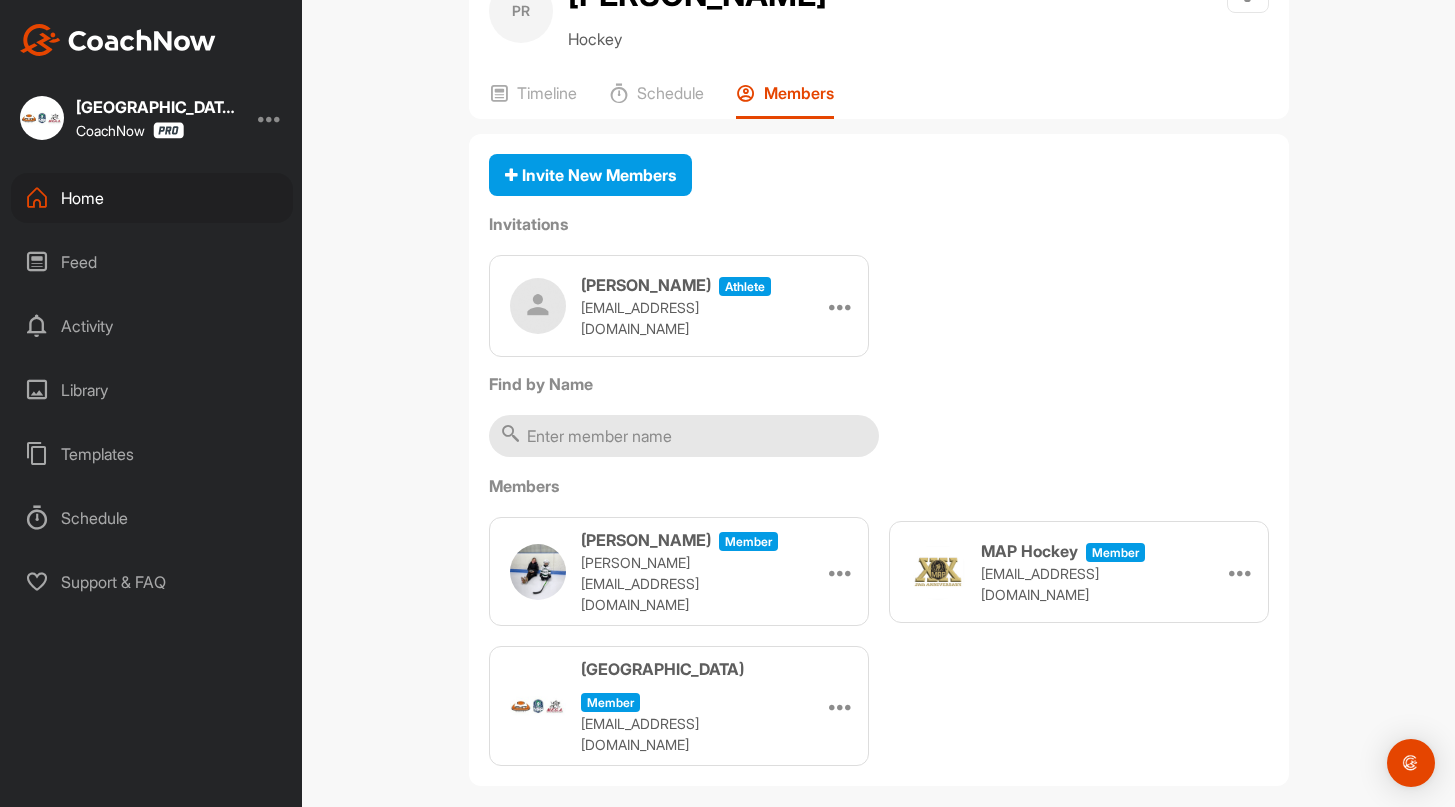scroll, scrollTop: 0, scrollLeft: 0, axis: both 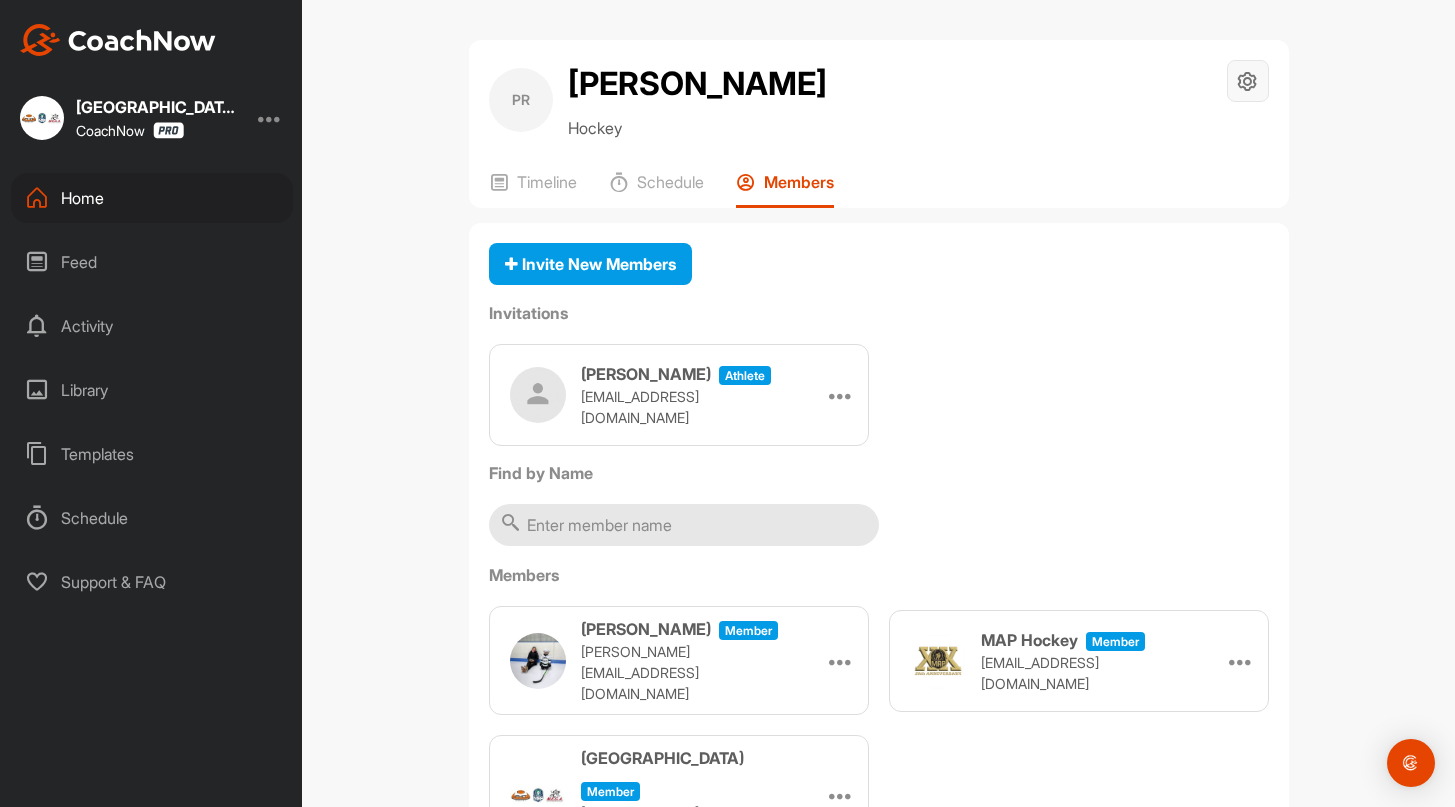 click at bounding box center (1247, 81) 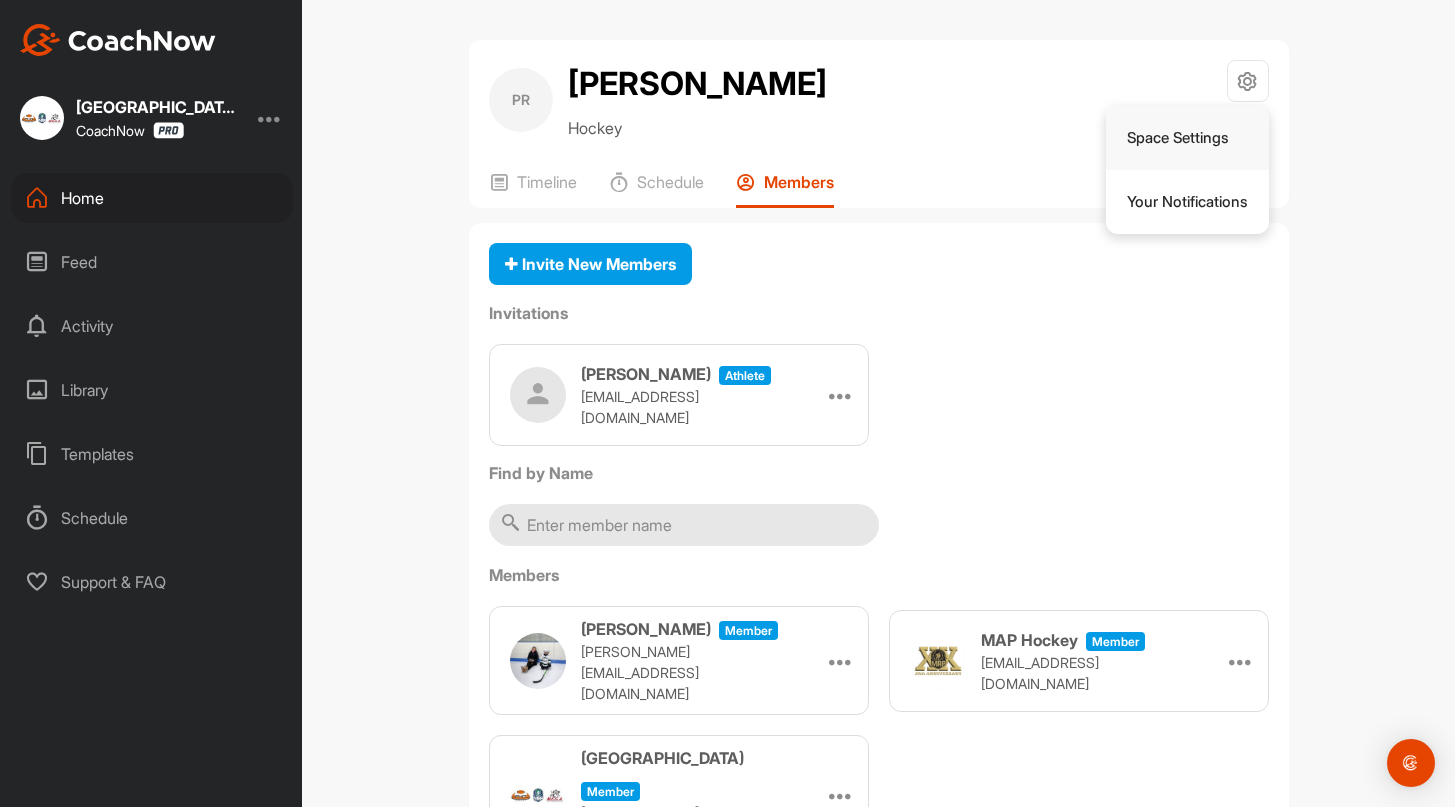 click on "Space Settings" at bounding box center [1187, 138] 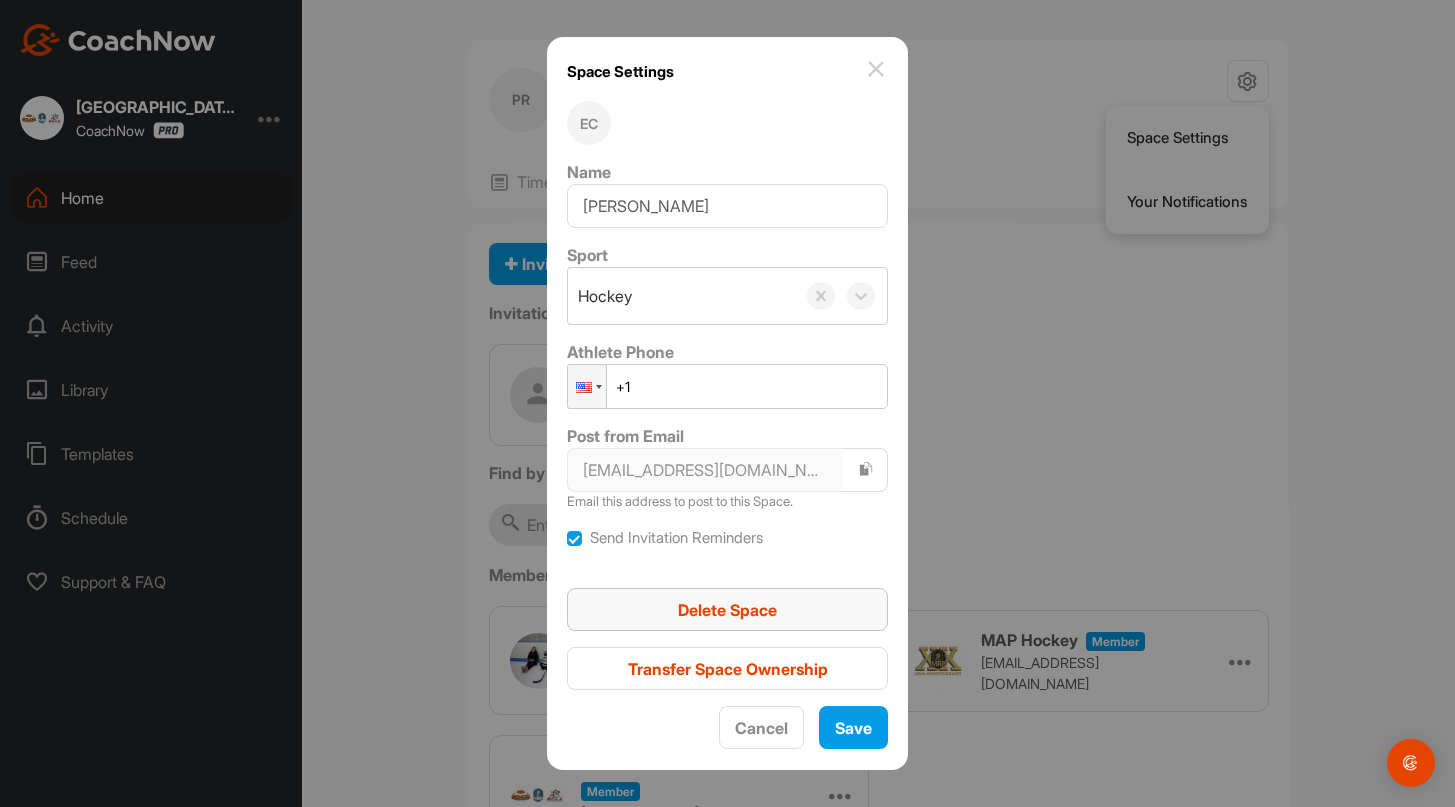 click on "Delete Space" at bounding box center [727, 610] 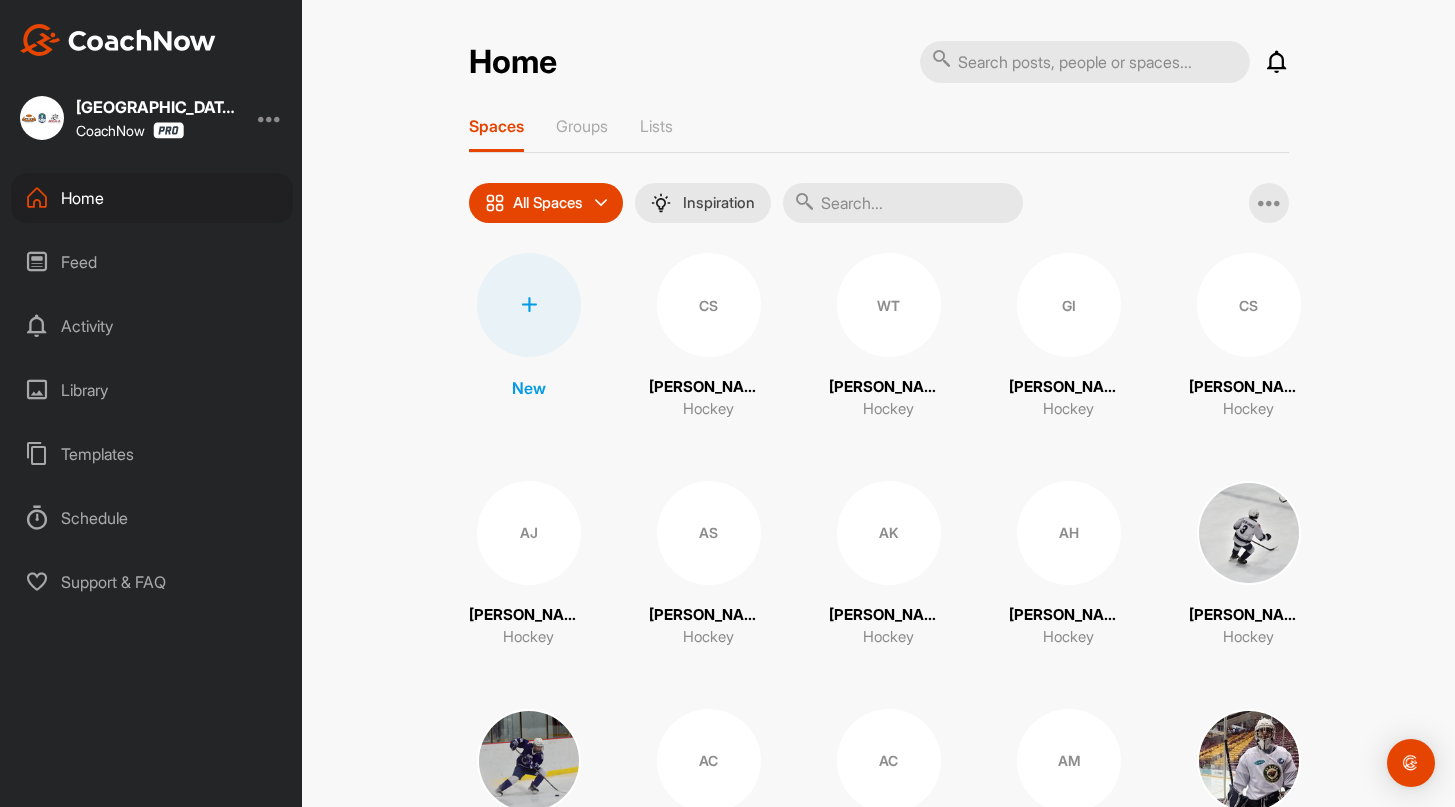 click at bounding box center [270, 118] 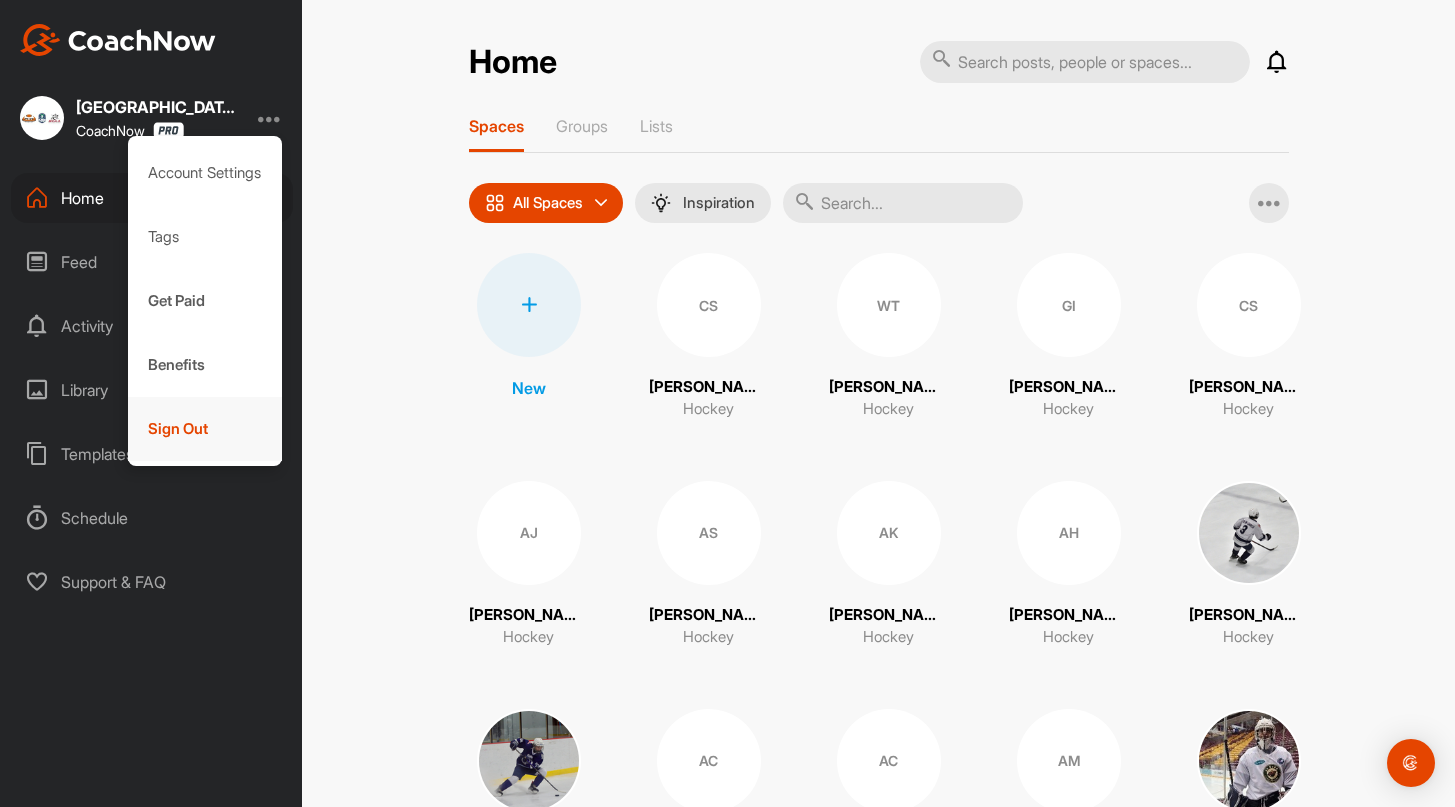click on "Sign Out" at bounding box center [205, 429] 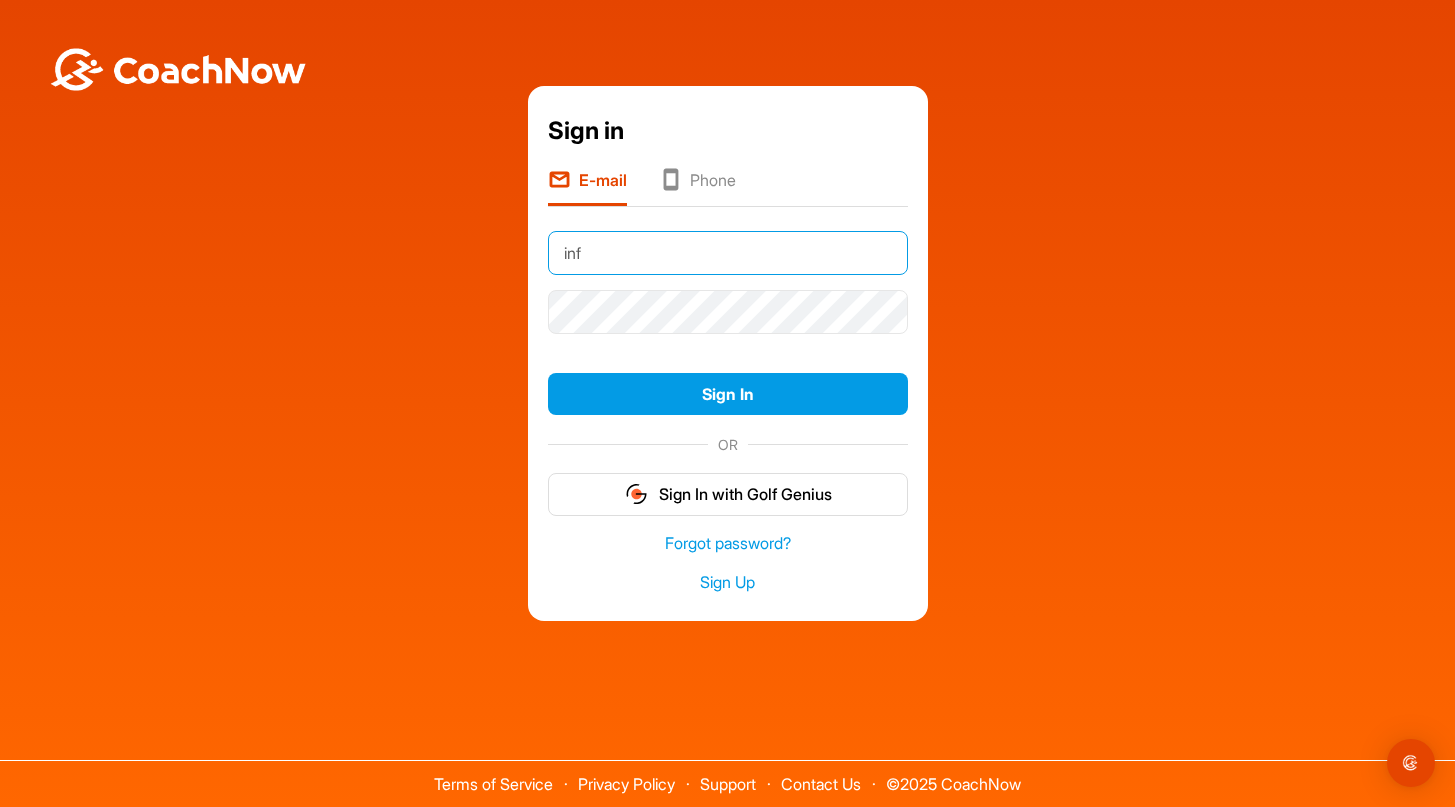 type on "[EMAIL_ADDRESS][DOMAIN_NAME]" 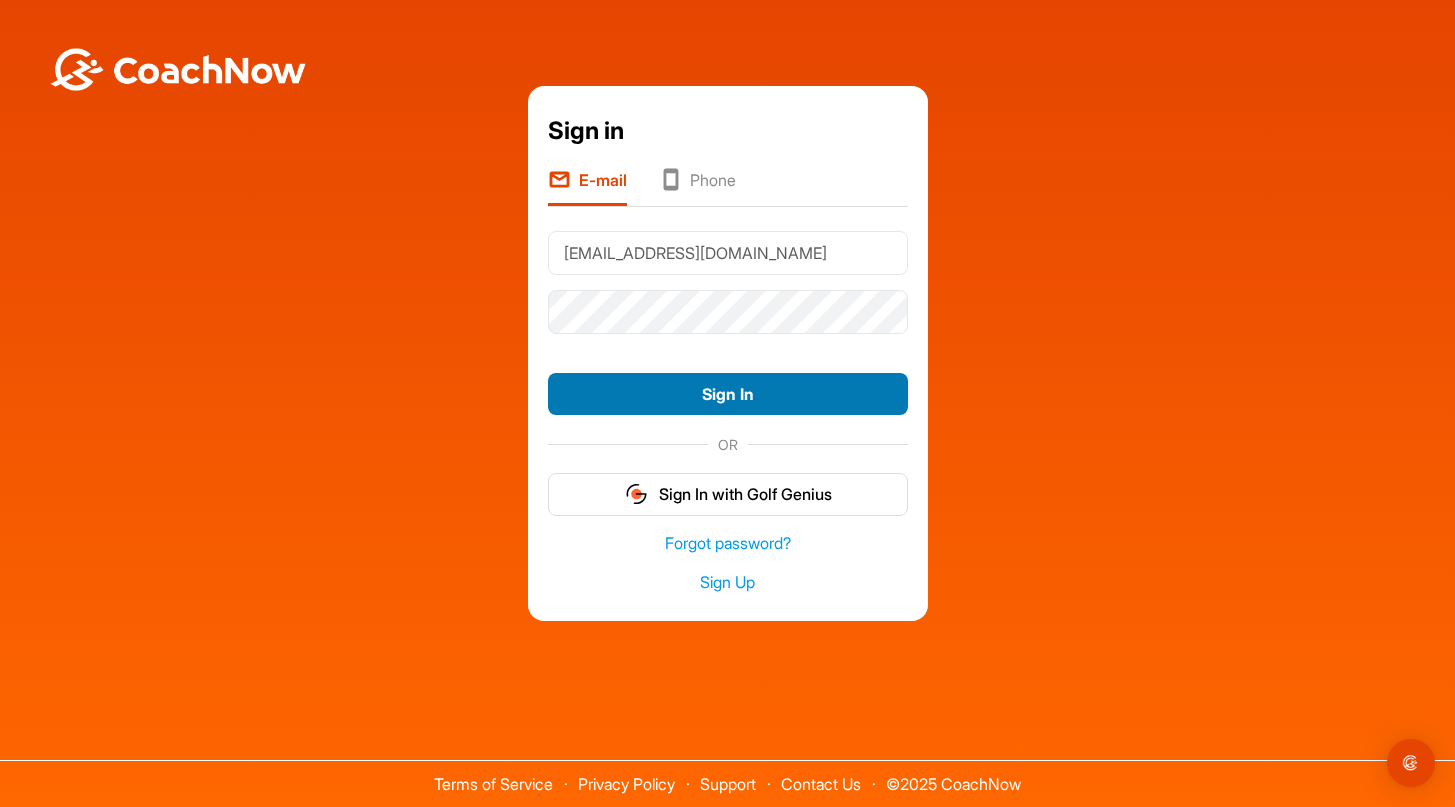 click on "Sign In" at bounding box center (728, 394) 